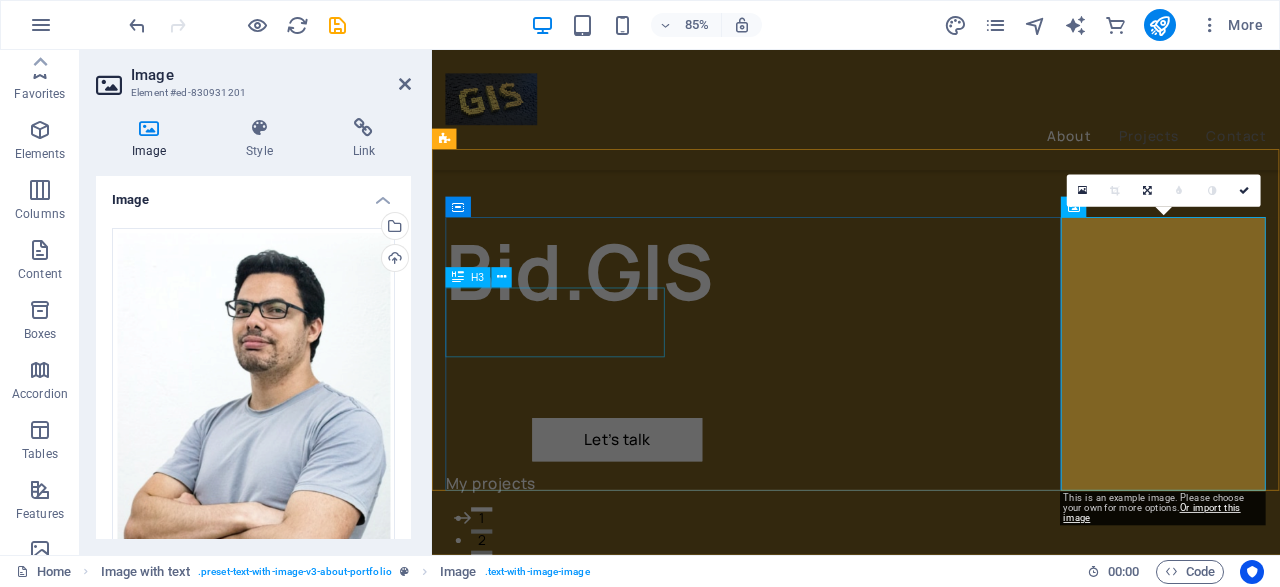 scroll, scrollTop: 793, scrollLeft: 0, axis: vertical 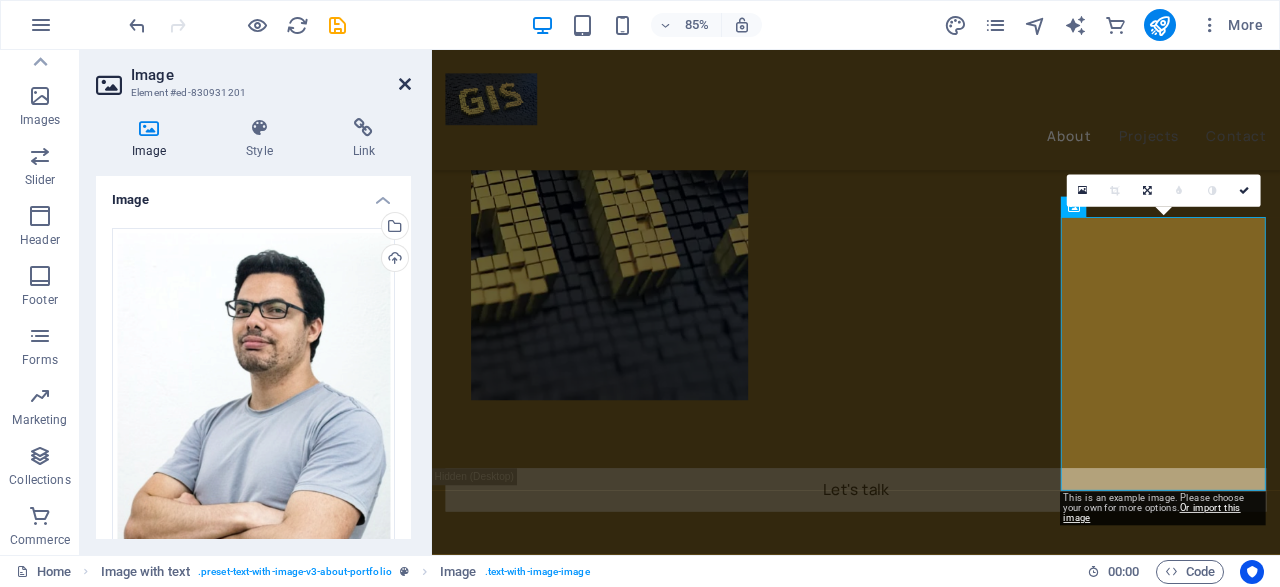 click at bounding box center (405, 84) 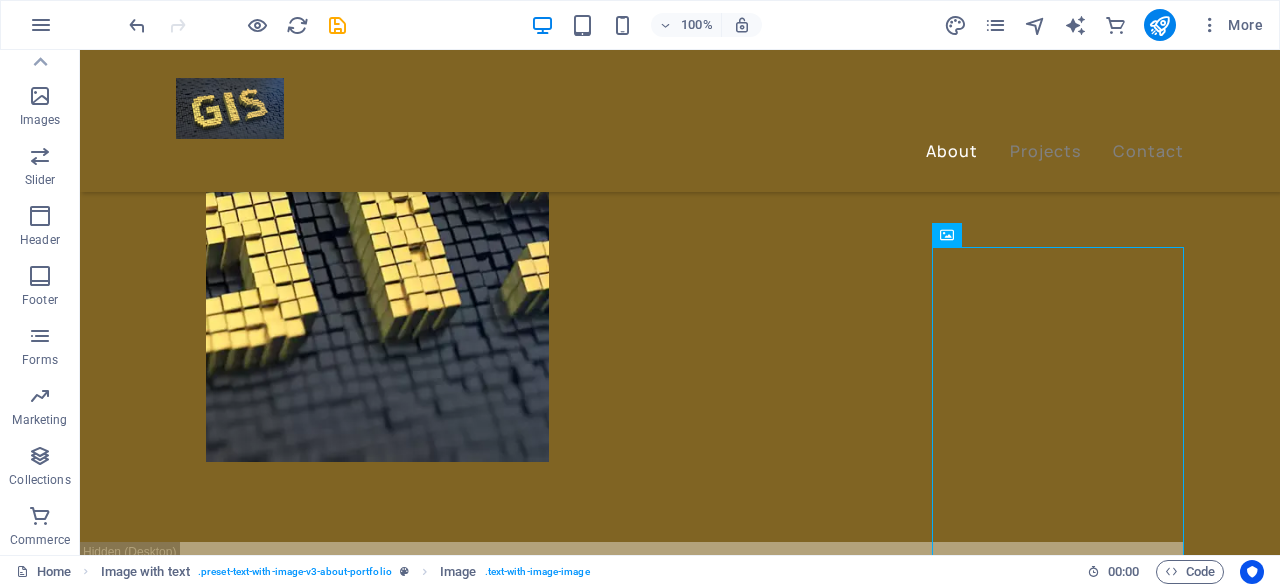 click at bounding box center (237, 25) 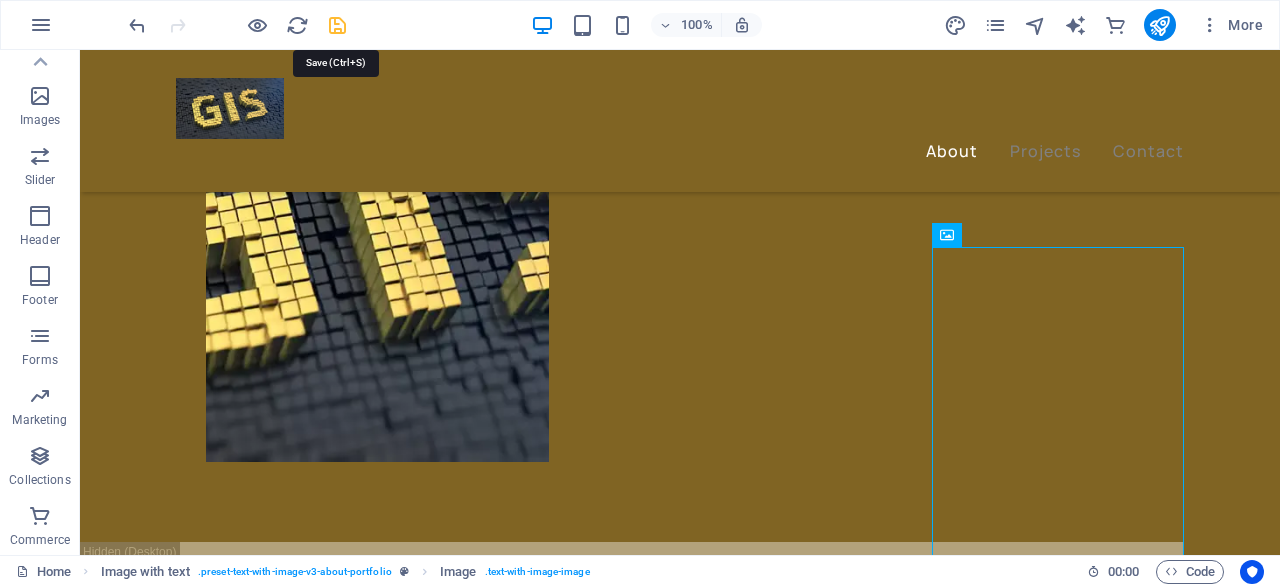 click at bounding box center [337, 25] 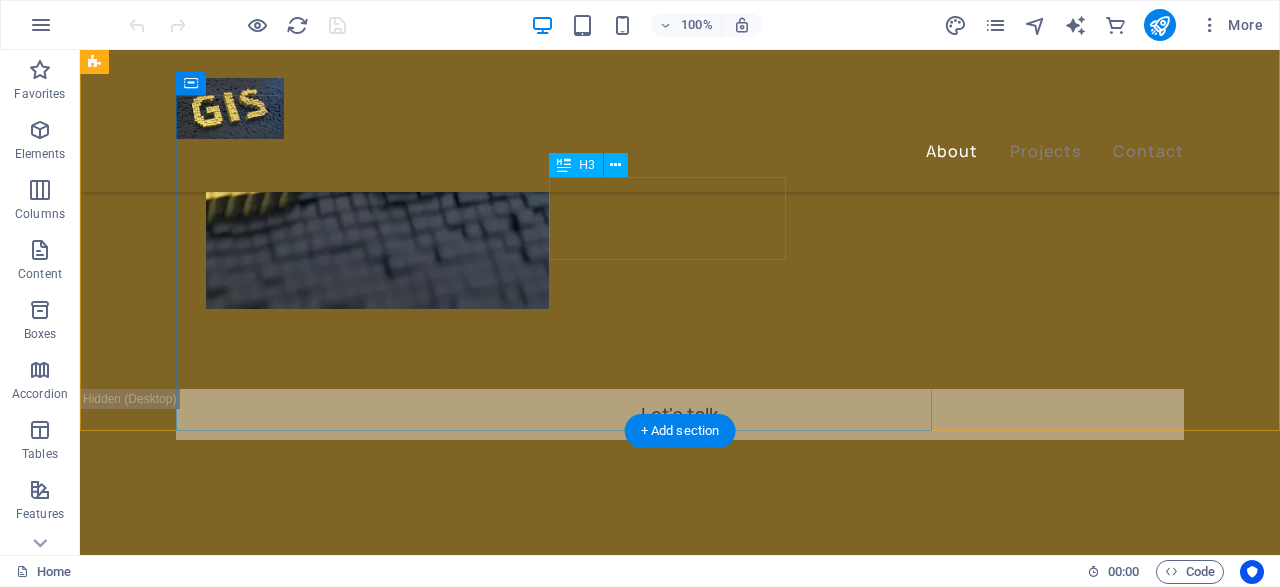 scroll, scrollTop: 947, scrollLeft: 0, axis: vertical 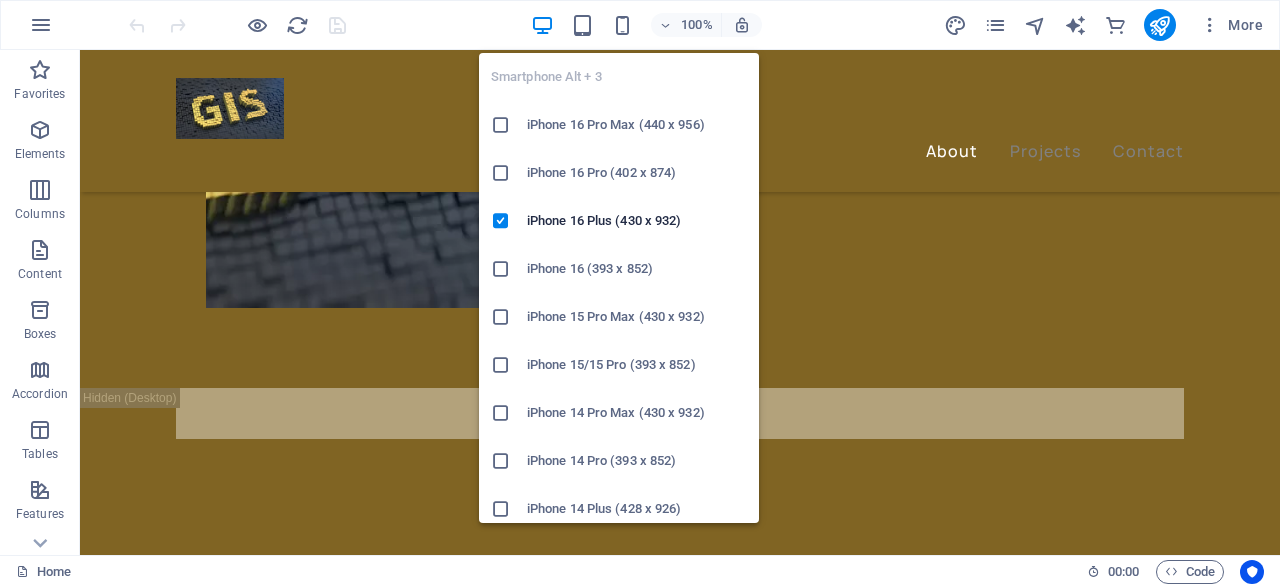 click on "iPhone 16 Pro Max (440 x 956)" at bounding box center (637, 125) 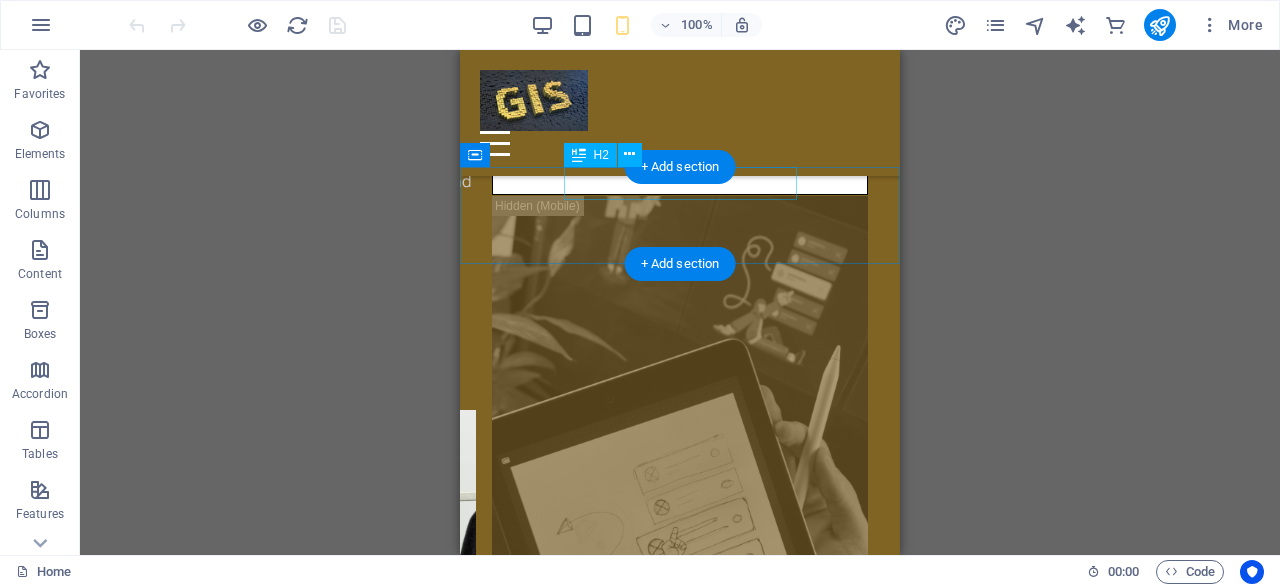 scroll, scrollTop: 4451, scrollLeft: 0, axis: vertical 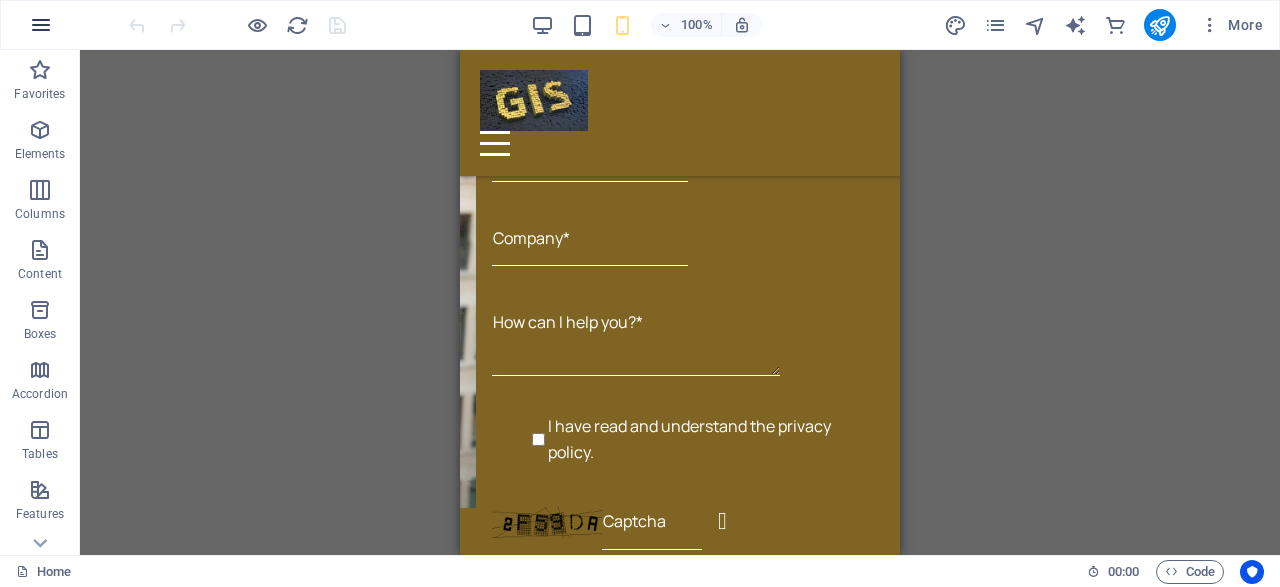 click at bounding box center (41, 25) 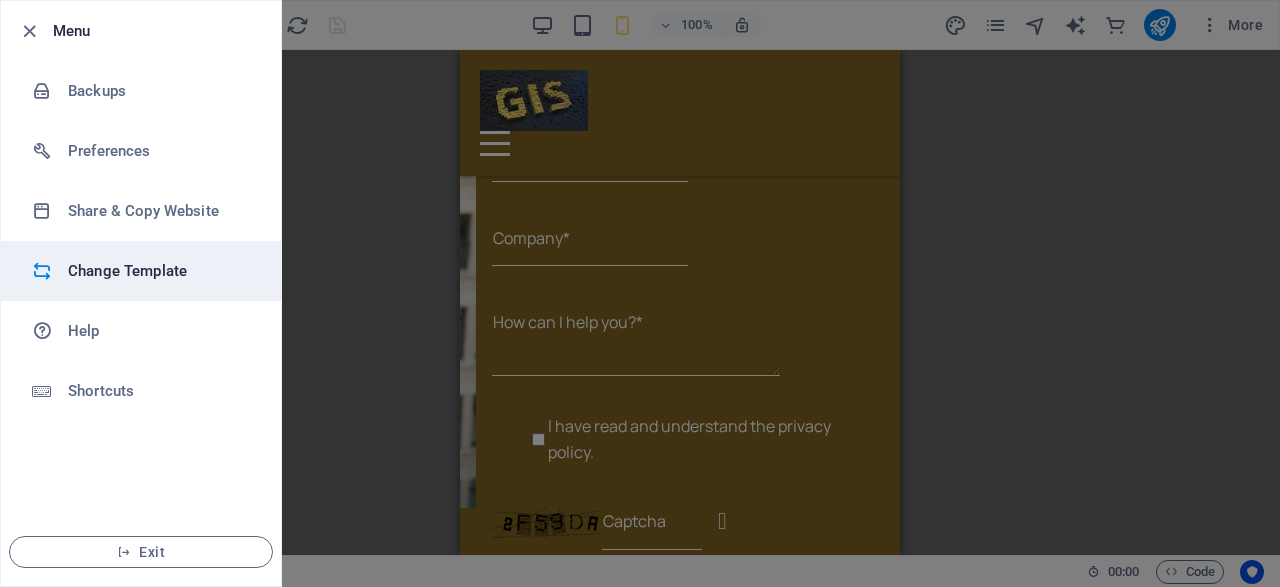 click on "Change Template" at bounding box center (160, 271) 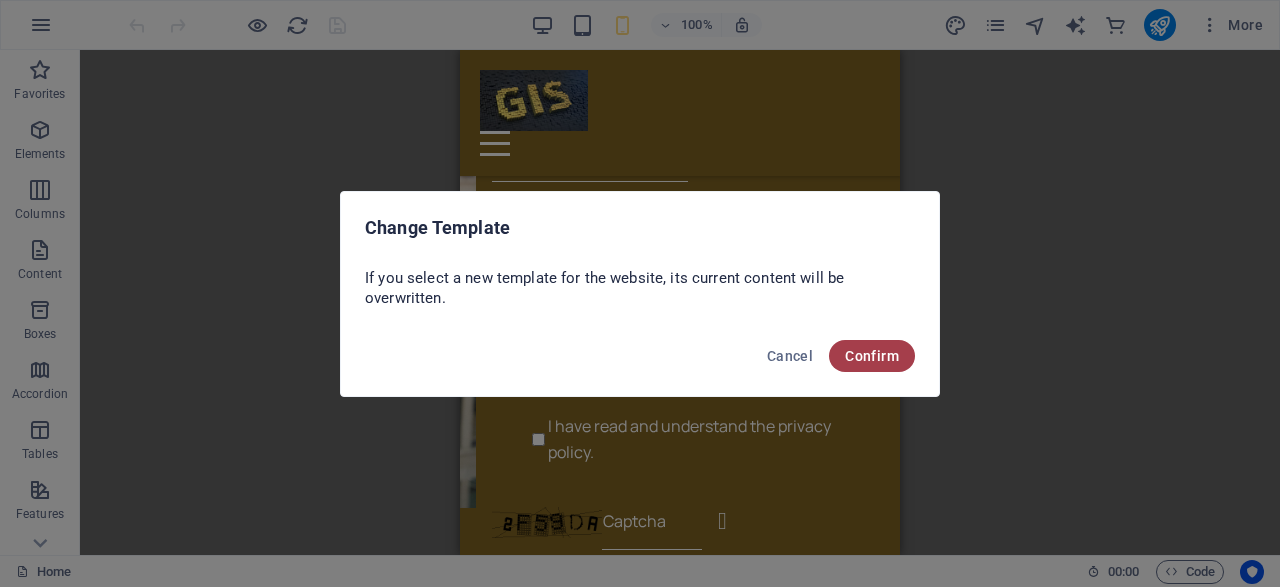 click on "Confirm" at bounding box center [872, 356] 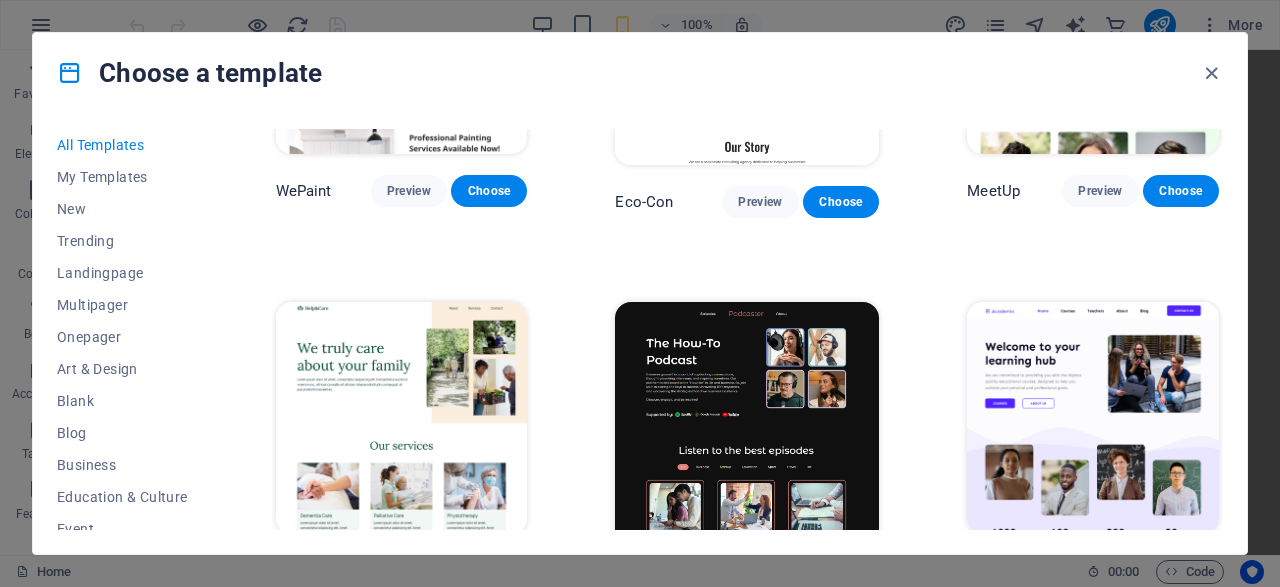 scroll, scrollTop: 1812, scrollLeft: 0, axis: vertical 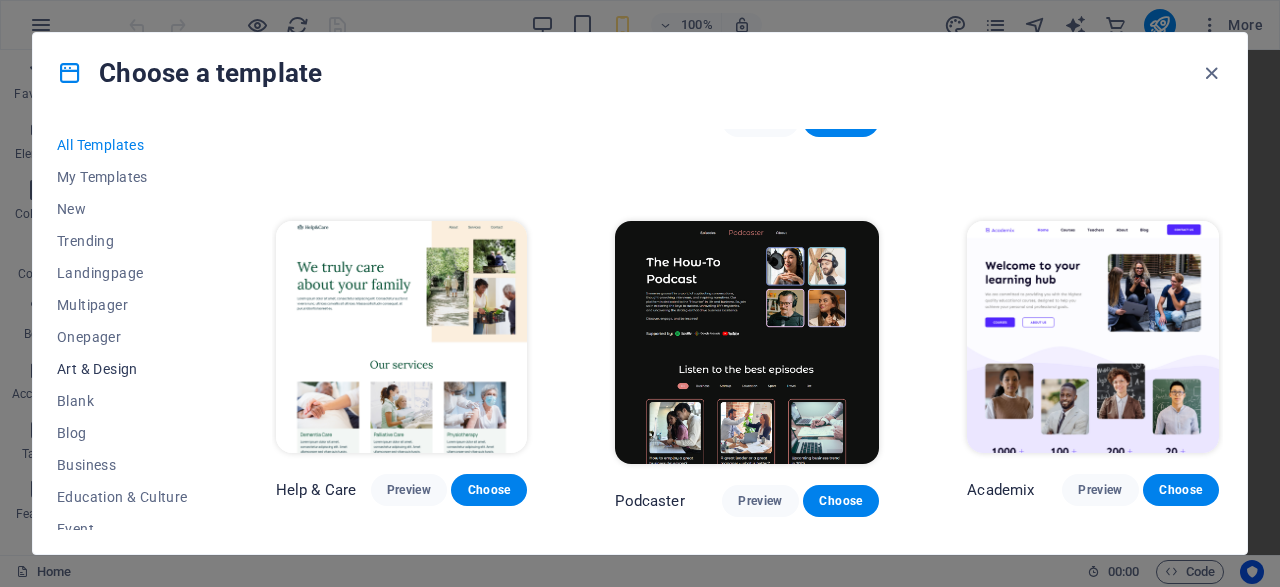 click on "Art & Design" at bounding box center [122, 369] 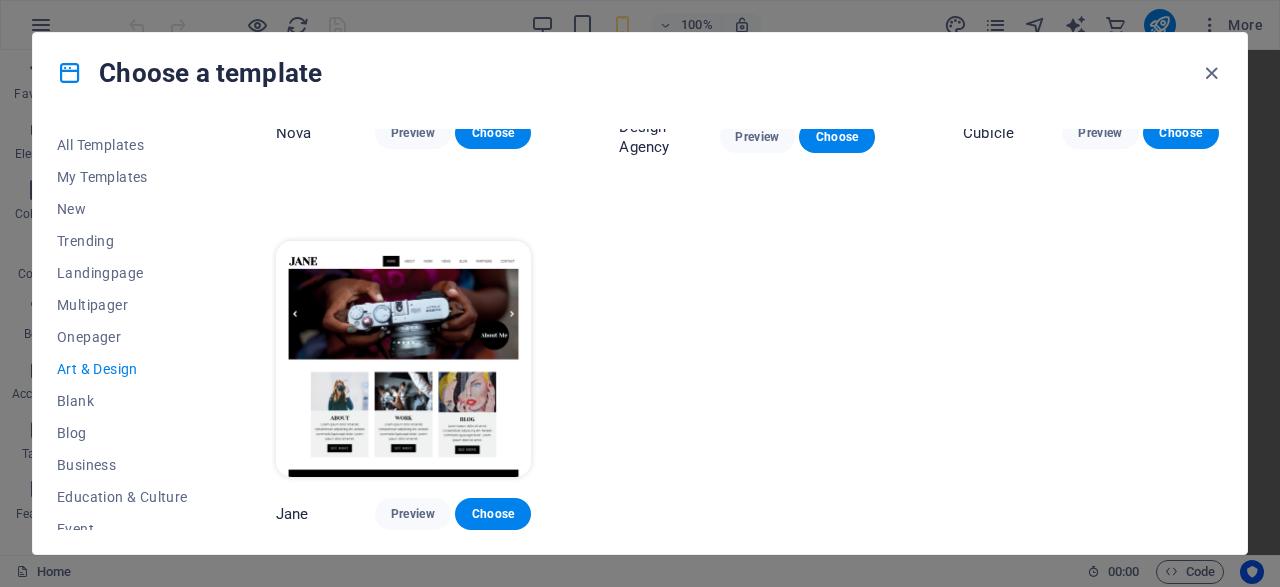 scroll, scrollTop: 1771, scrollLeft: 0, axis: vertical 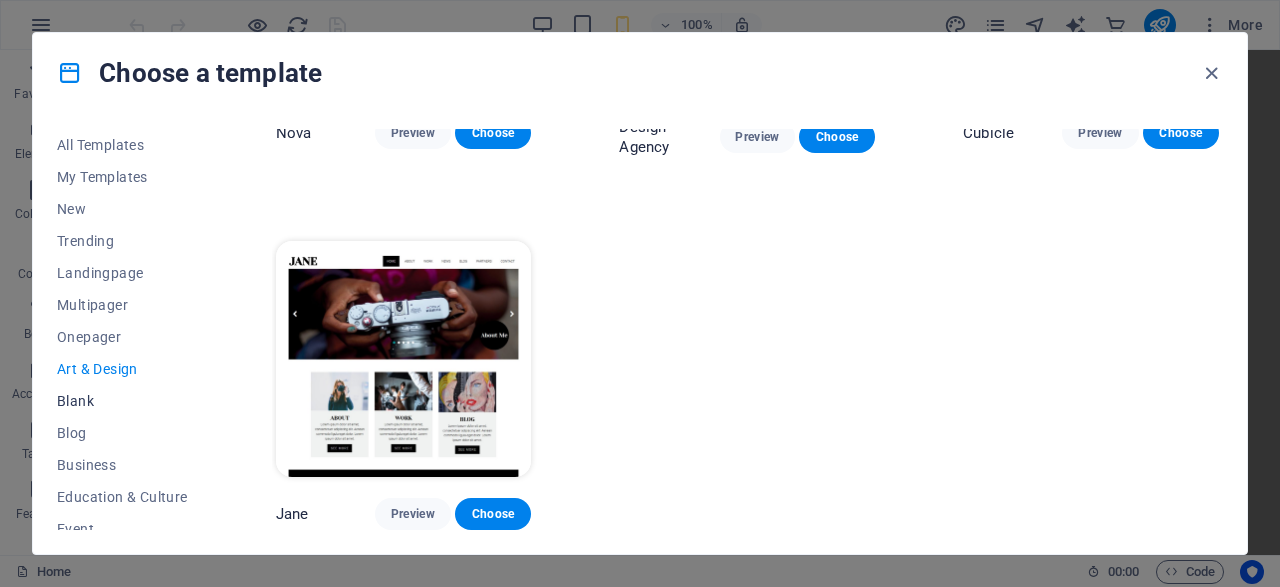 click on "Blank" at bounding box center [122, 401] 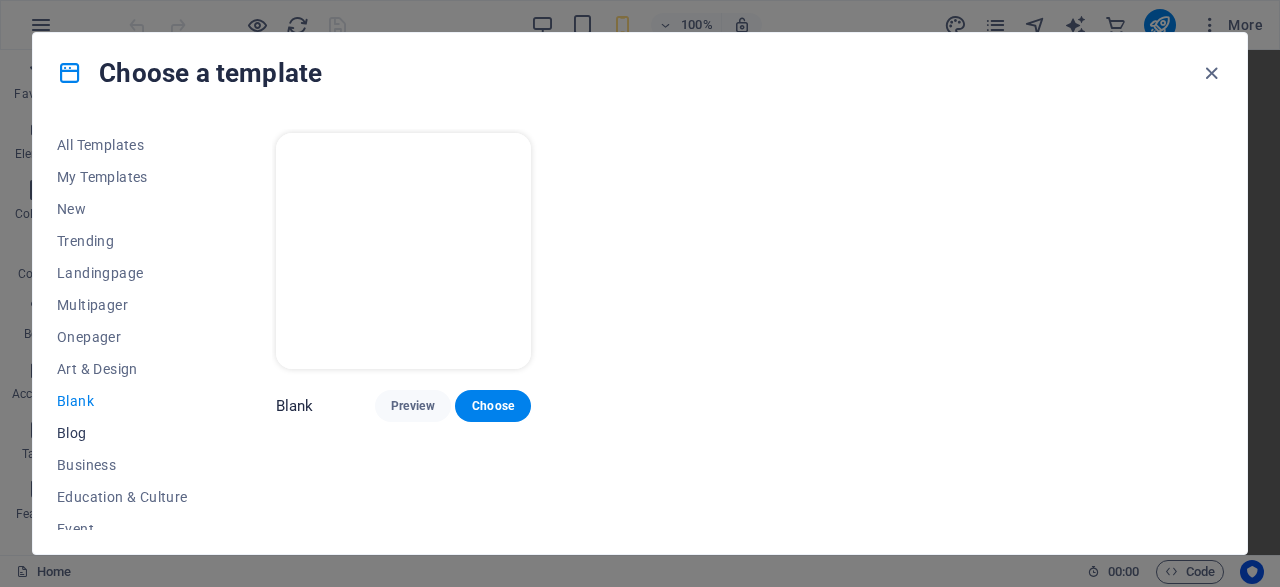 click on "Blog" at bounding box center [122, 433] 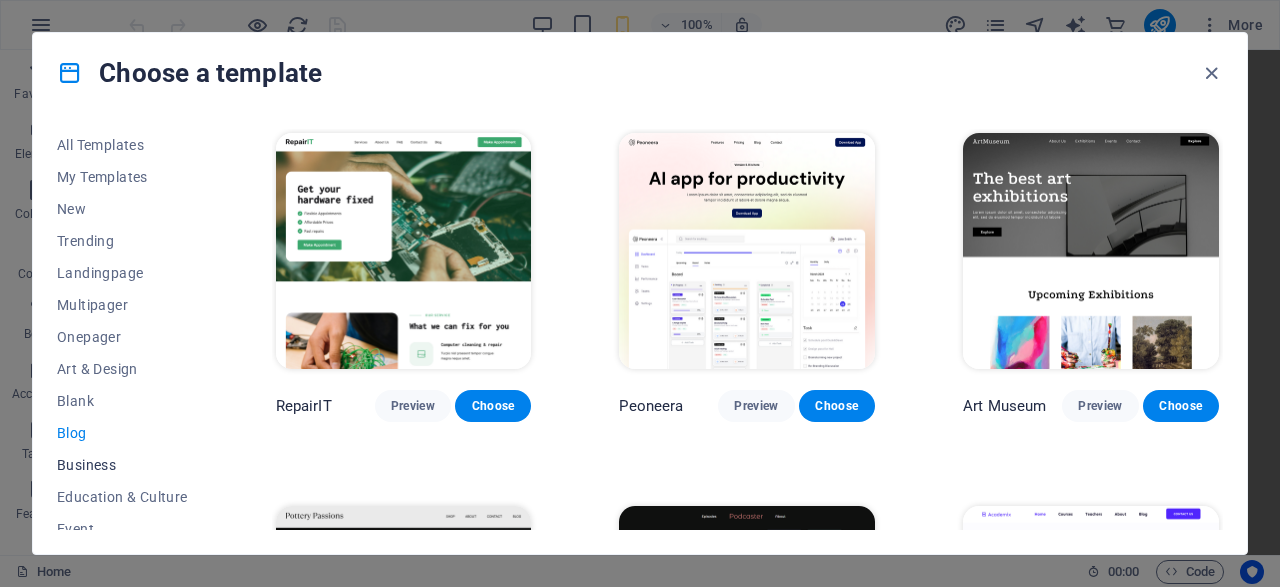 click on "Business" at bounding box center (122, 465) 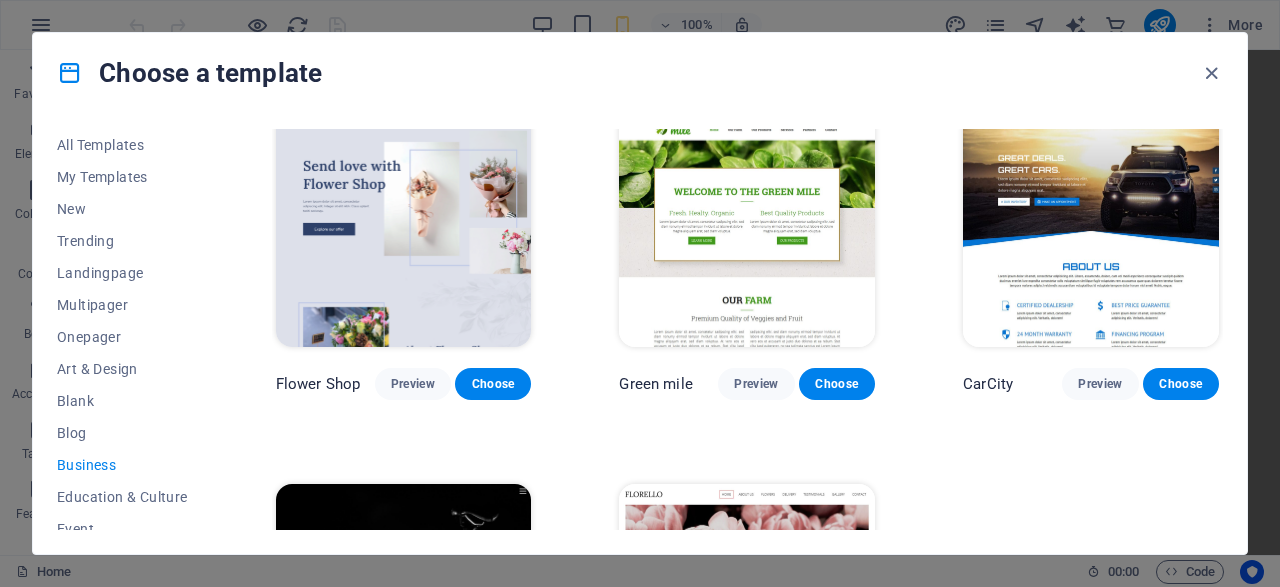 scroll, scrollTop: 644, scrollLeft: 0, axis: vertical 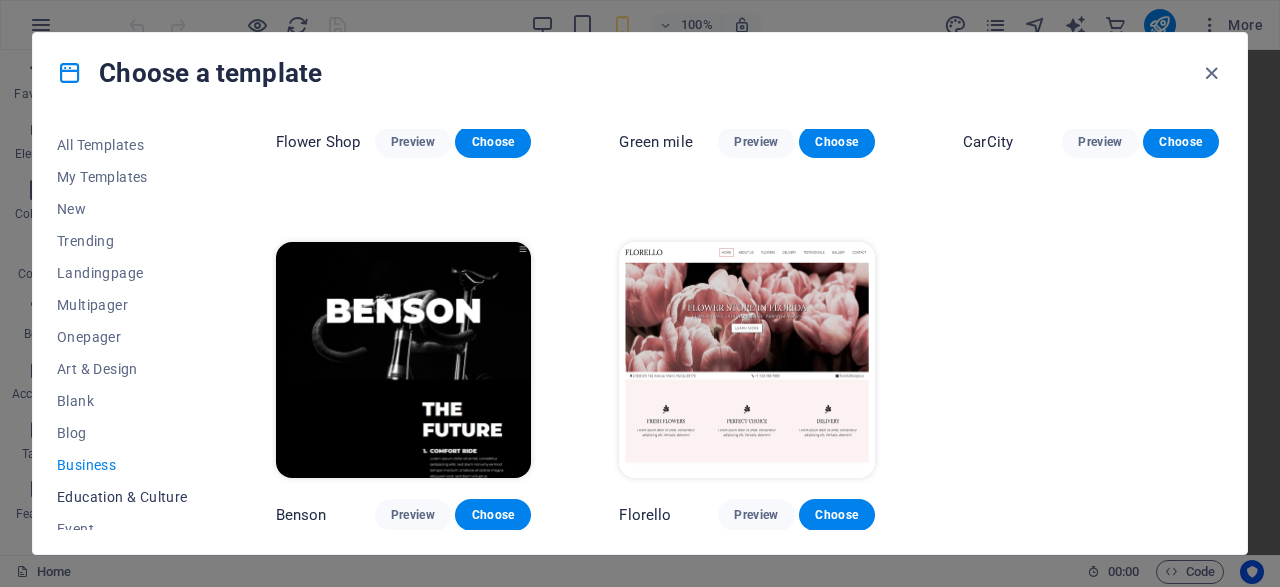 click on "Education & Culture" at bounding box center [122, 497] 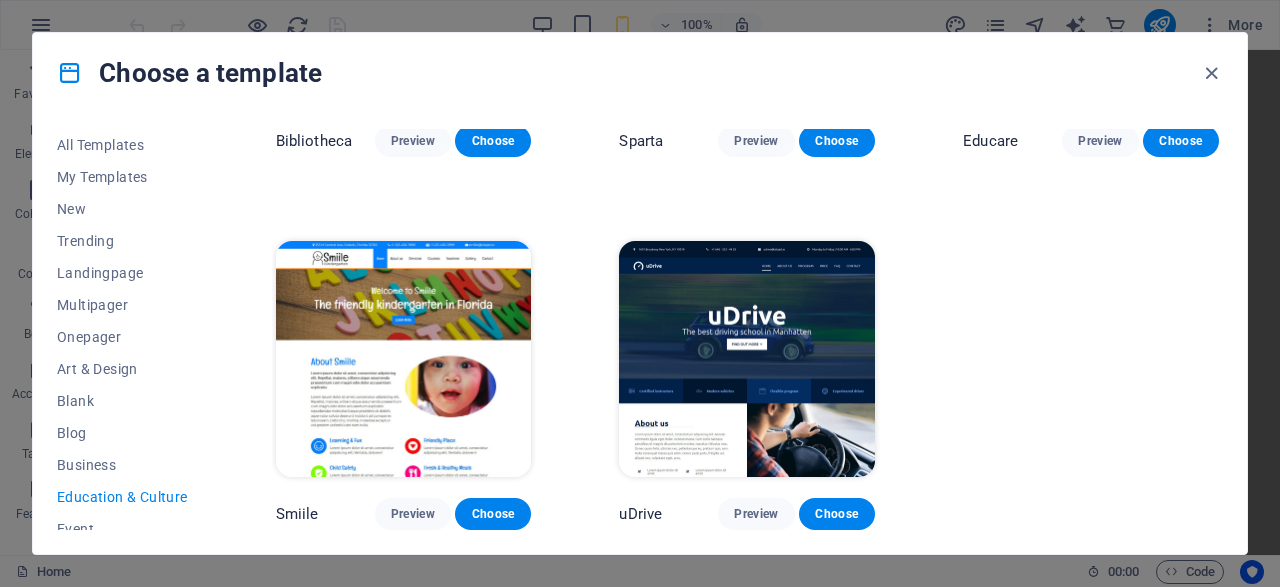 scroll, scrollTop: 636, scrollLeft: 0, axis: vertical 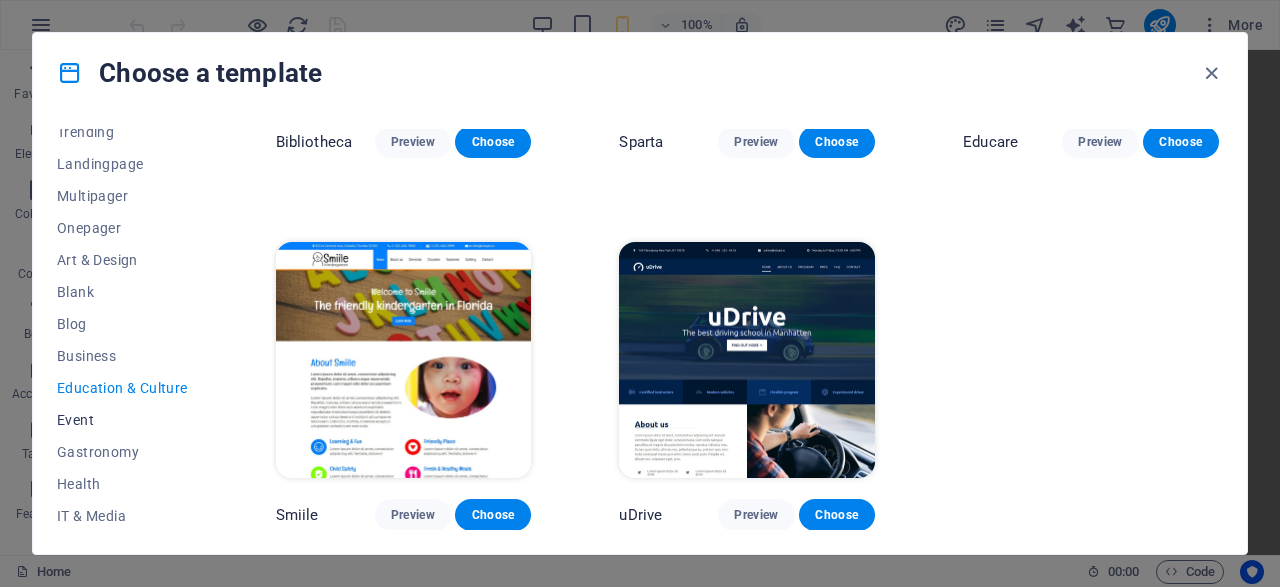 click on "Event" at bounding box center [122, 420] 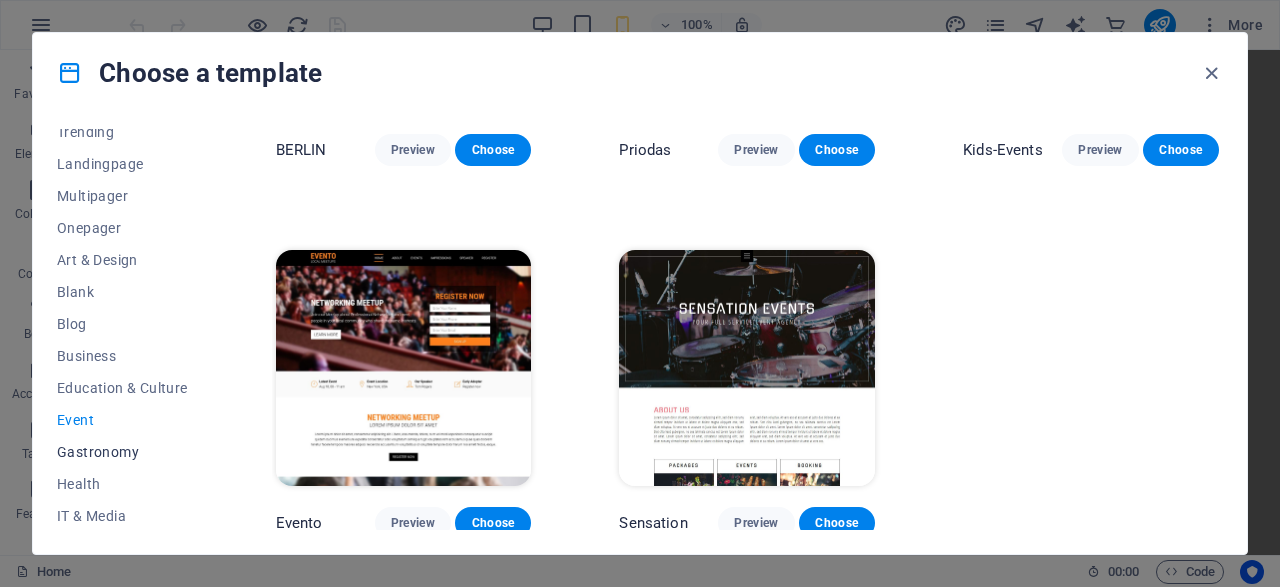click on "Gastronomy" at bounding box center [122, 452] 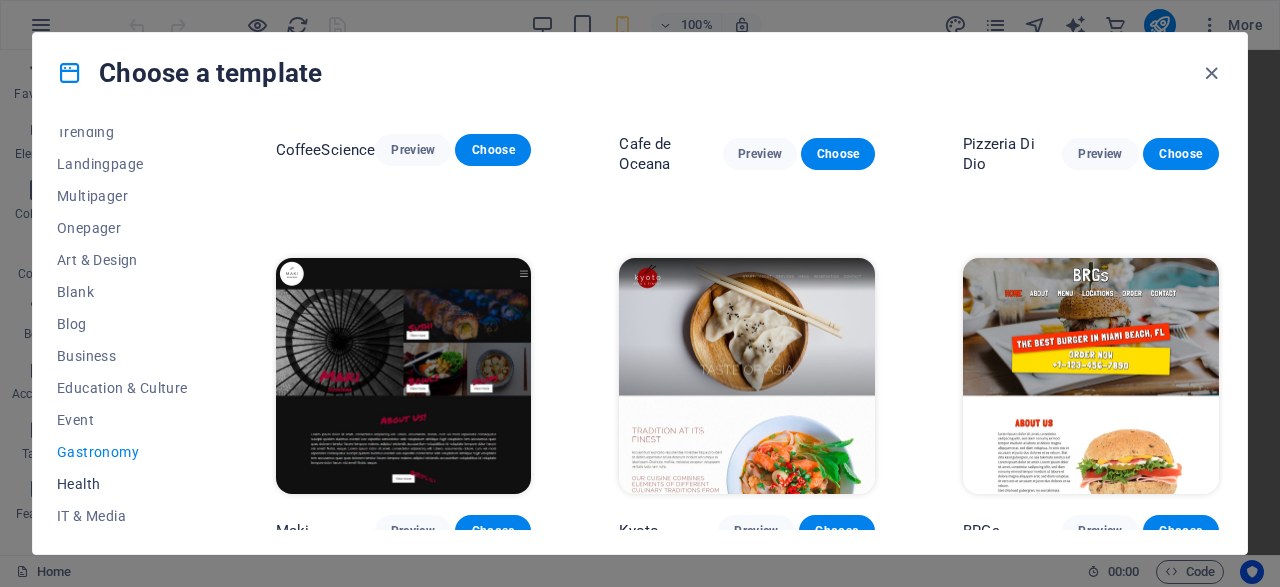 click on "Health" at bounding box center (122, 484) 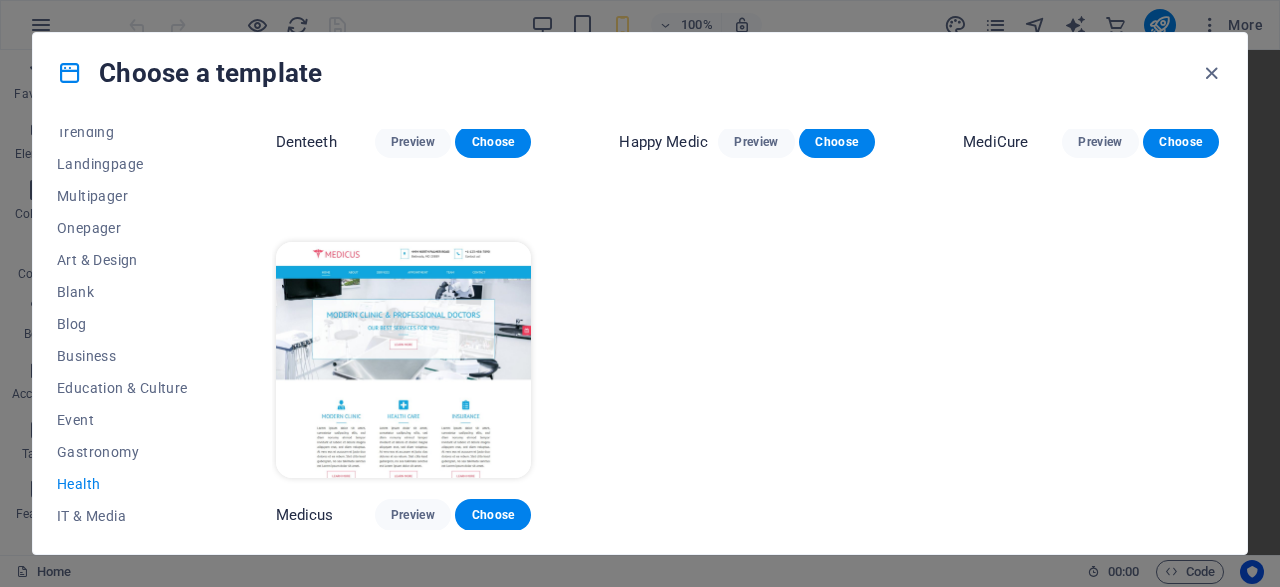 scroll, scrollTop: 636, scrollLeft: 0, axis: vertical 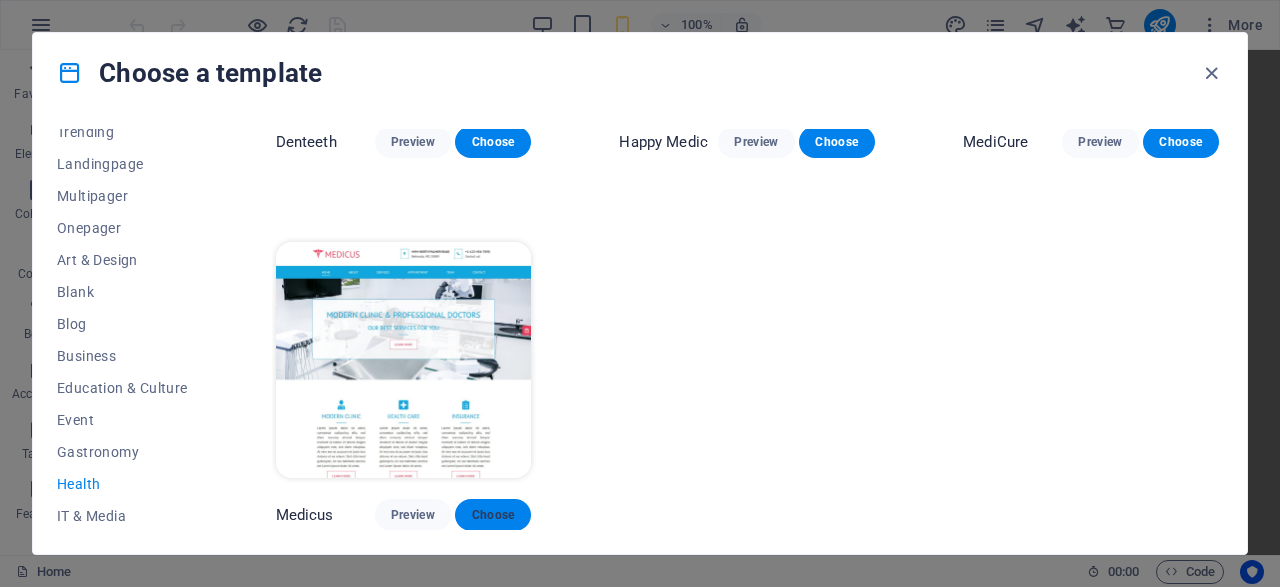 click on "Choose" at bounding box center (493, 515) 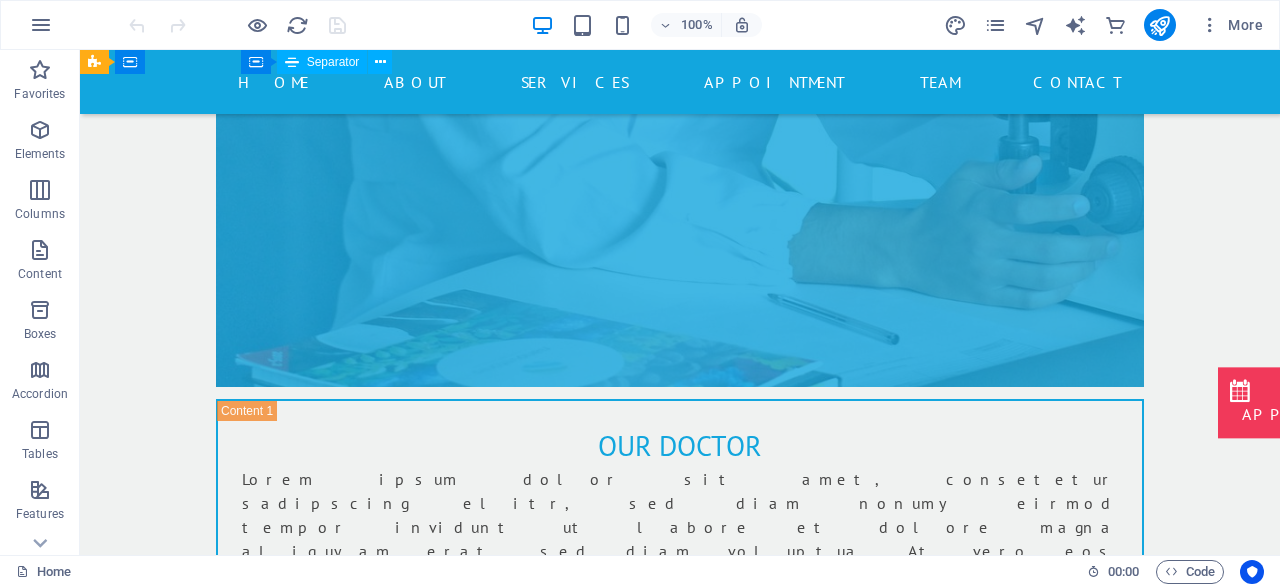 scroll, scrollTop: 8825, scrollLeft: 0, axis: vertical 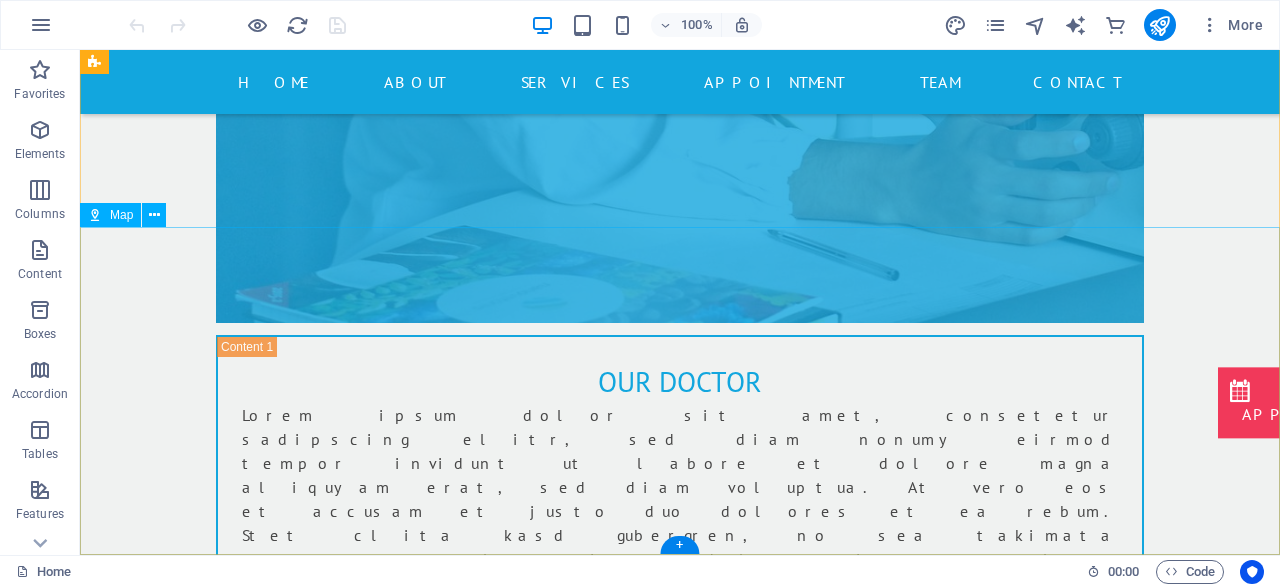 click on "← Move left → Move right ↑ Move up ↓ Move down + Zoom in - Zoom out Home Jump left by 75% End Jump right by 75% Page Up Jump up by 75% Page Down Jump down by 75% Map Terrain Satellite Labels Keyboard shortcuts Map Data Map data ©2025 Google Map data ©2025 Google 1 km  Click to toggle between metric and imperial units Terms Report a map error" at bounding box center [680, 5569] 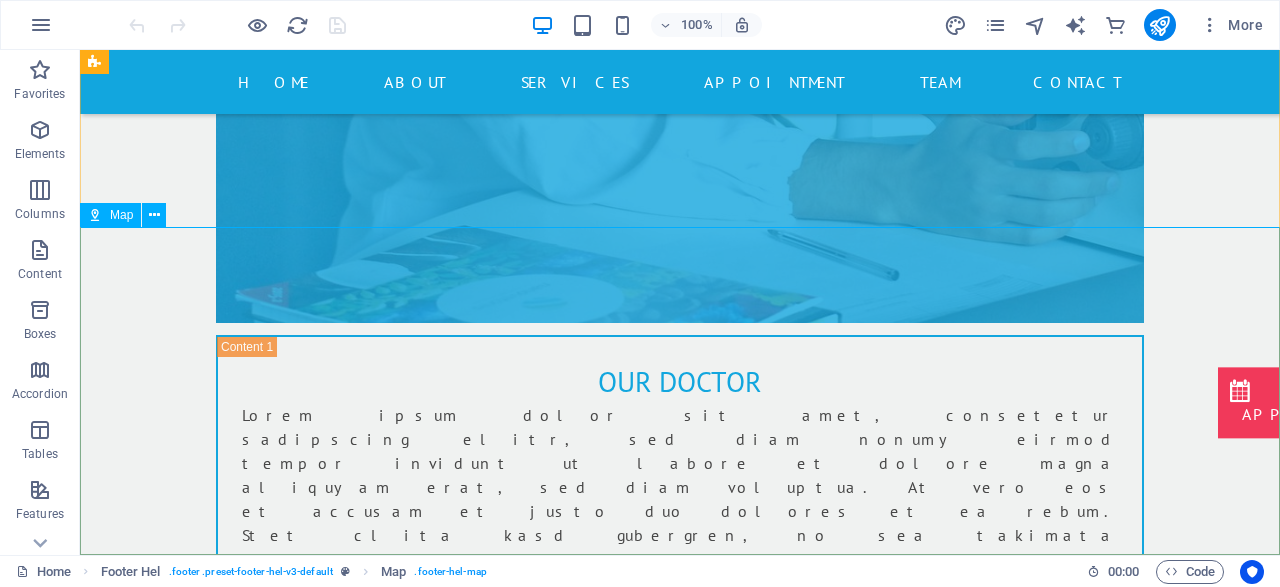 click at bounding box center [95, 215] 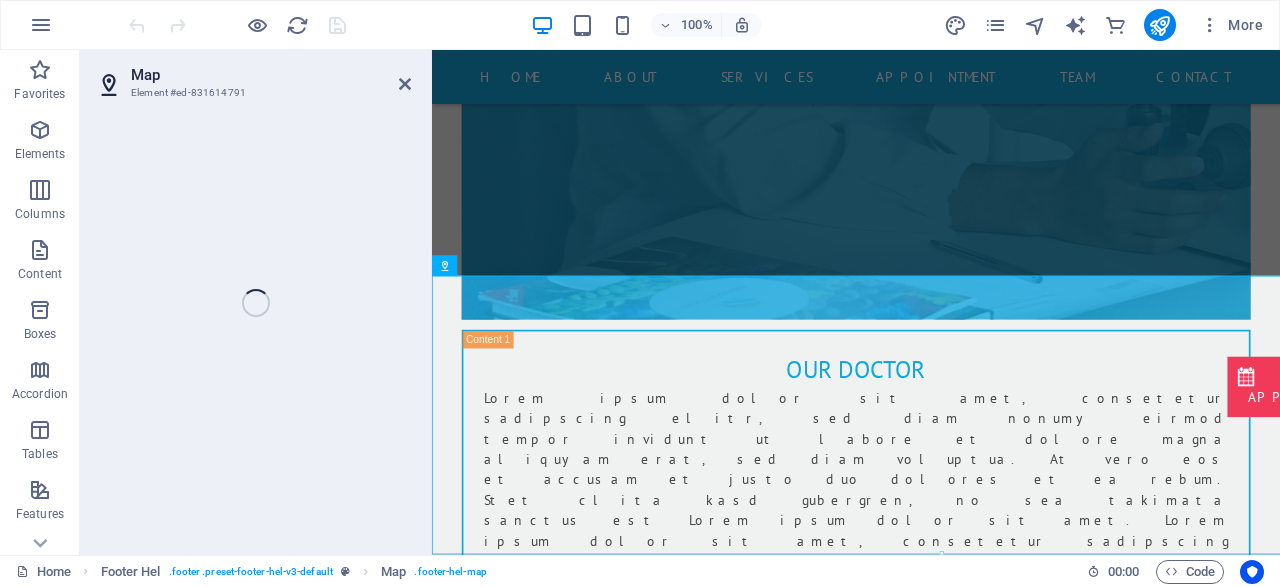 scroll, scrollTop: 8736, scrollLeft: 0, axis: vertical 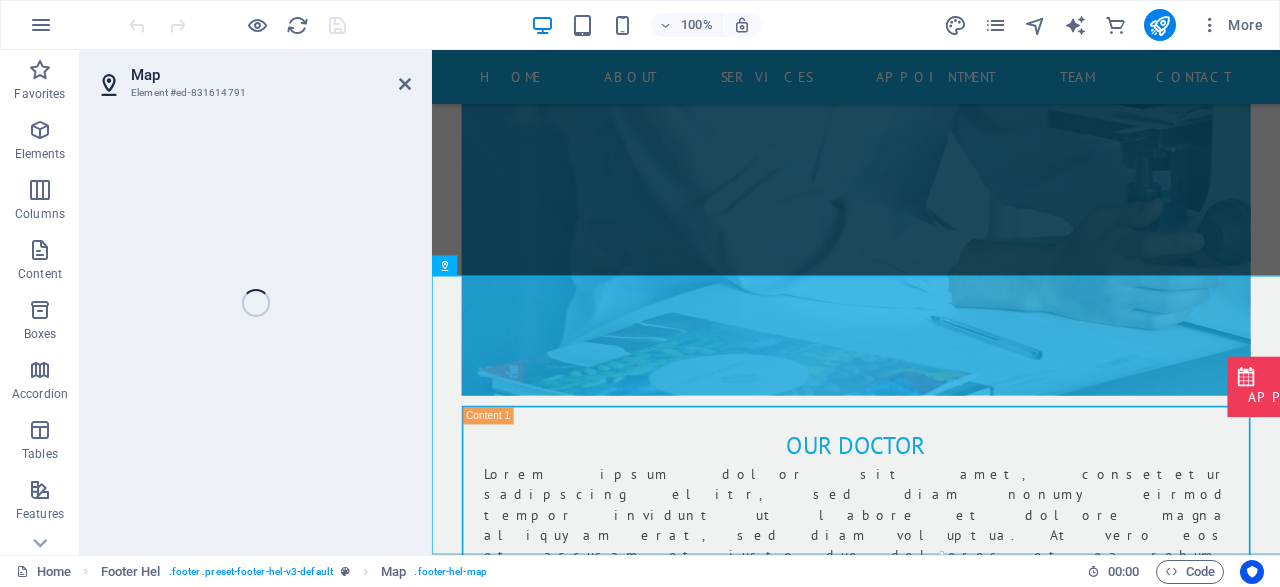 select on "1" 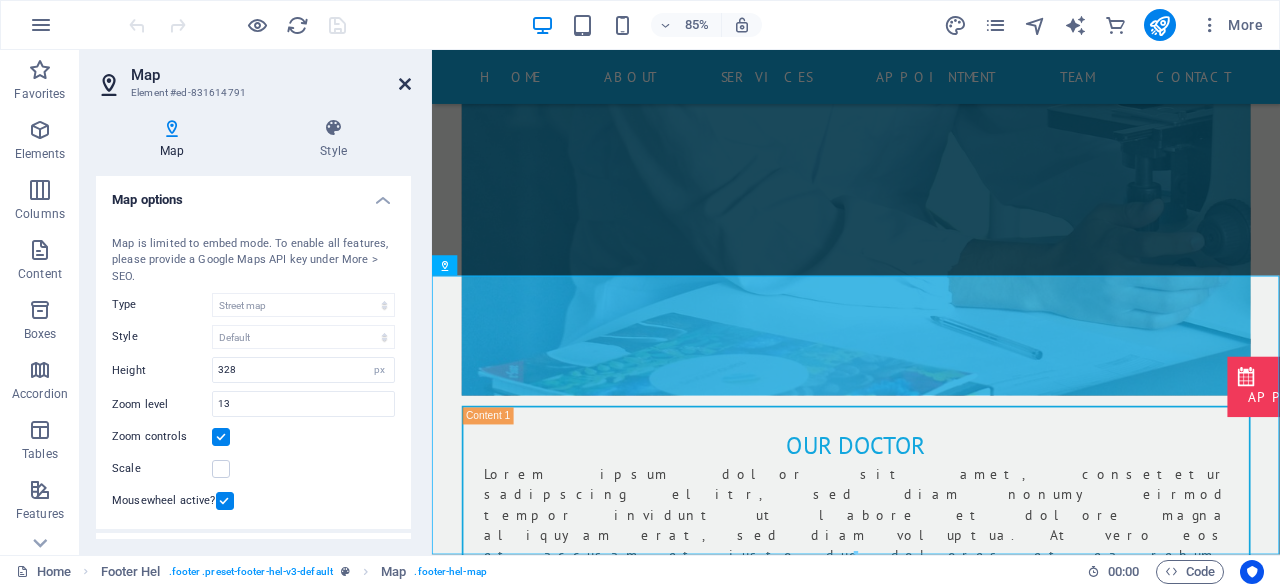 click at bounding box center [405, 84] 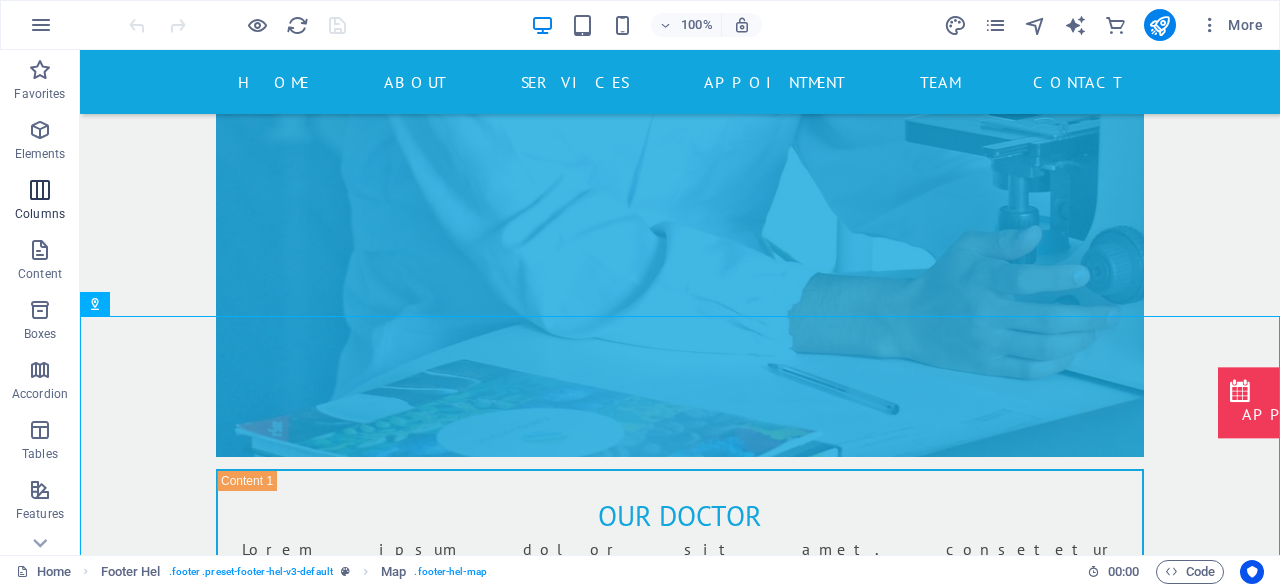 click on "Columns" at bounding box center [40, 202] 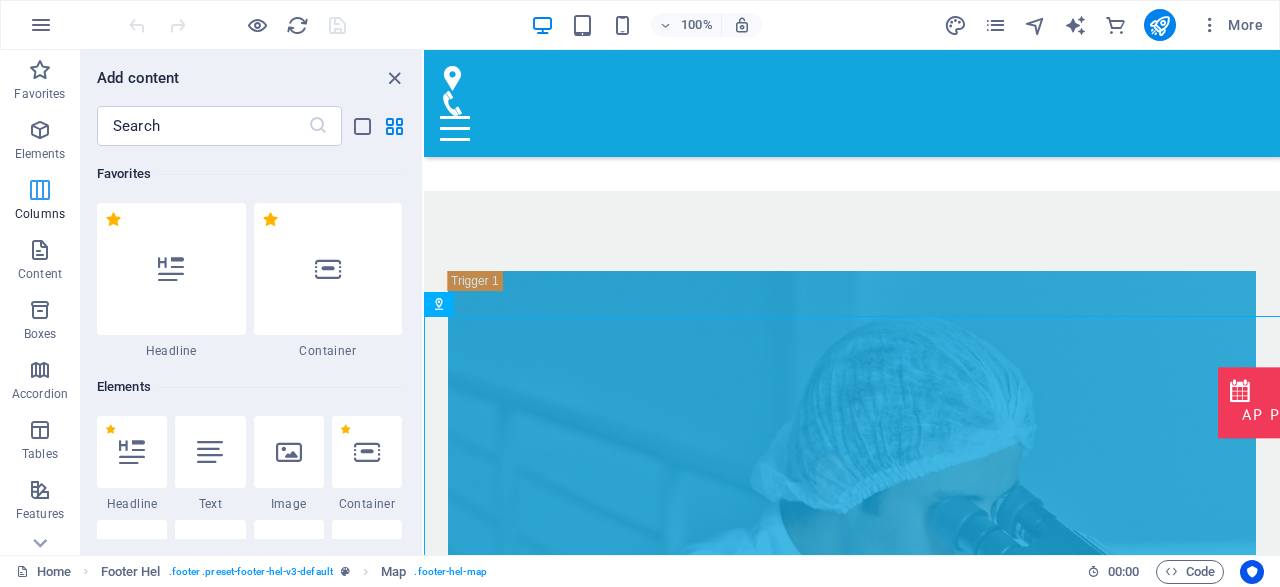 click on "Columns" at bounding box center [40, 202] 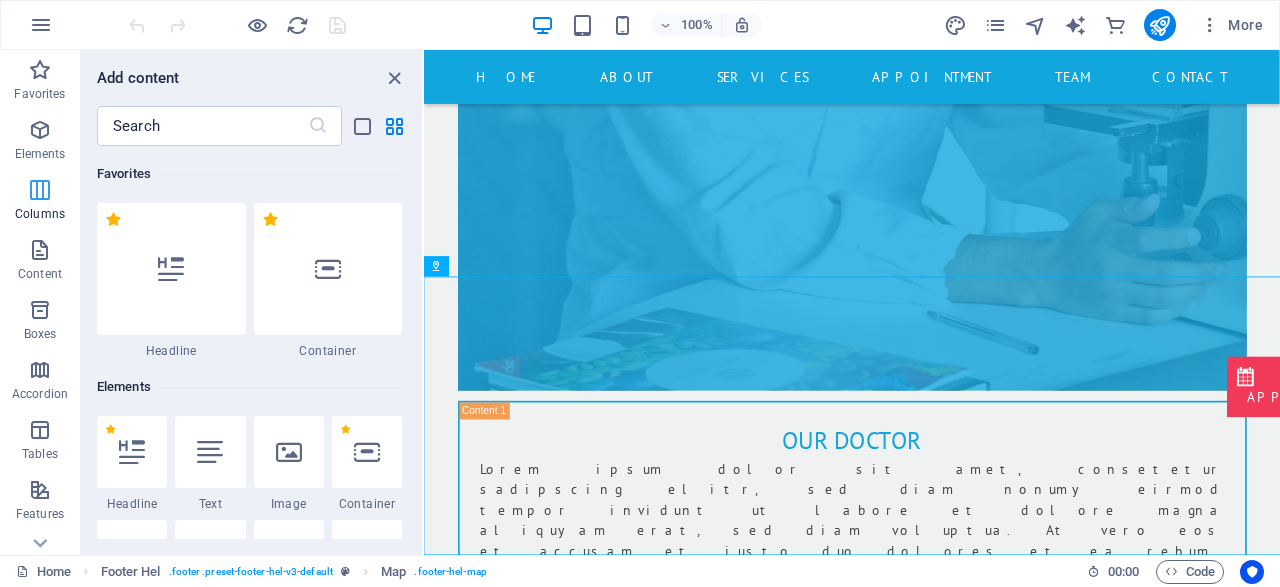 scroll, scrollTop: 990, scrollLeft: 0, axis: vertical 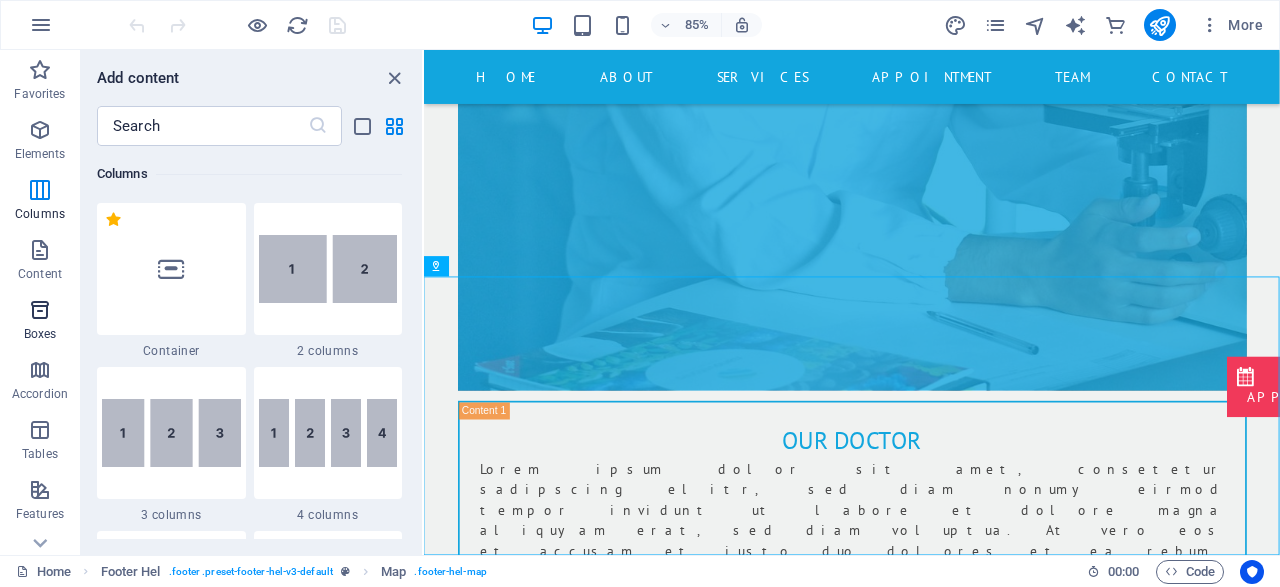 click on "Boxes" at bounding box center [40, 334] 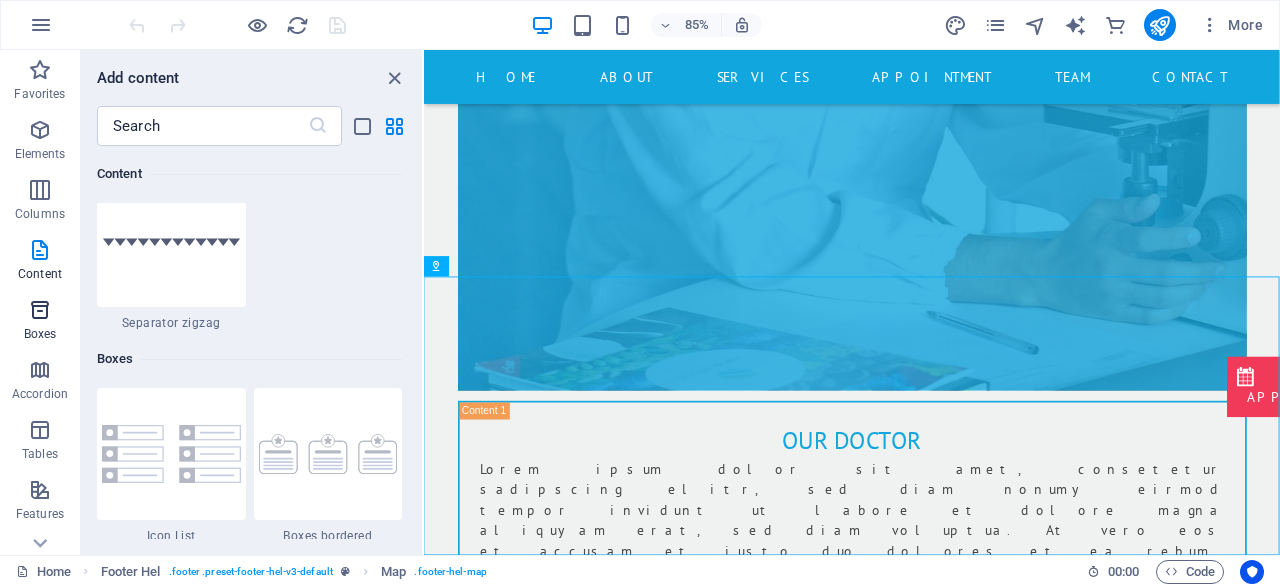 scroll, scrollTop: 5516, scrollLeft: 0, axis: vertical 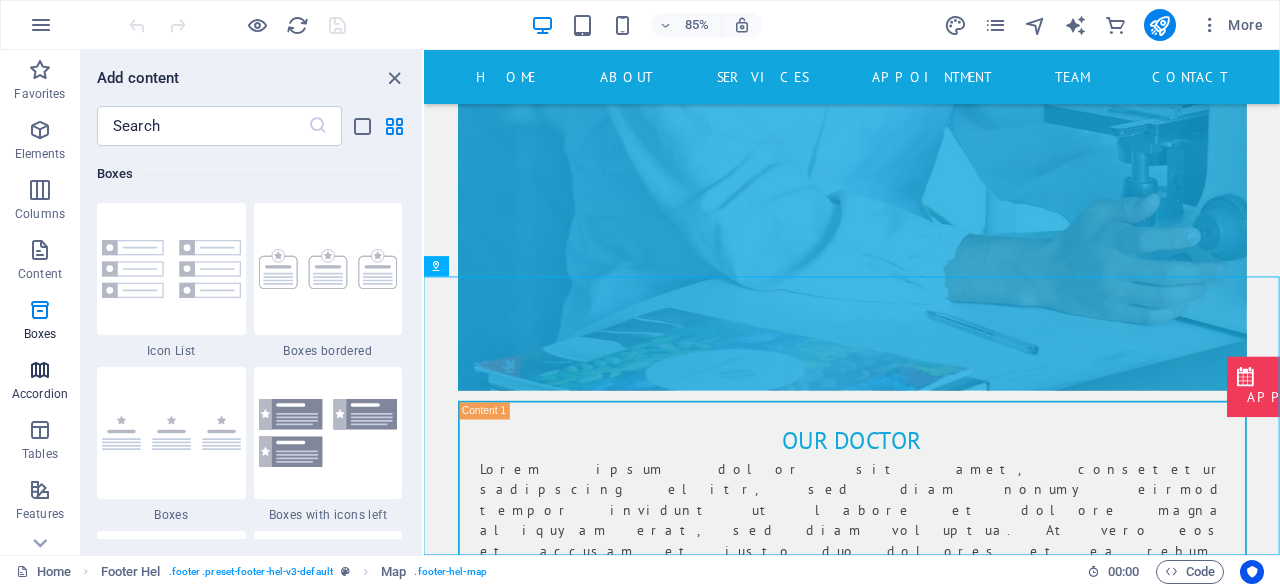 click at bounding box center [40, 370] 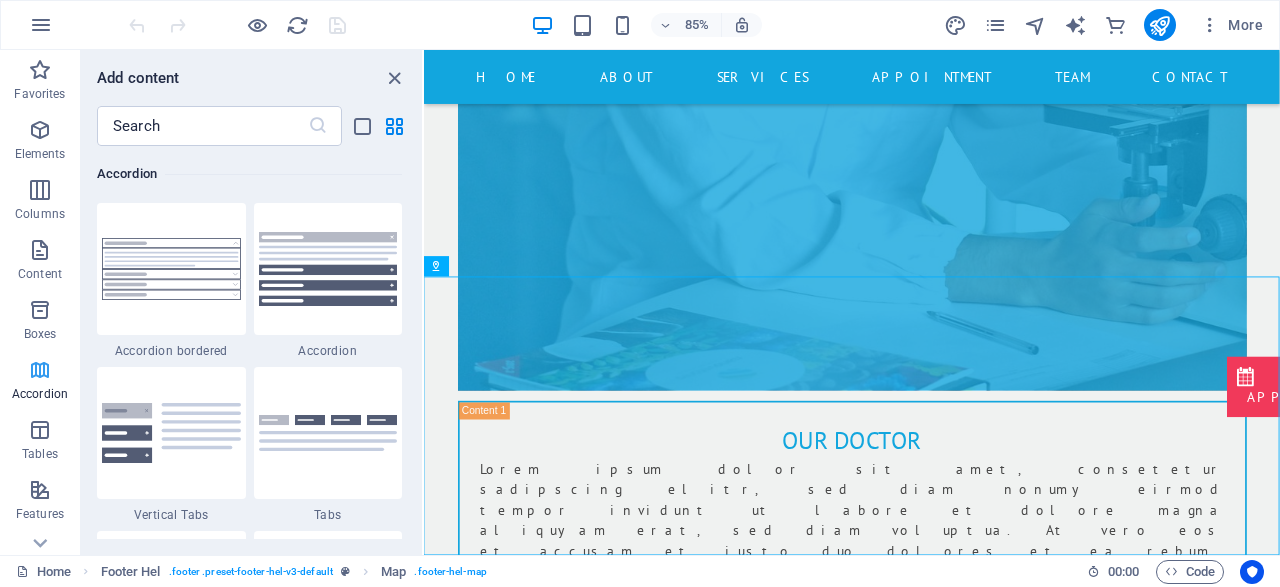 scroll, scrollTop: 6385, scrollLeft: 0, axis: vertical 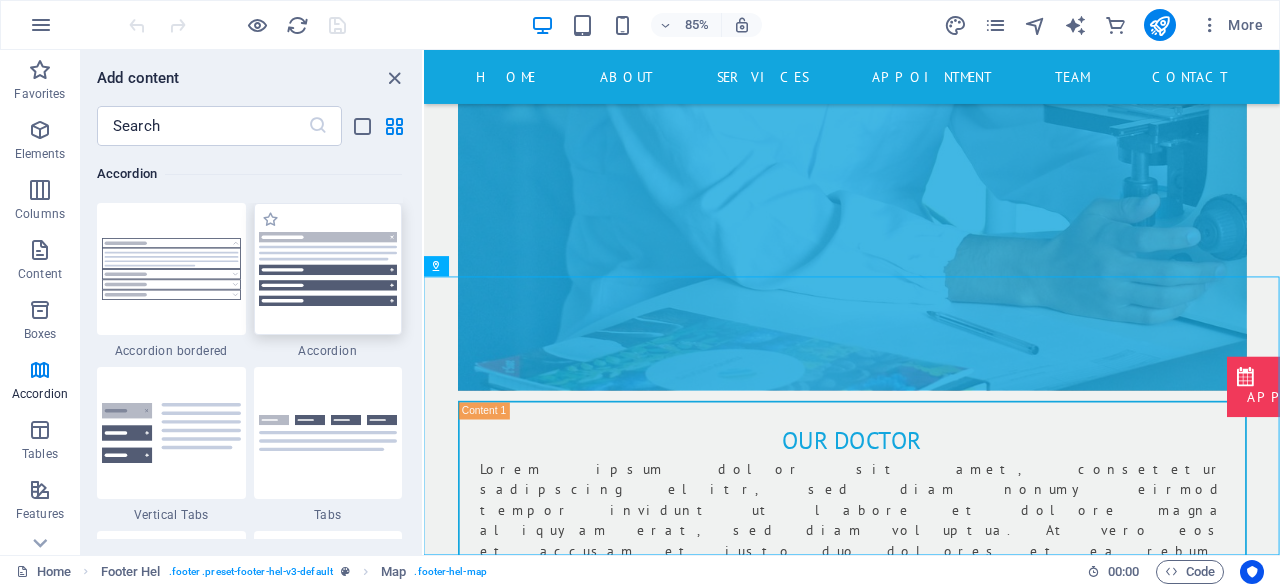 click at bounding box center (328, 269) 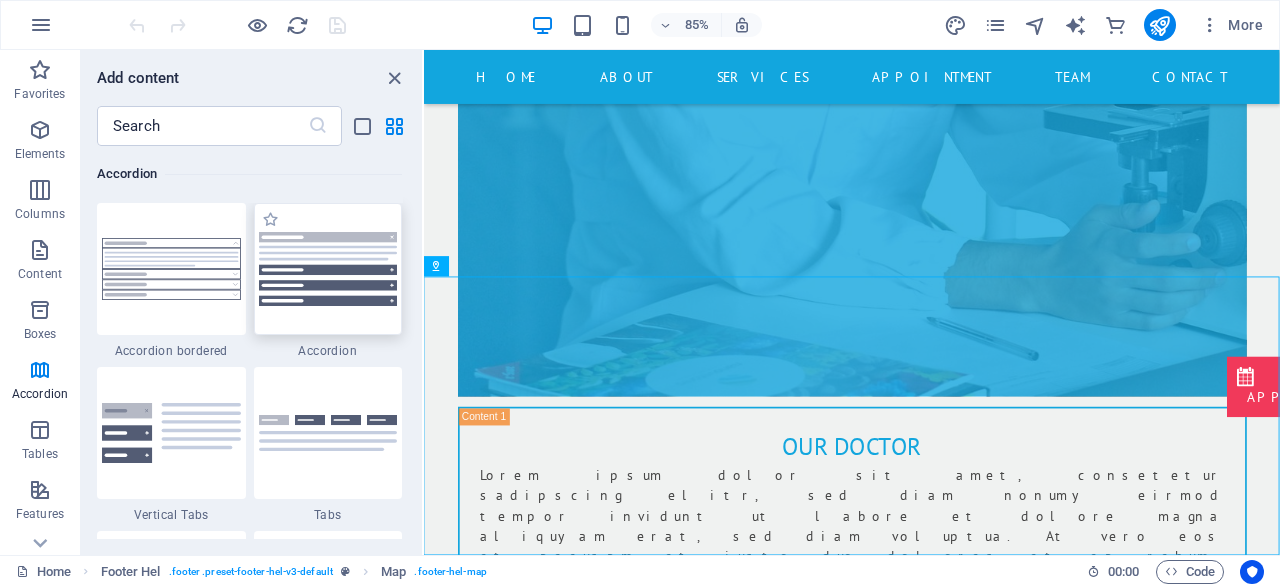 click on "Drag here to replace the existing content. Press “Ctrl” if you want to create a new element.
H1   Banner   Banner   Container   Container   Container   Separator   Map   Footer Hel   Container   Text   Menu   Menu Bar   Container   Text   Footer Hel   Container   Container   Form   Textarea   Form" at bounding box center (852, 302) 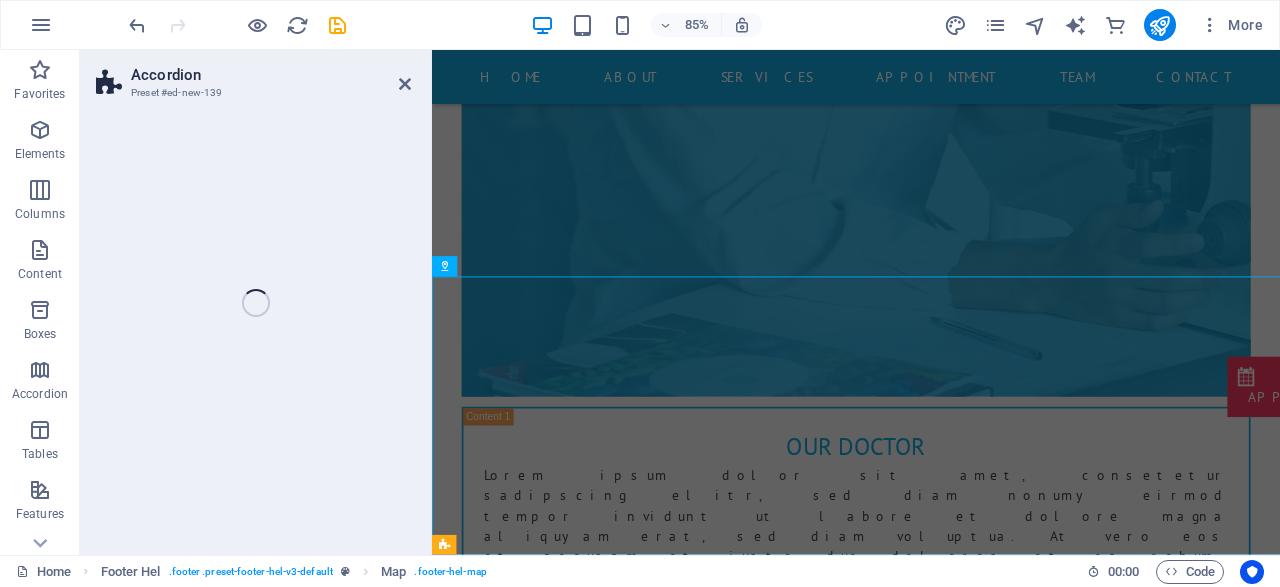 scroll, scrollTop: 9336, scrollLeft: 0, axis: vertical 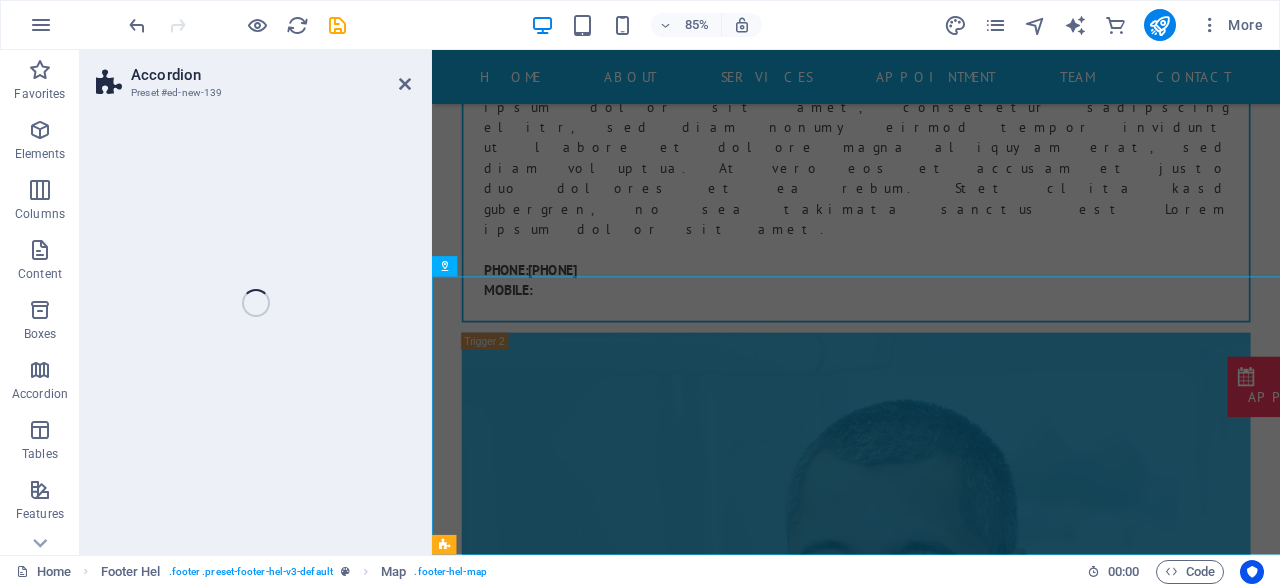 select on "rem" 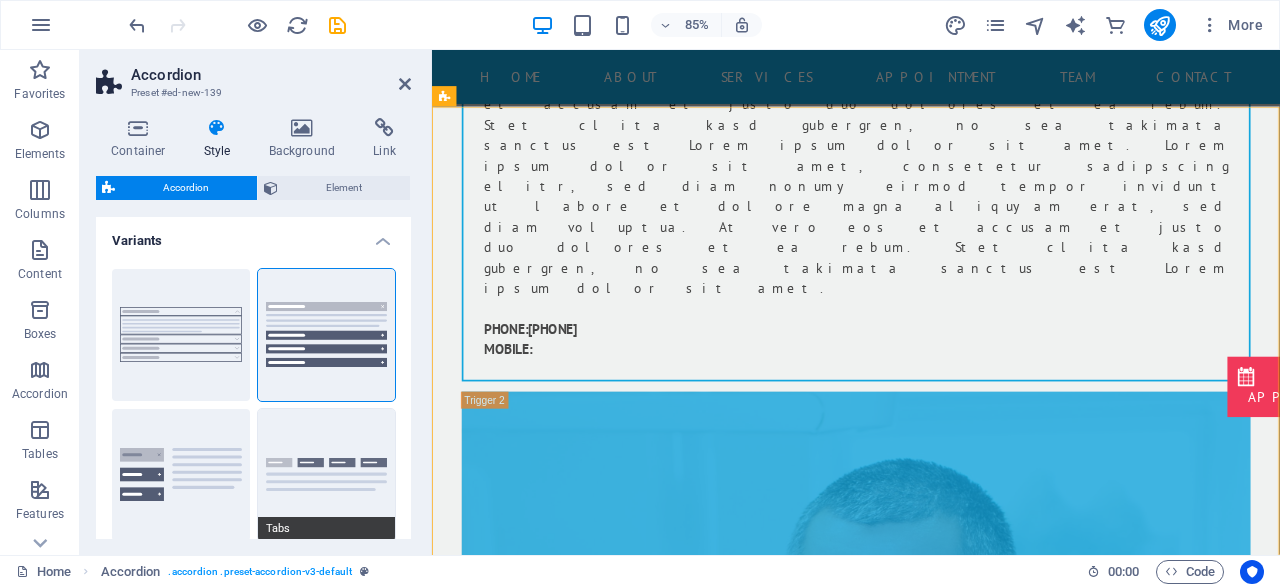 scroll, scrollTop: 9268, scrollLeft: 0, axis: vertical 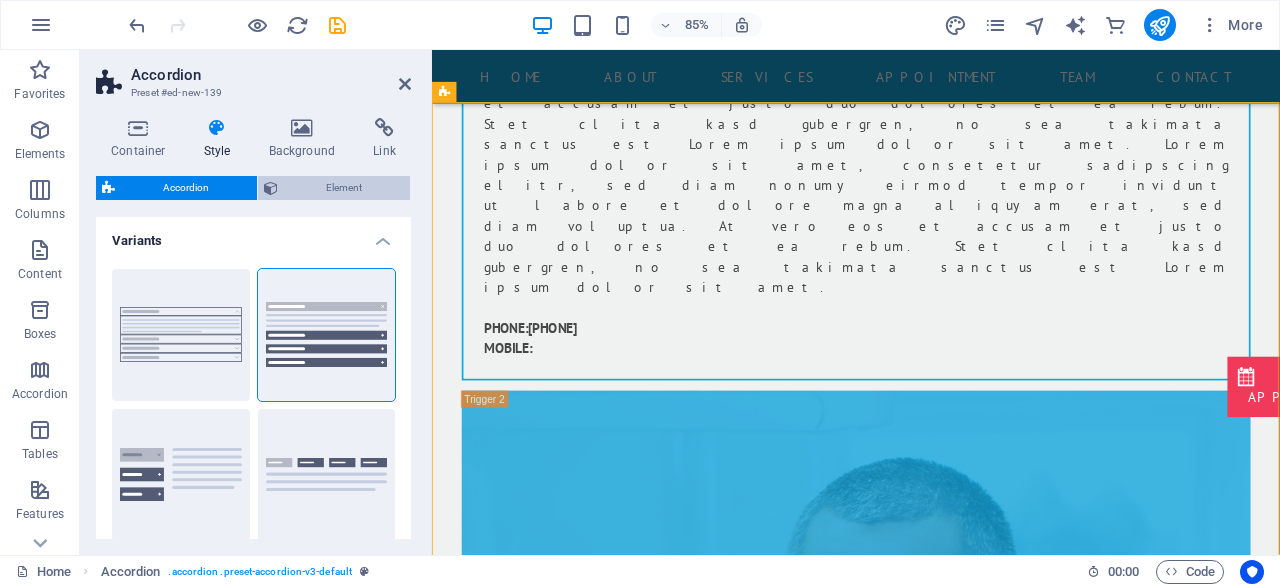 click on "Element" at bounding box center (344, 188) 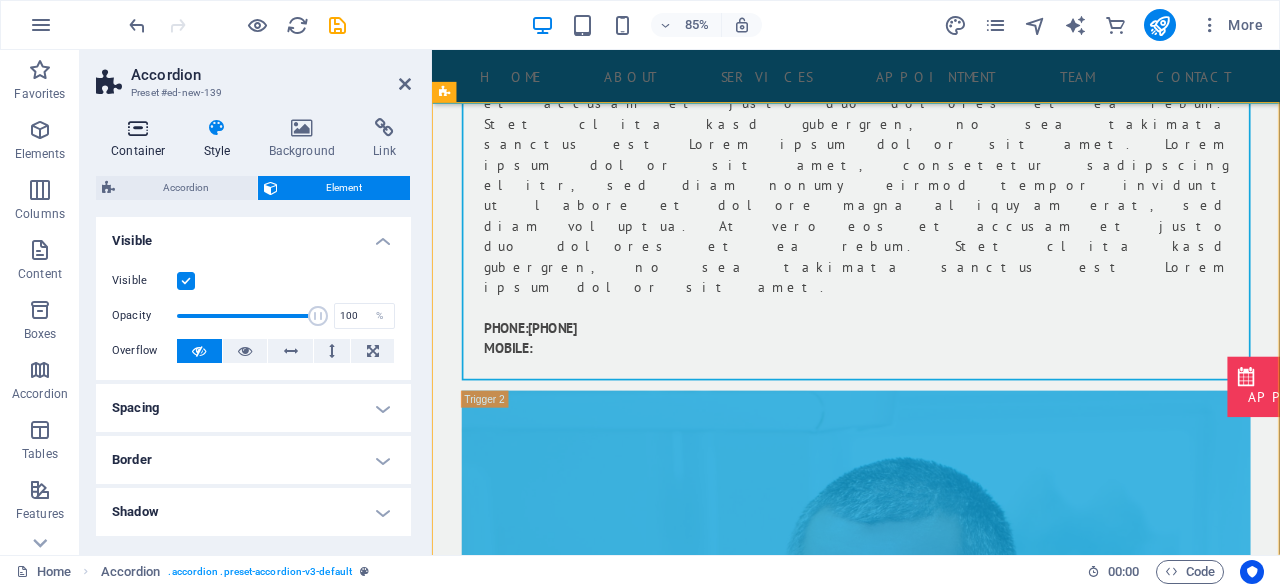 click at bounding box center [138, 128] 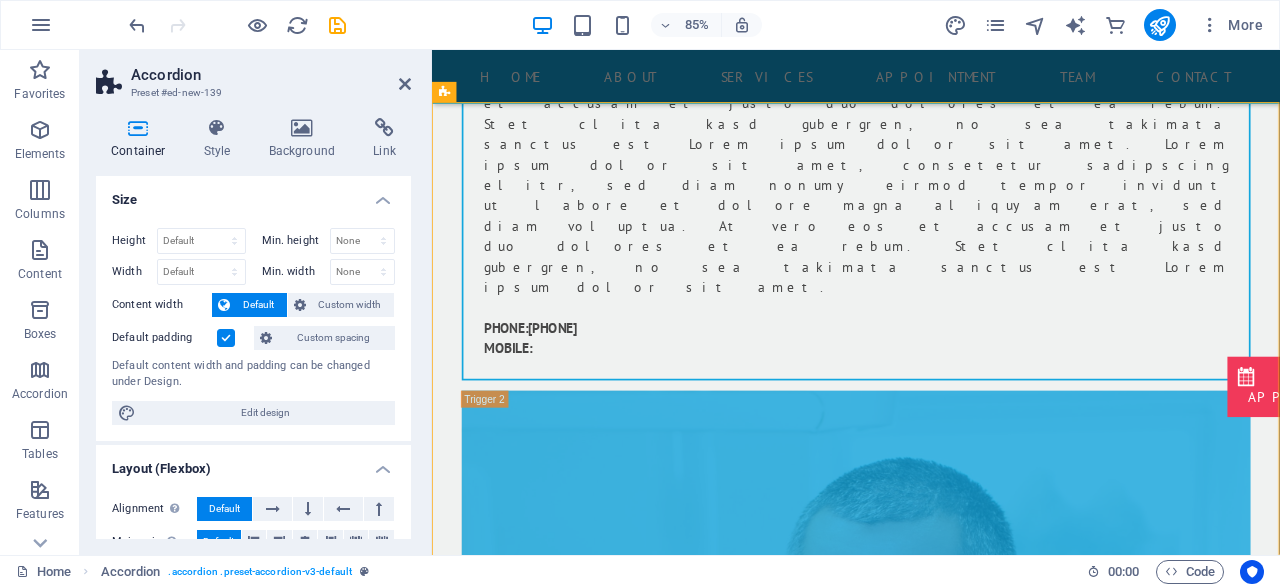 click at bounding box center [138, 128] 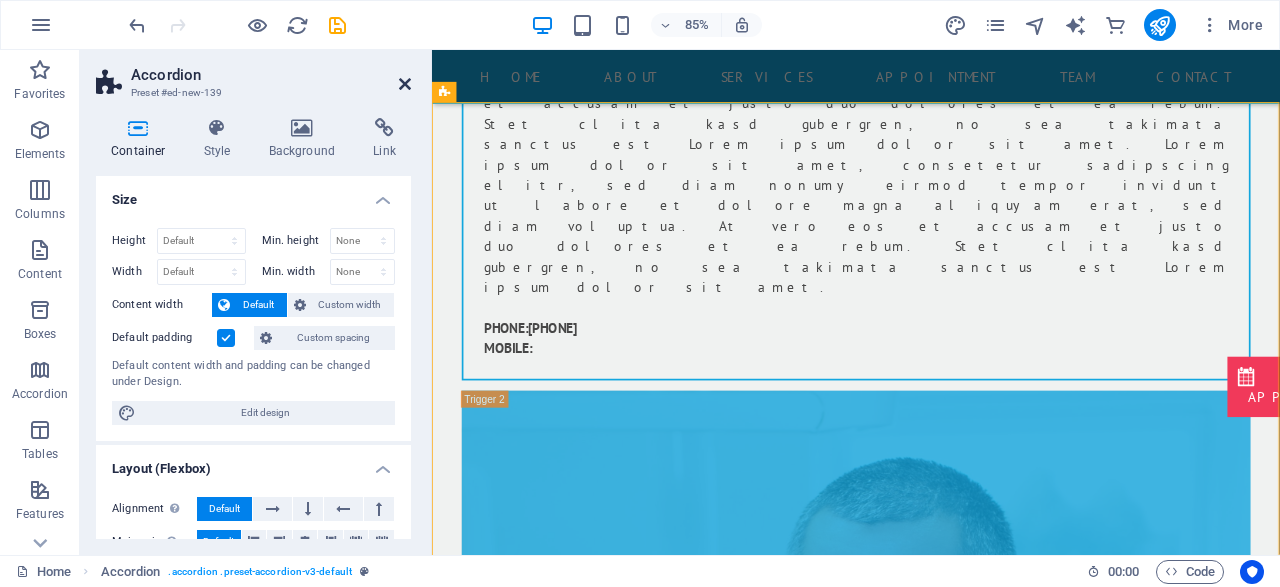 click at bounding box center (405, 84) 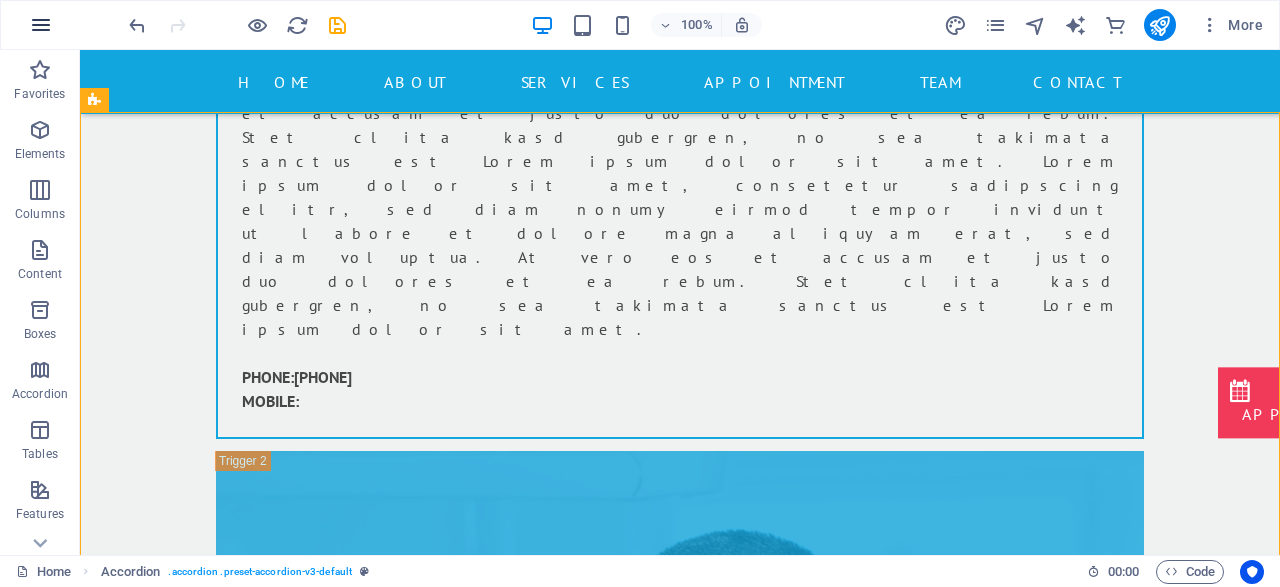 click at bounding box center [41, 25] 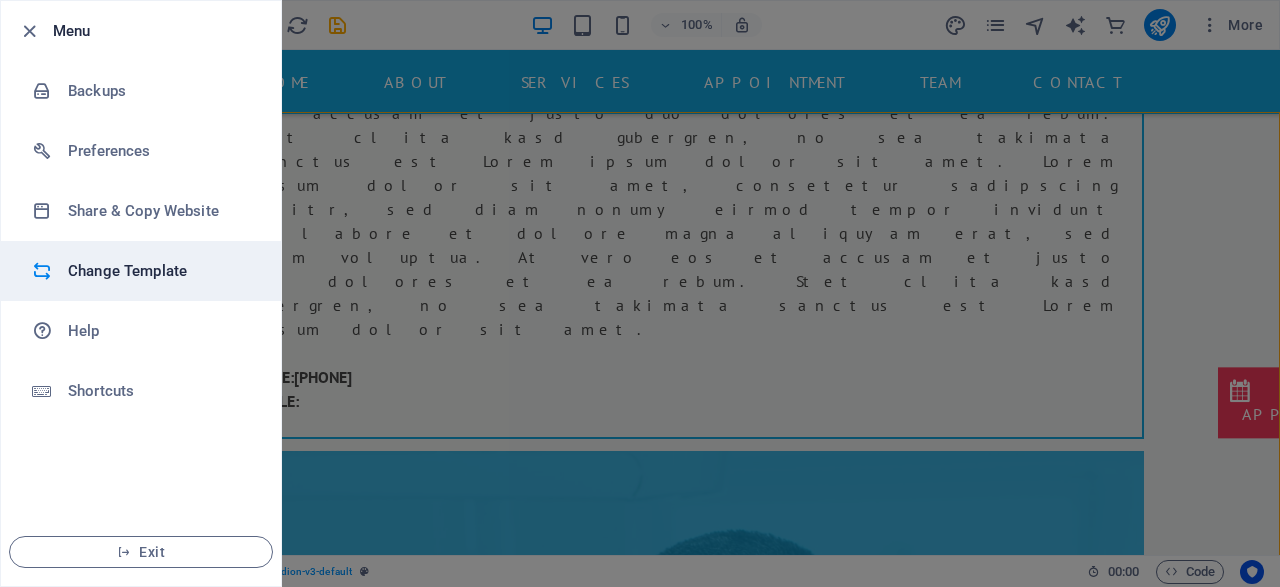 click on "Change Template" at bounding box center [141, 271] 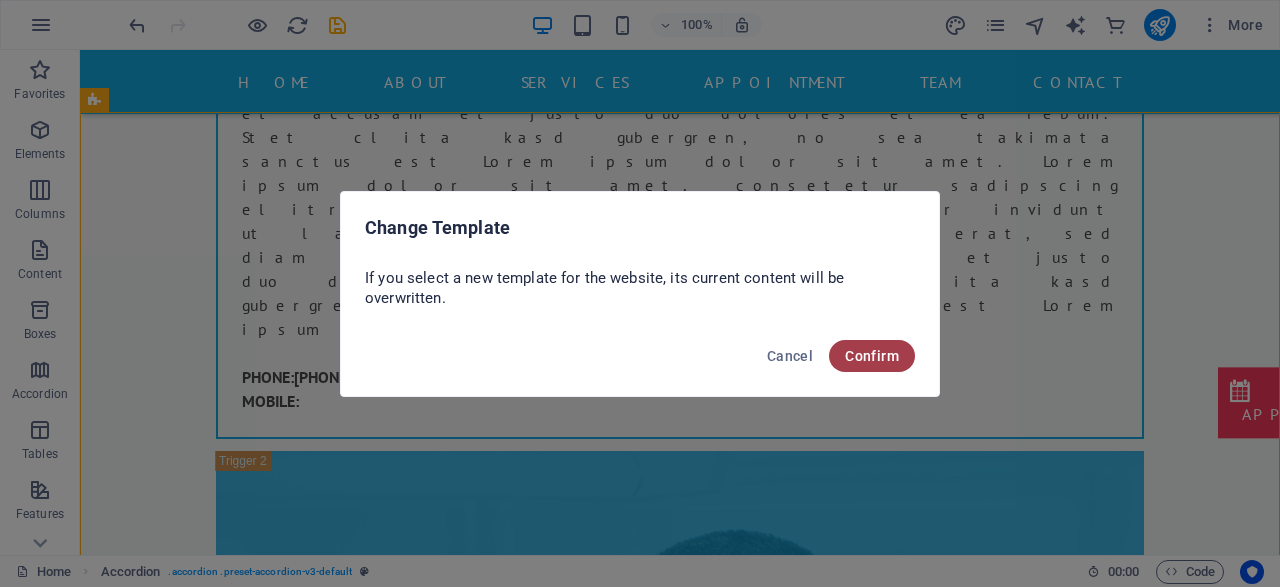 click on "Confirm" at bounding box center [872, 356] 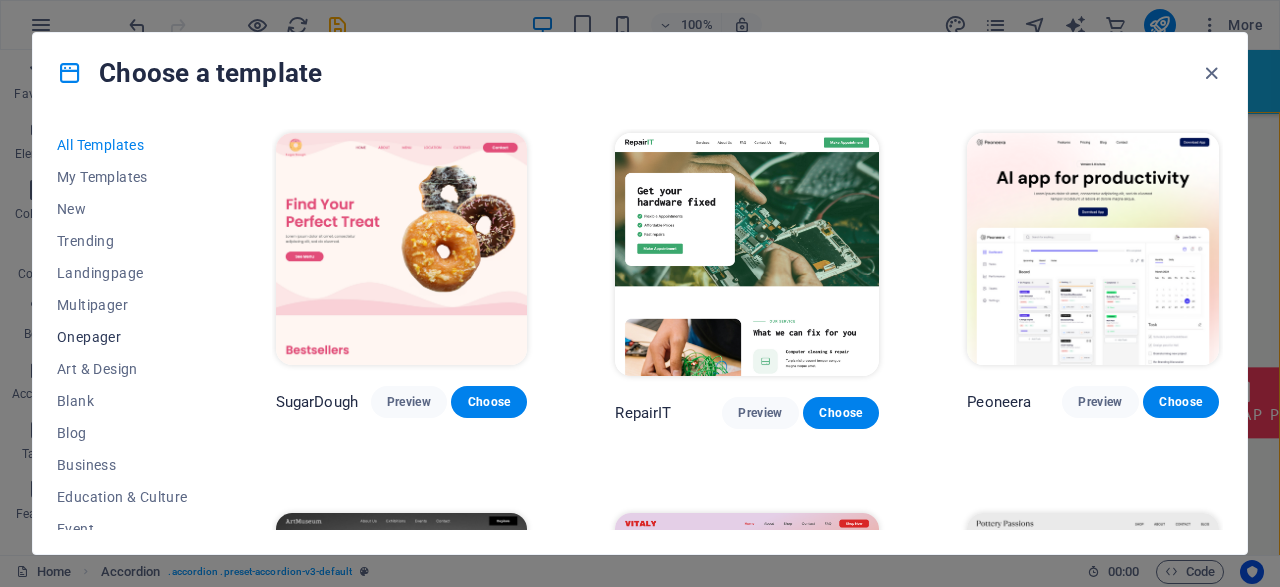 click on "Onepager" at bounding box center [122, 337] 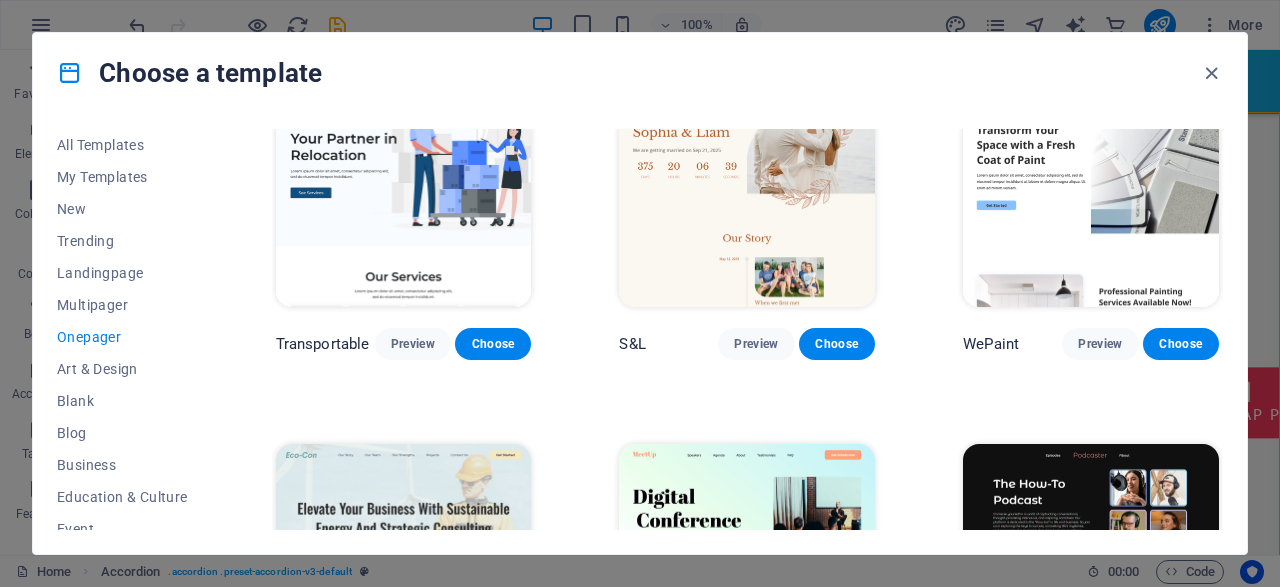 scroll, scrollTop: 535, scrollLeft: 0, axis: vertical 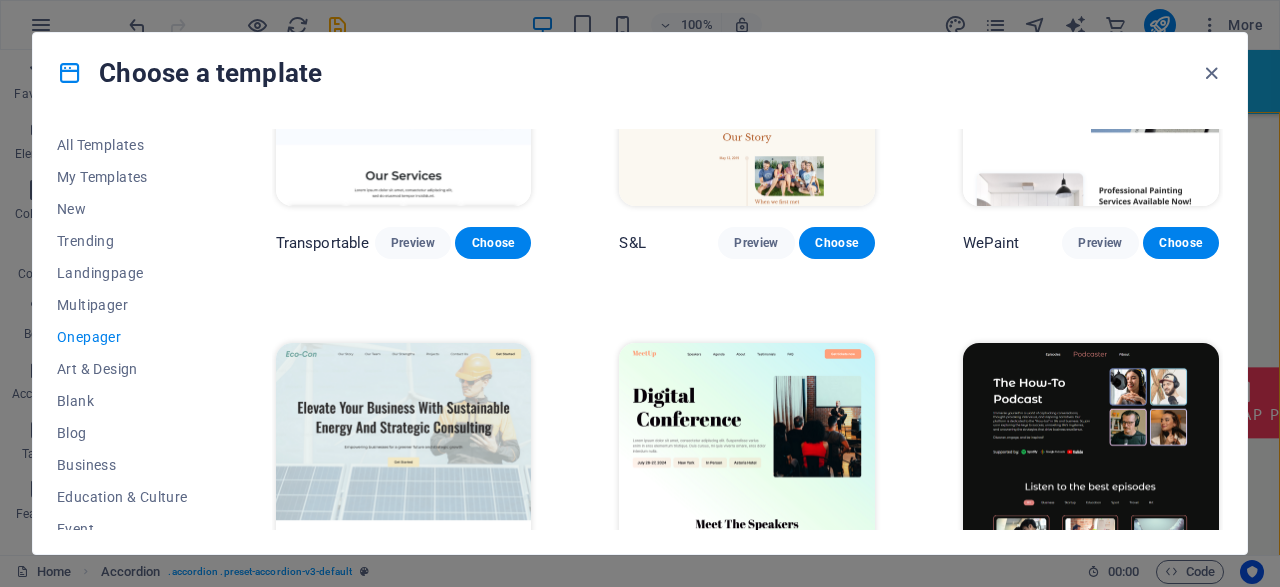 drag, startPoint x: 622, startPoint y: 430, endPoint x: 539, endPoint y: 417, distance: 84.0119 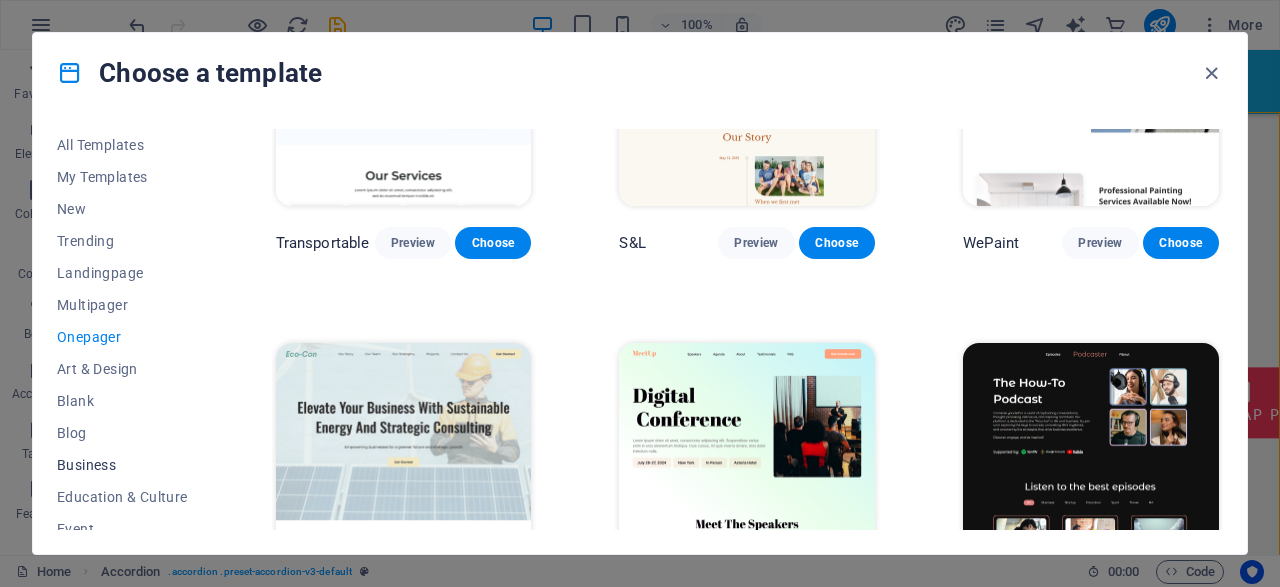 click on "Business" at bounding box center (122, 465) 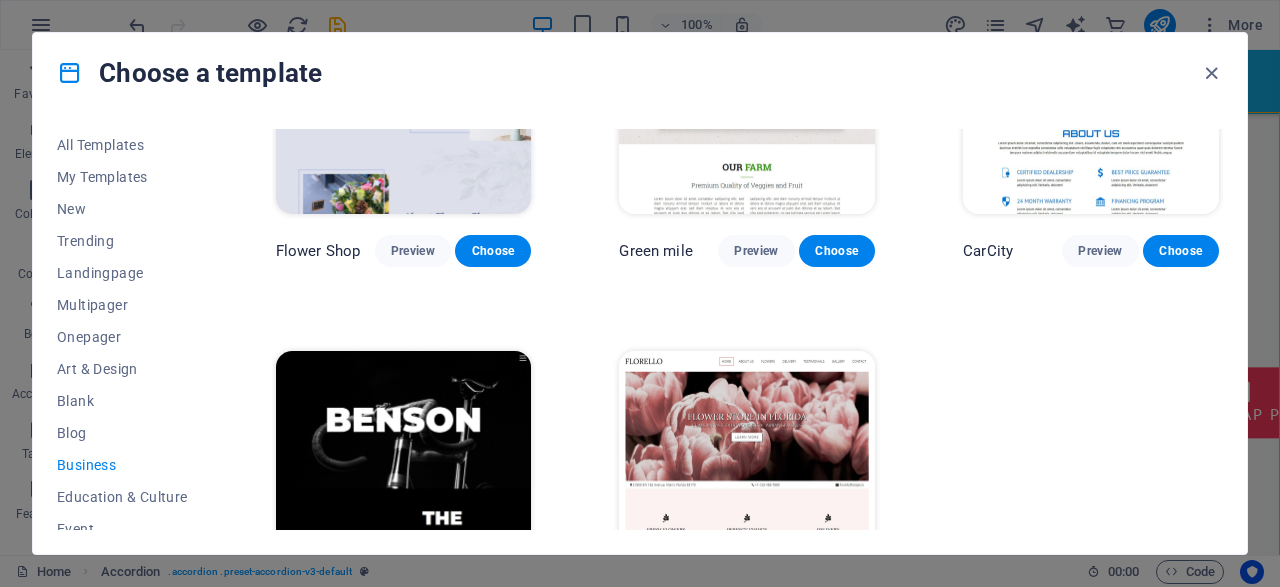 scroll, scrollTop: 0, scrollLeft: 0, axis: both 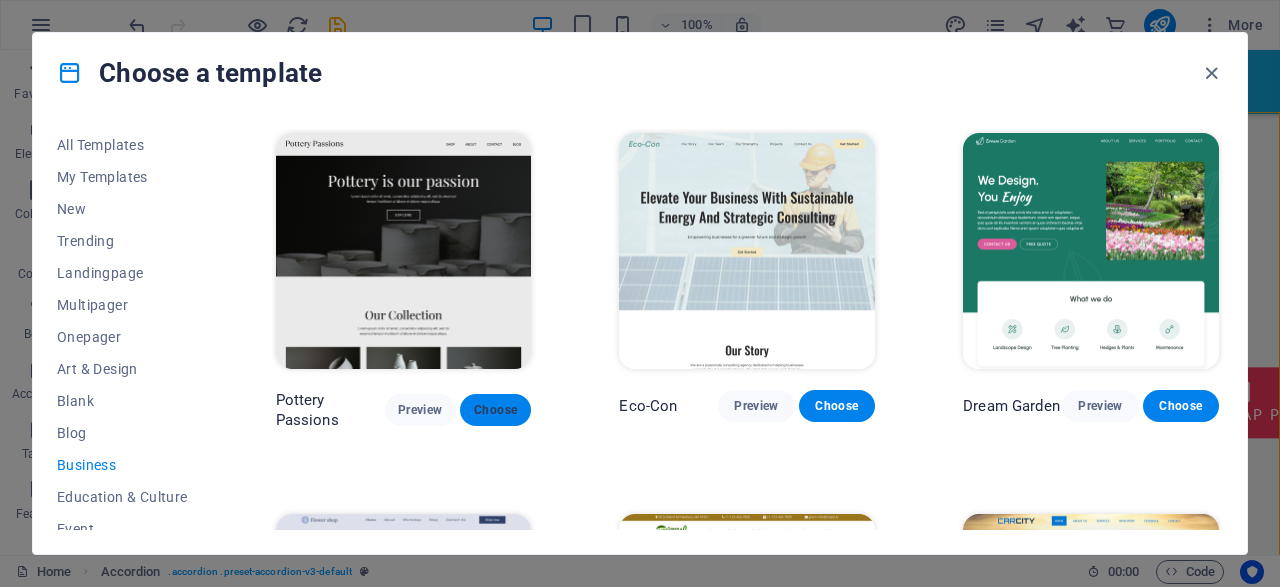 click on "Choose" at bounding box center [495, 410] 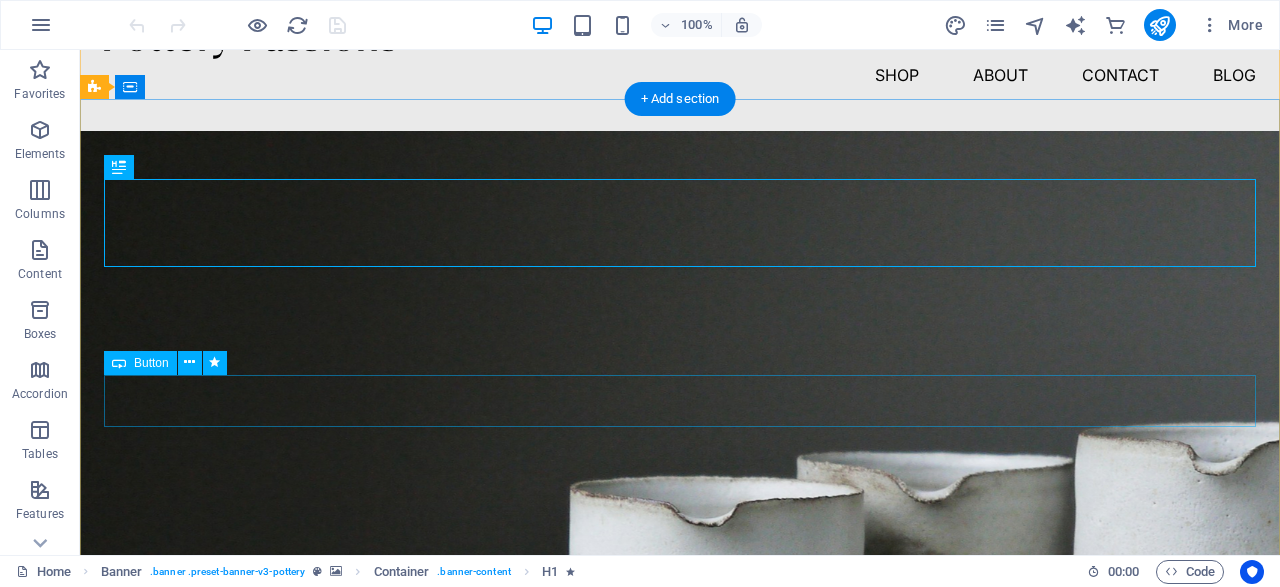 scroll, scrollTop: 66, scrollLeft: 0, axis: vertical 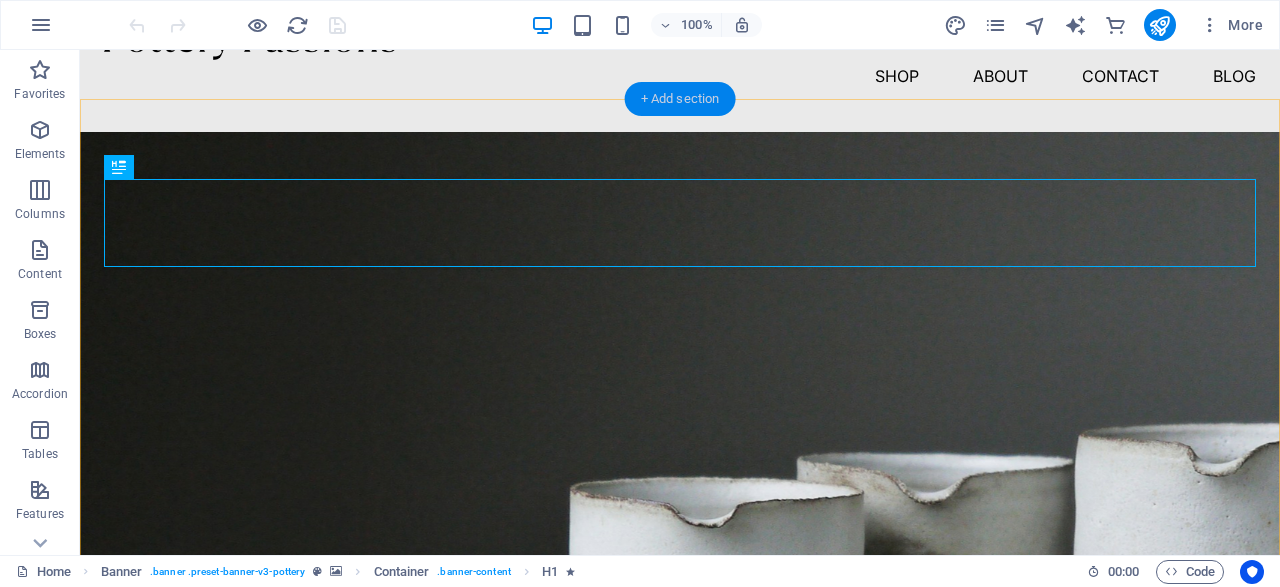 click on "+ Add section" at bounding box center [680, 99] 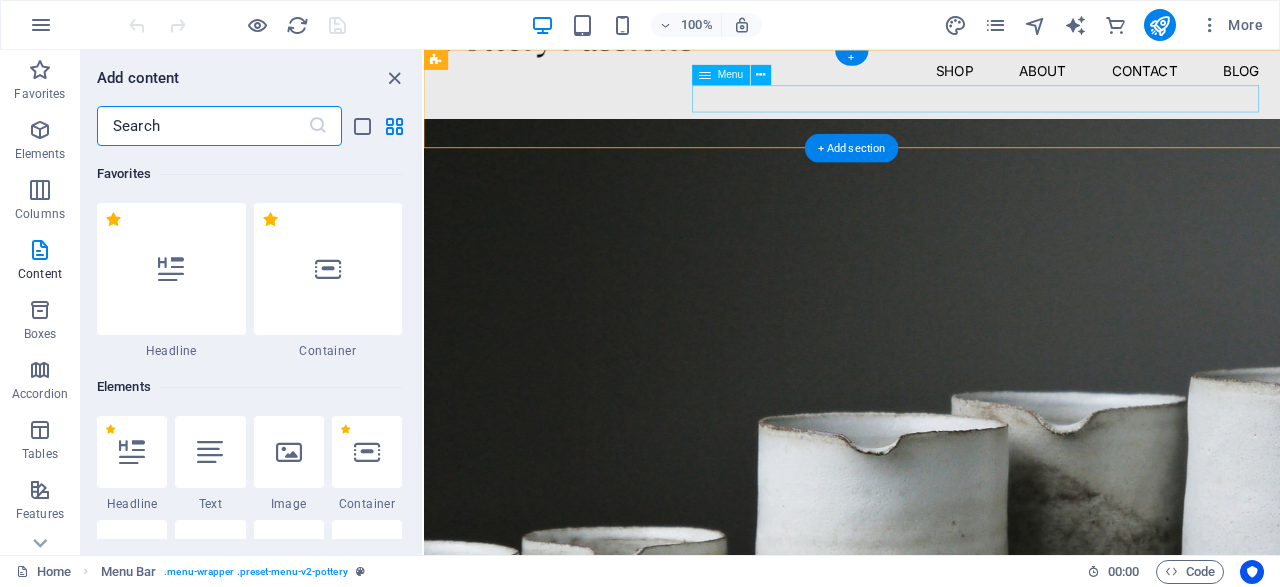 scroll, scrollTop: 0, scrollLeft: 0, axis: both 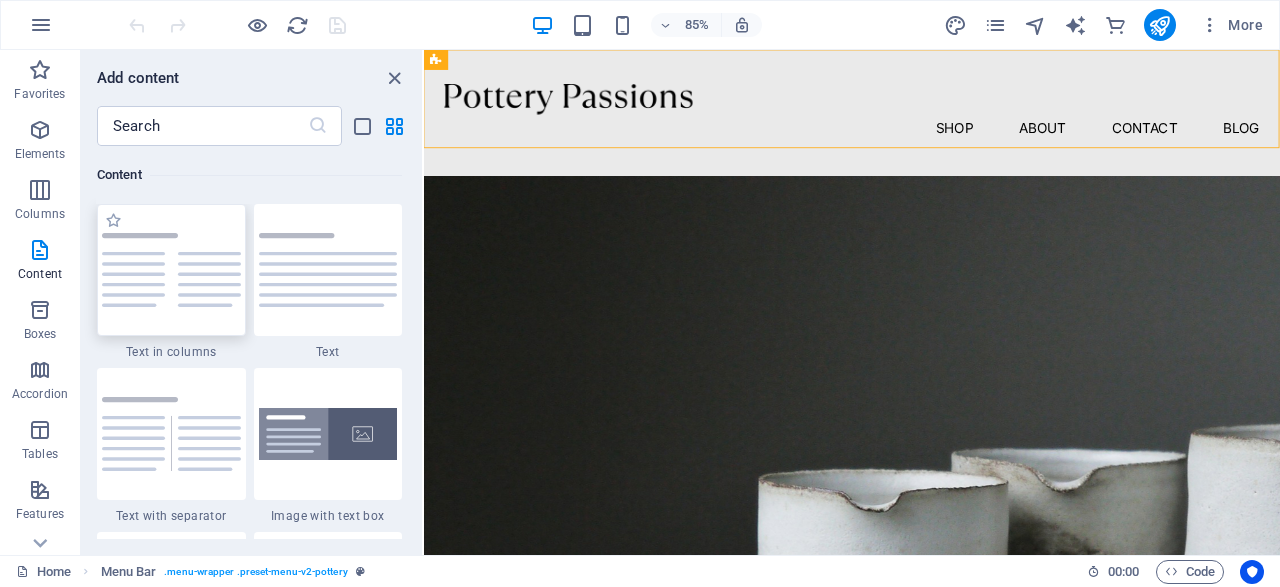 click at bounding box center (171, 270) 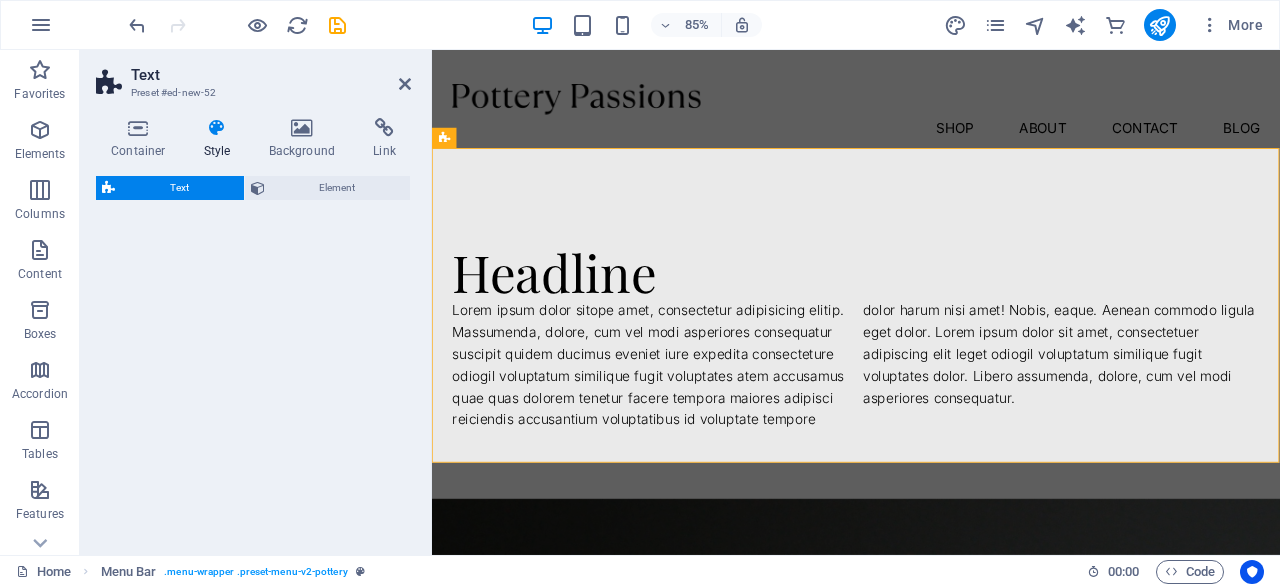 select on "rem" 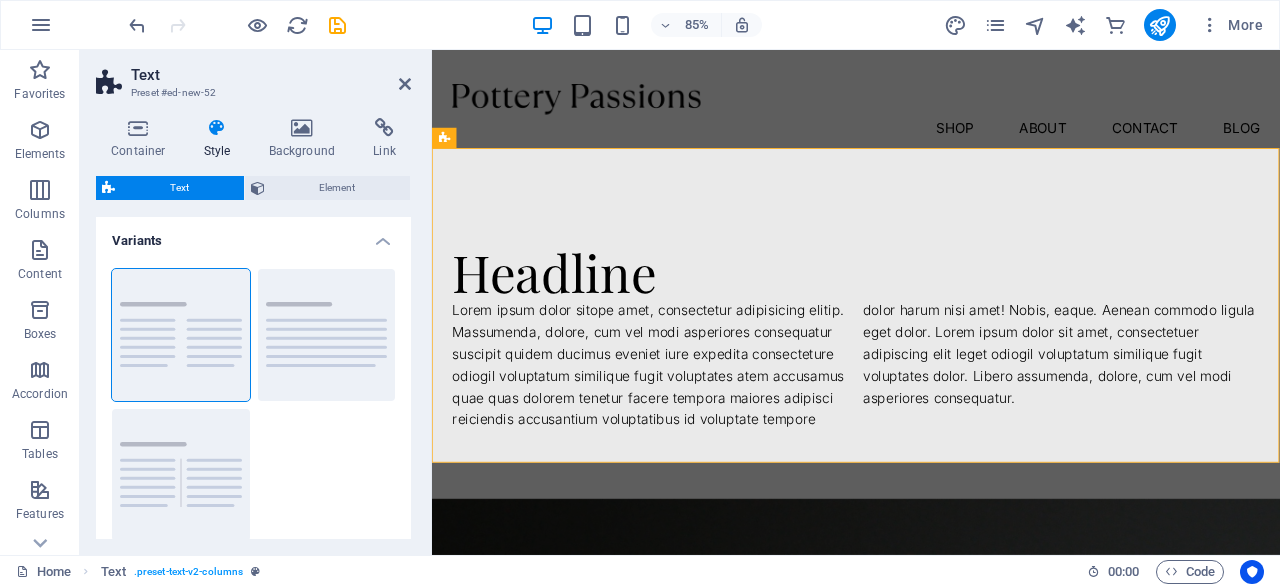 scroll, scrollTop: 268, scrollLeft: 0, axis: vertical 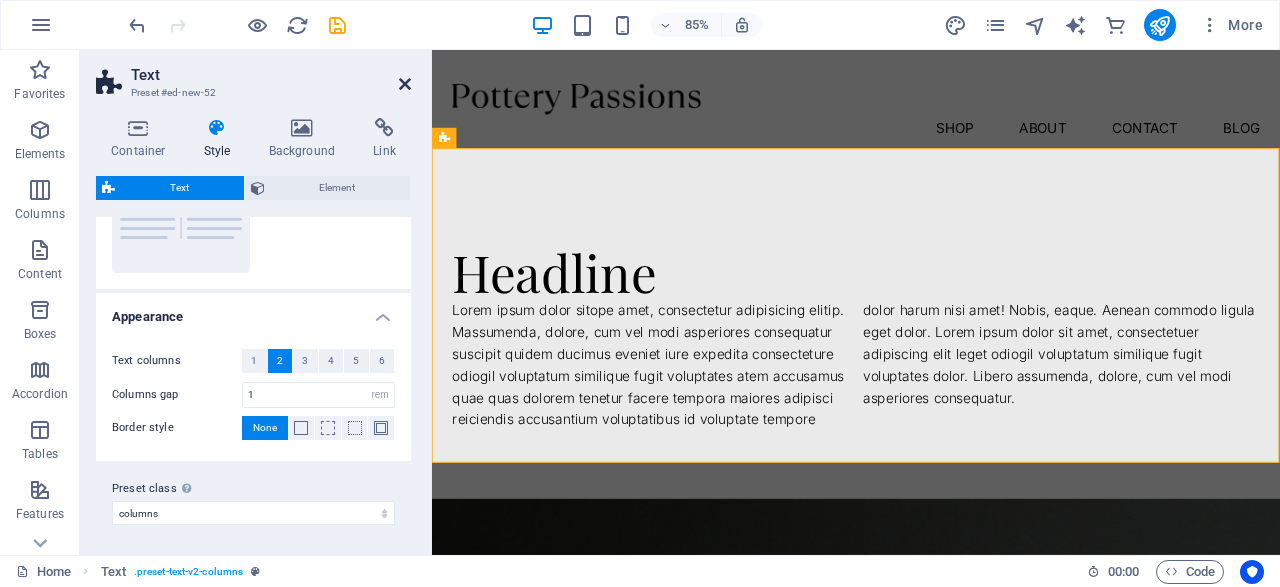 click at bounding box center [405, 84] 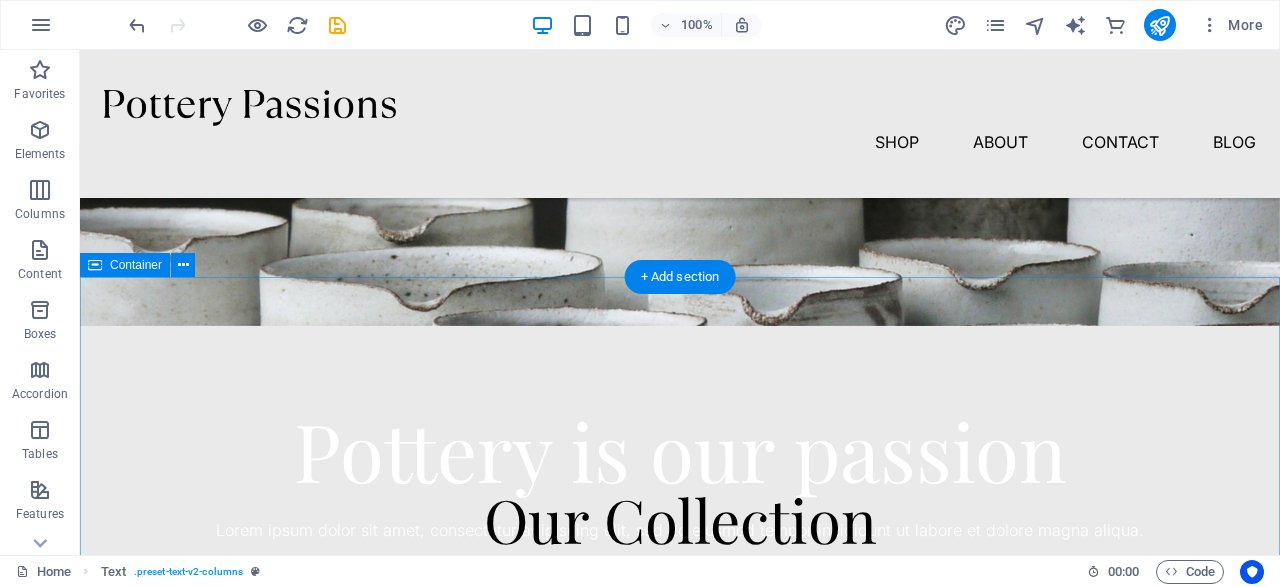 scroll, scrollTop: 880, scrollLeft: 0, axis: vertical 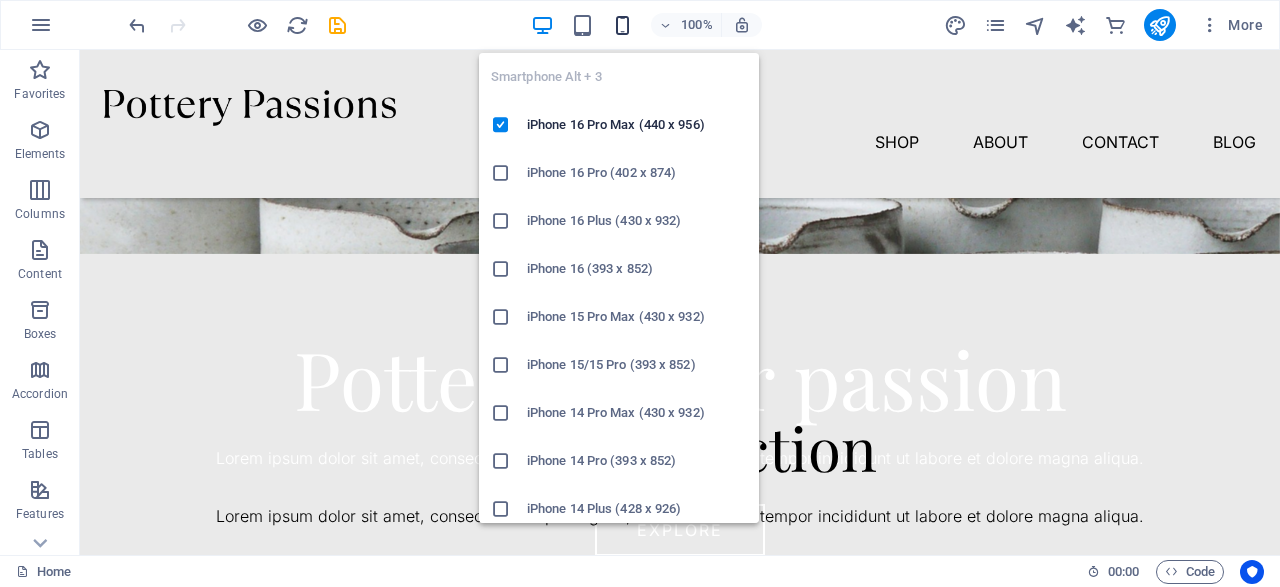 click at bounding box center [622, 25] 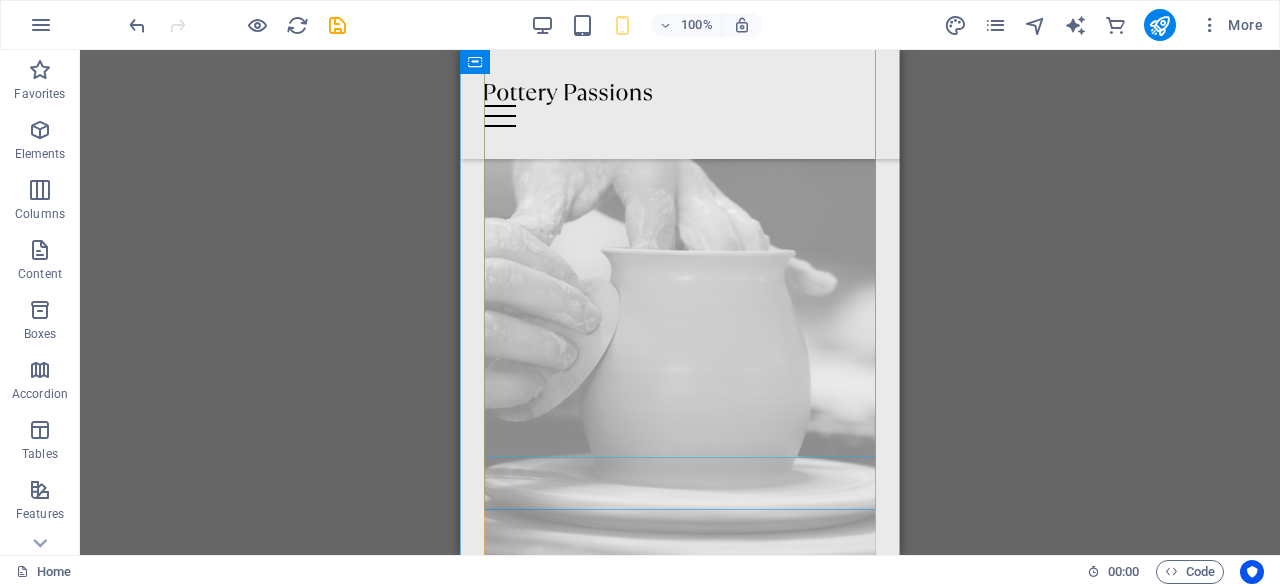 scroll, scrollTop: 2789, scrollLeft: 0, axis: vertical 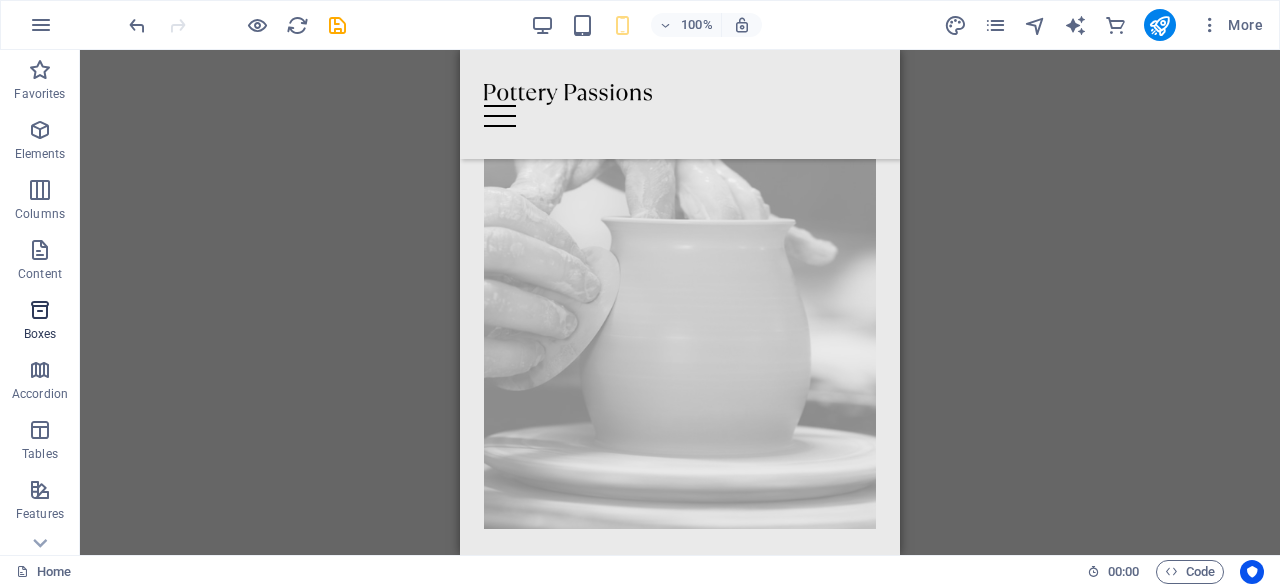 click at bounding box center [40, 310] 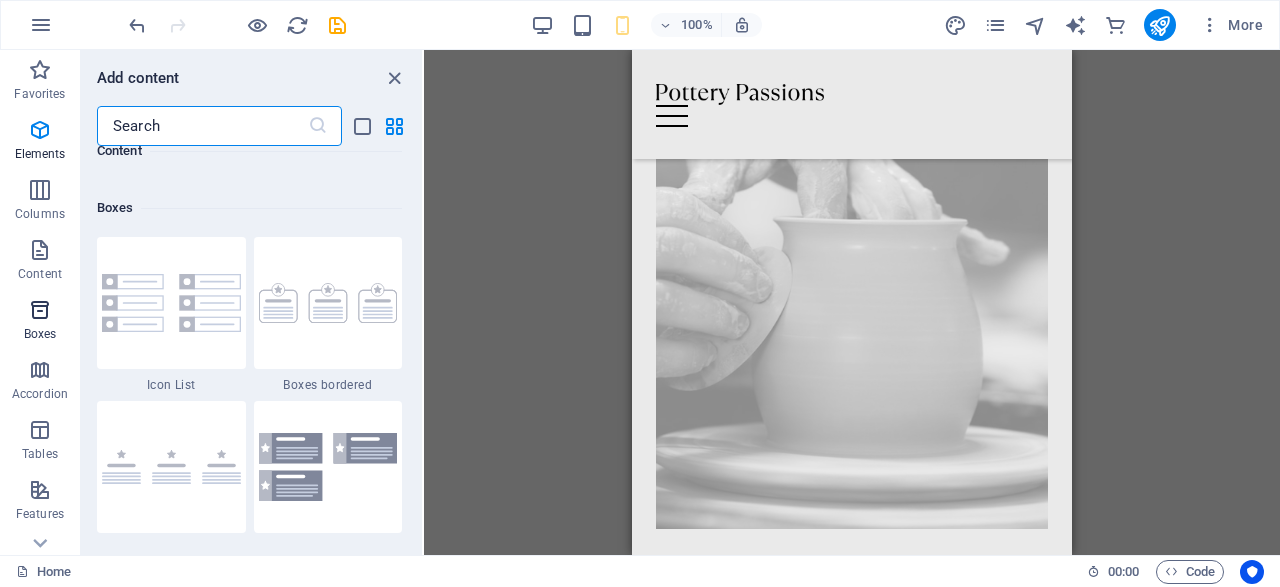 scroll, scrollTop: 5516, scrollLeft: 0, axis: vertical 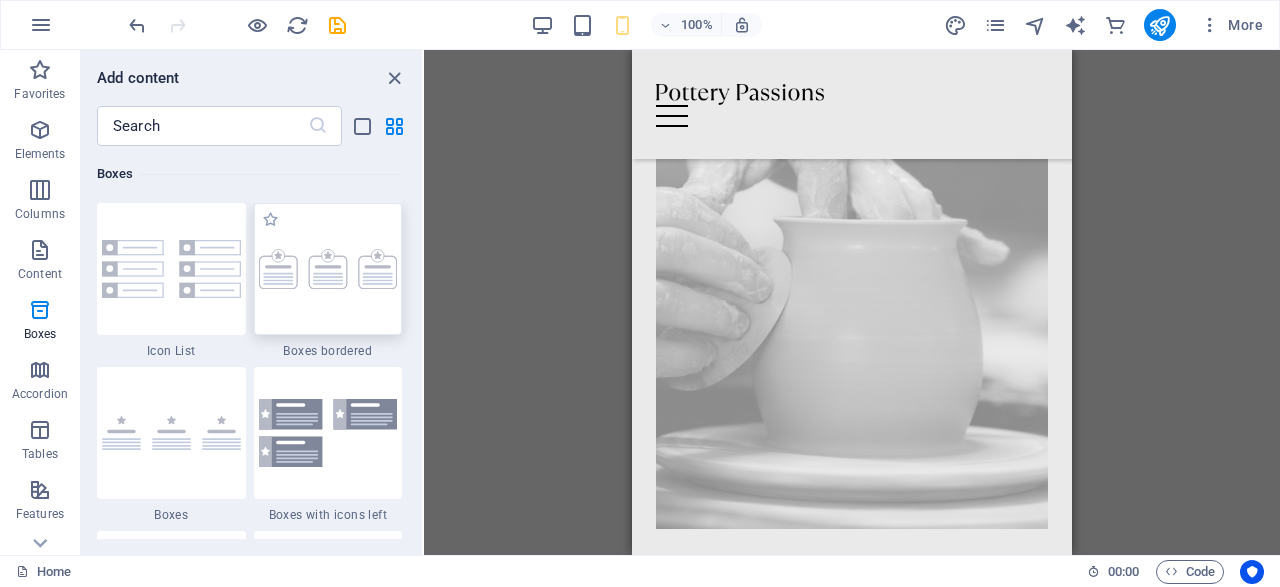 click at bounding box center [328, 269] 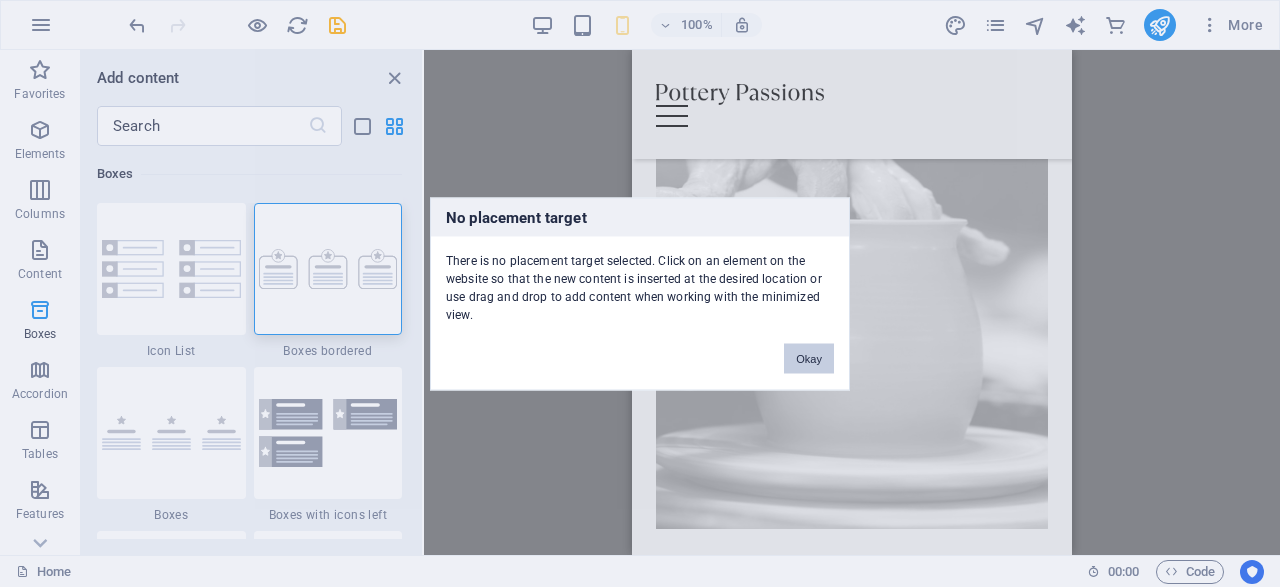 click on "Okay" at bounding box center (809, 358) 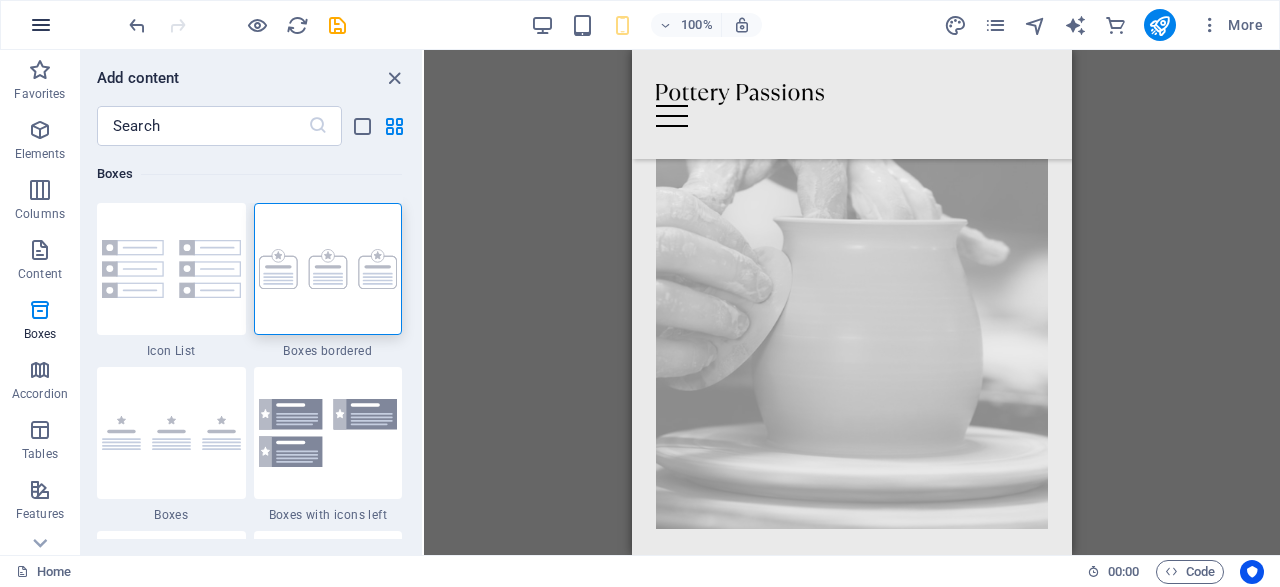 click at bounding box center (41, 25) 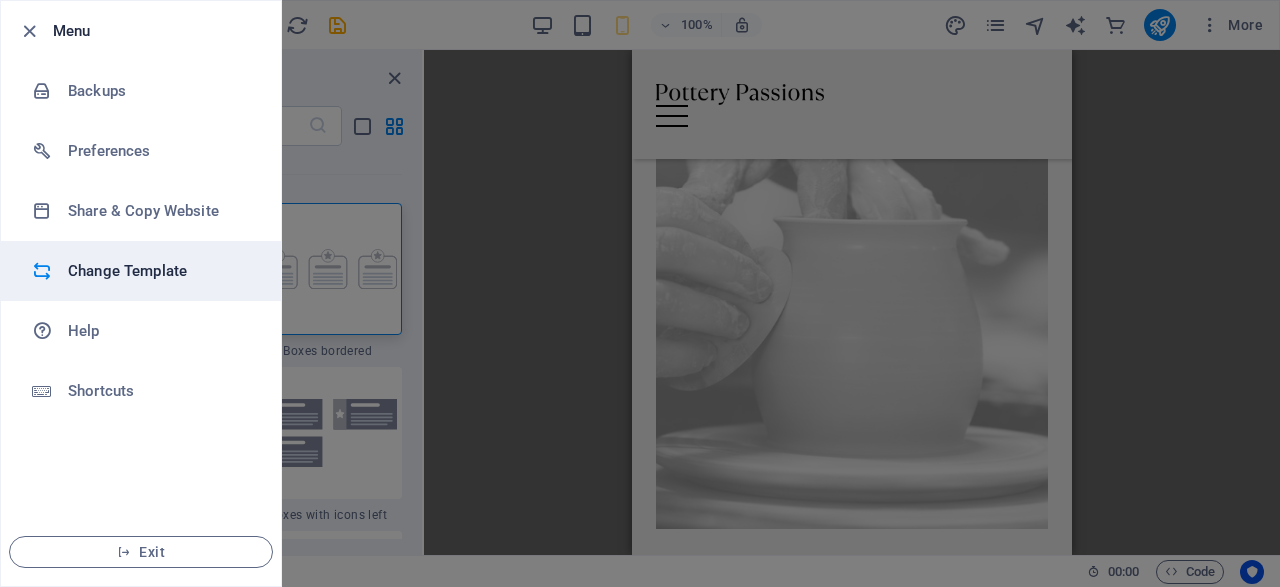 click on "Change Template" at bounding box center [141, 271] 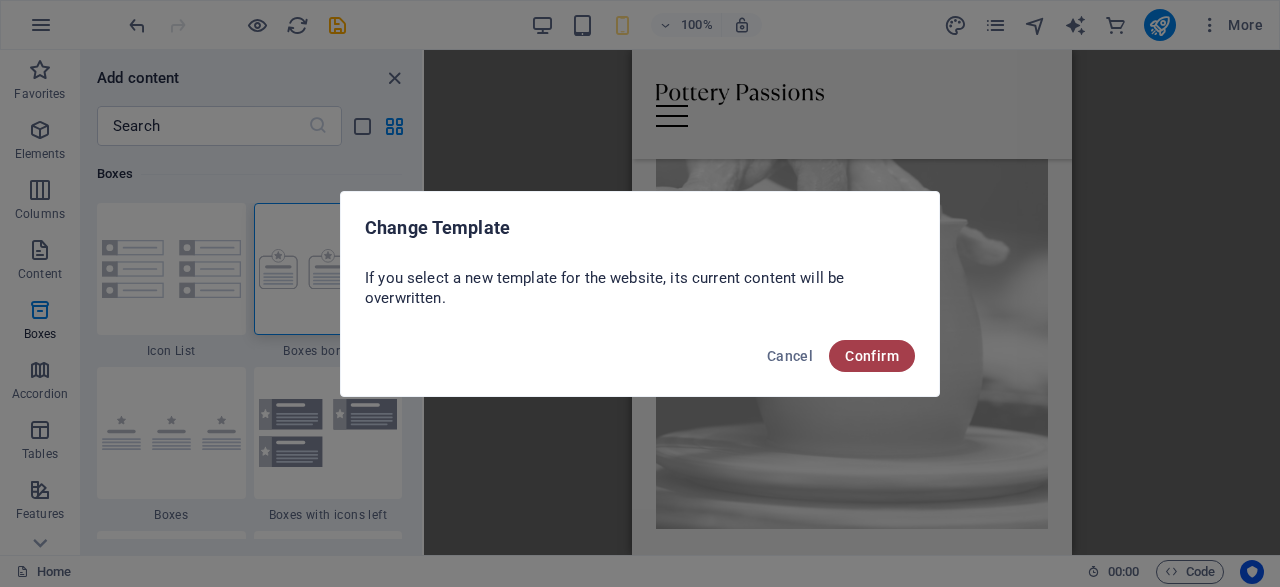 click on "Confirm" at bounding box center [872, 356] 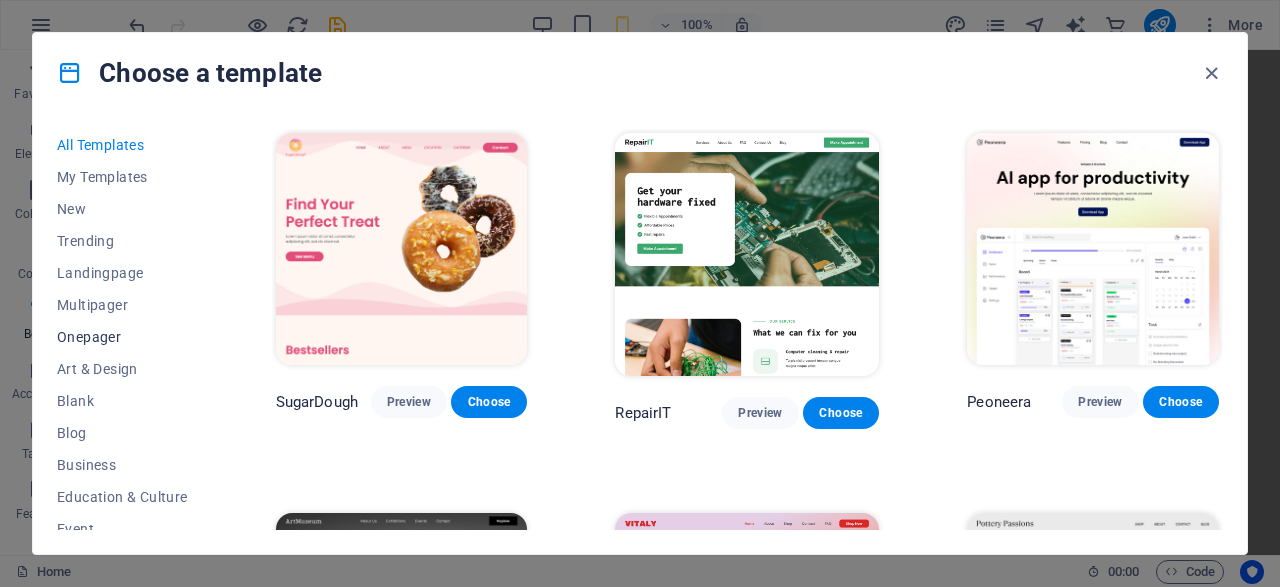 scroll, scrollTop: 430, scrollLeft: 0, axis: vertical 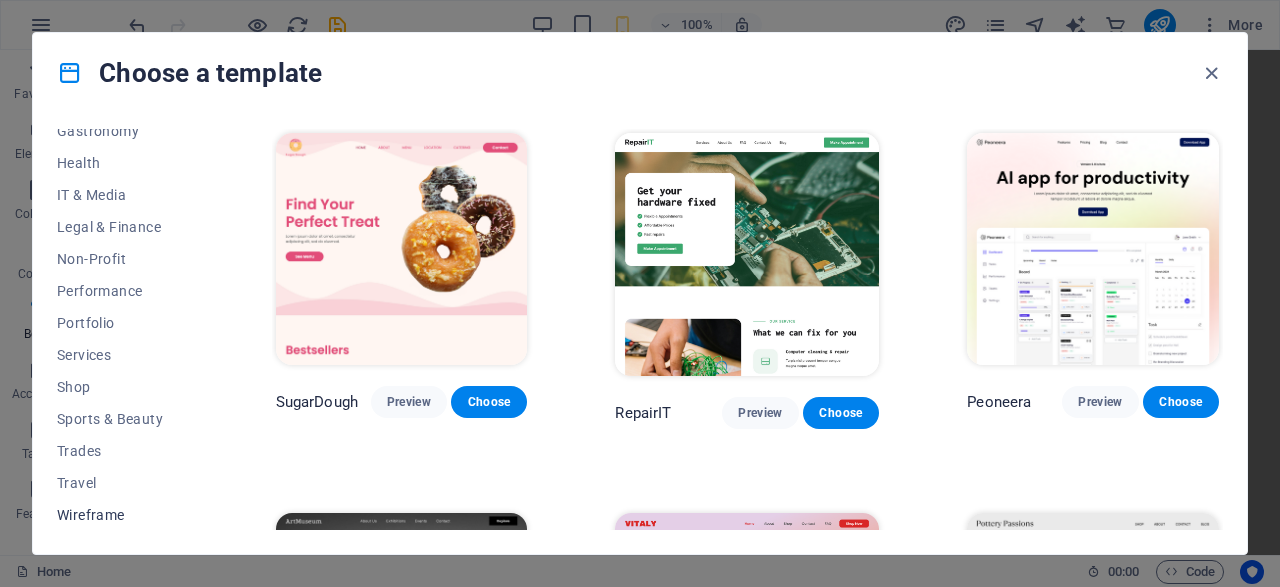click on "Wireframe" at bounding box center [122, 515] 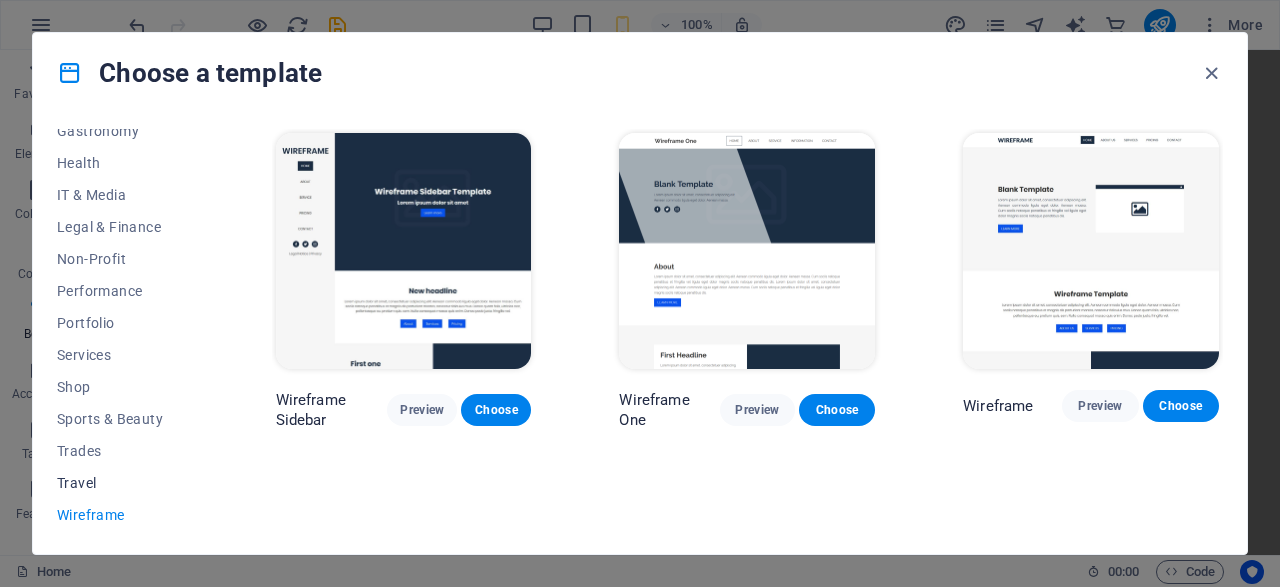 click on "Travel" at bounding box center (122, 483) 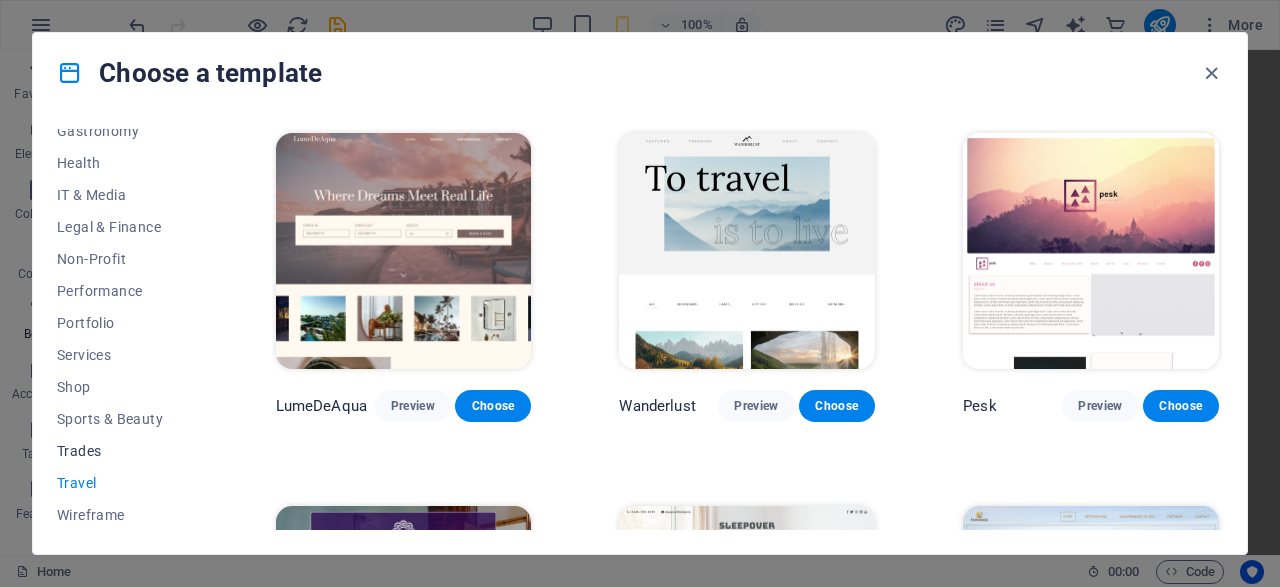click on "Trades" at bounding box center [122, 451] 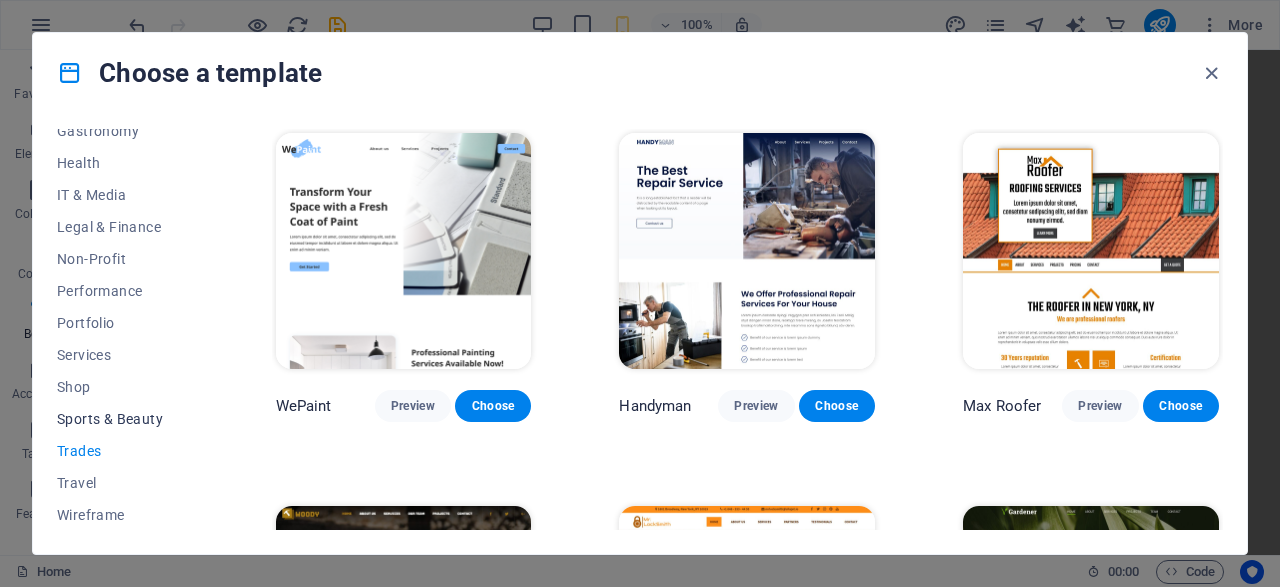 click on "Sports & Beauty" at bounding box center (122, 419) 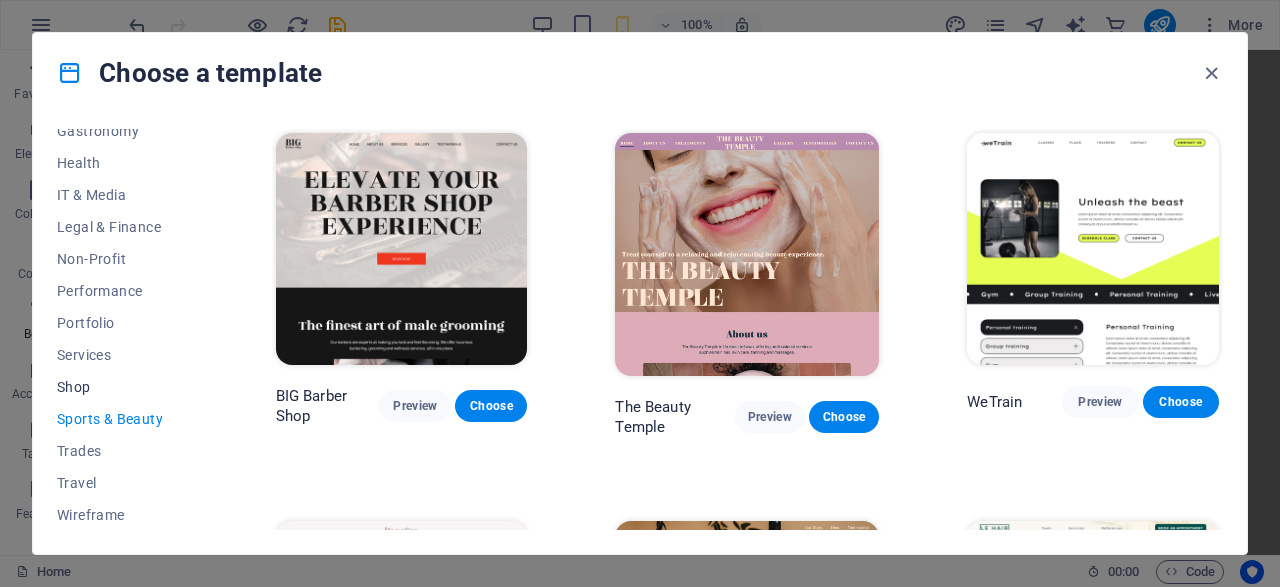 click on "Shop" at bounding box center [122, 387] 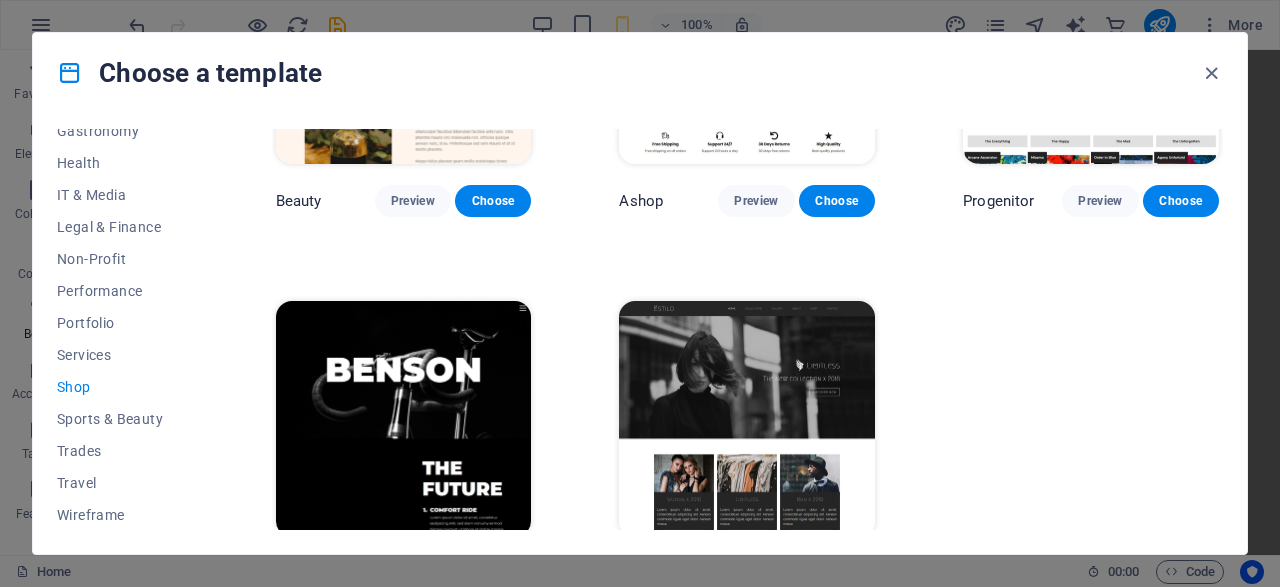 scroll, scrollTop: 1017, scrollLeft: 0, axis: vertical 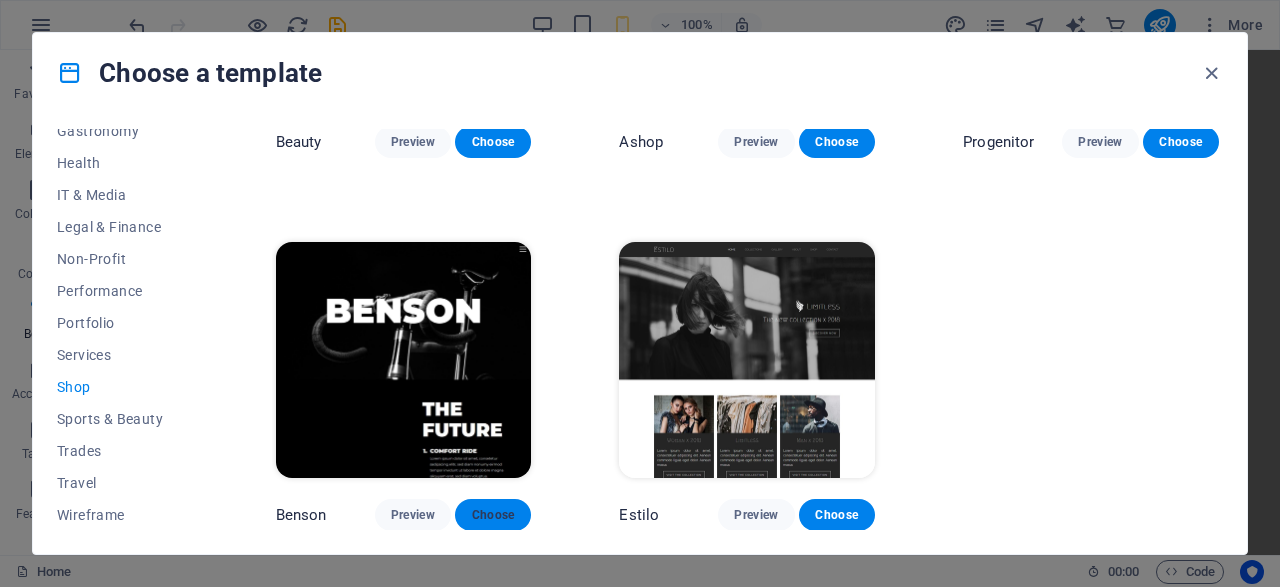 click on "Choose" at bounding box center [493, 515] 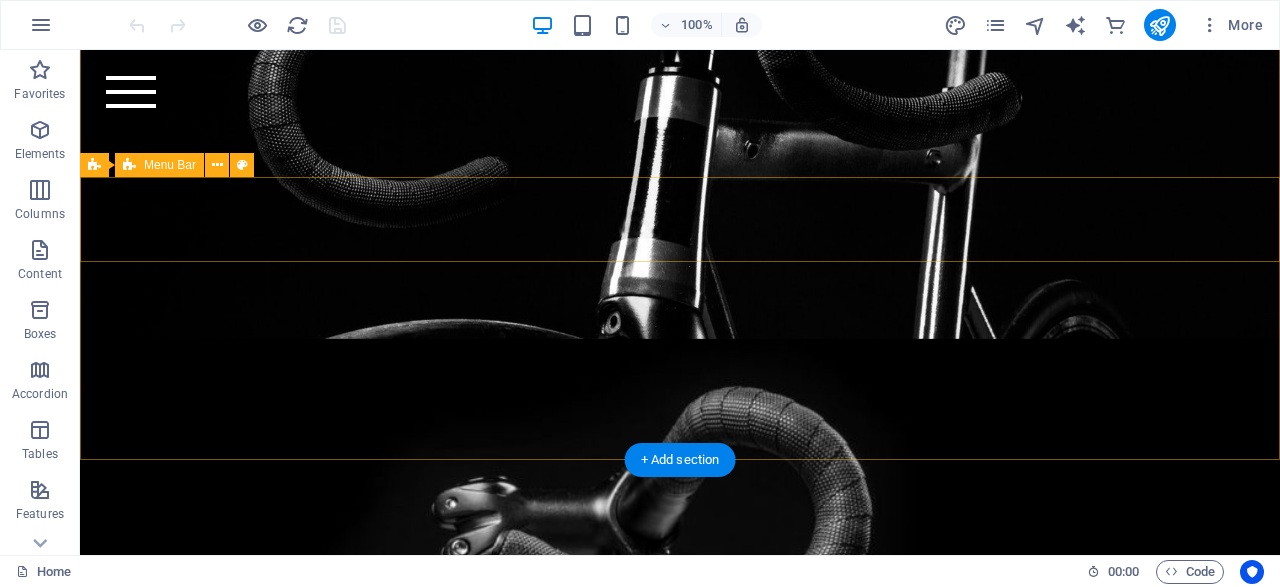 scroll, scrollTop: 0, scrollLeft: 0, axis: both 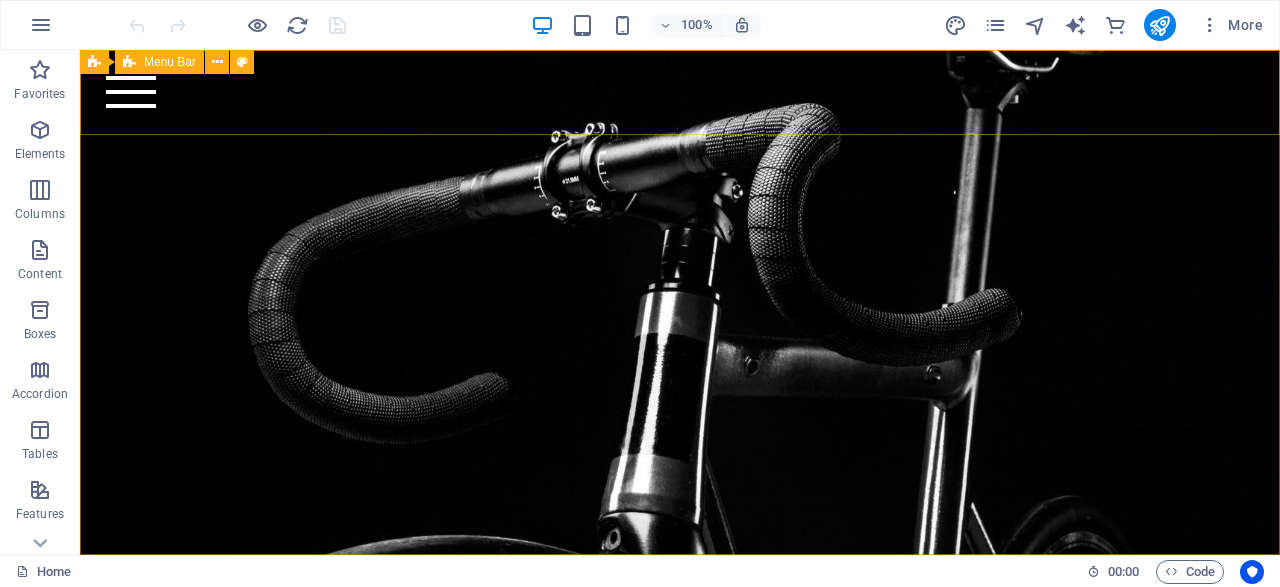 click at bounding box center (129, 62) 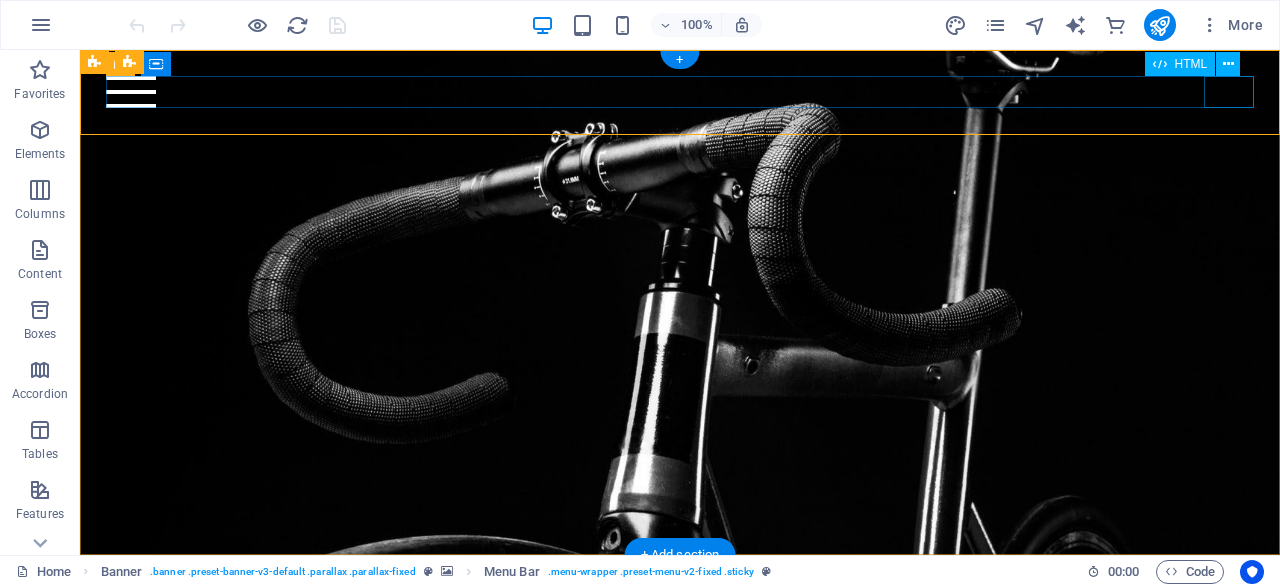 click at bounding box center [679, 92] 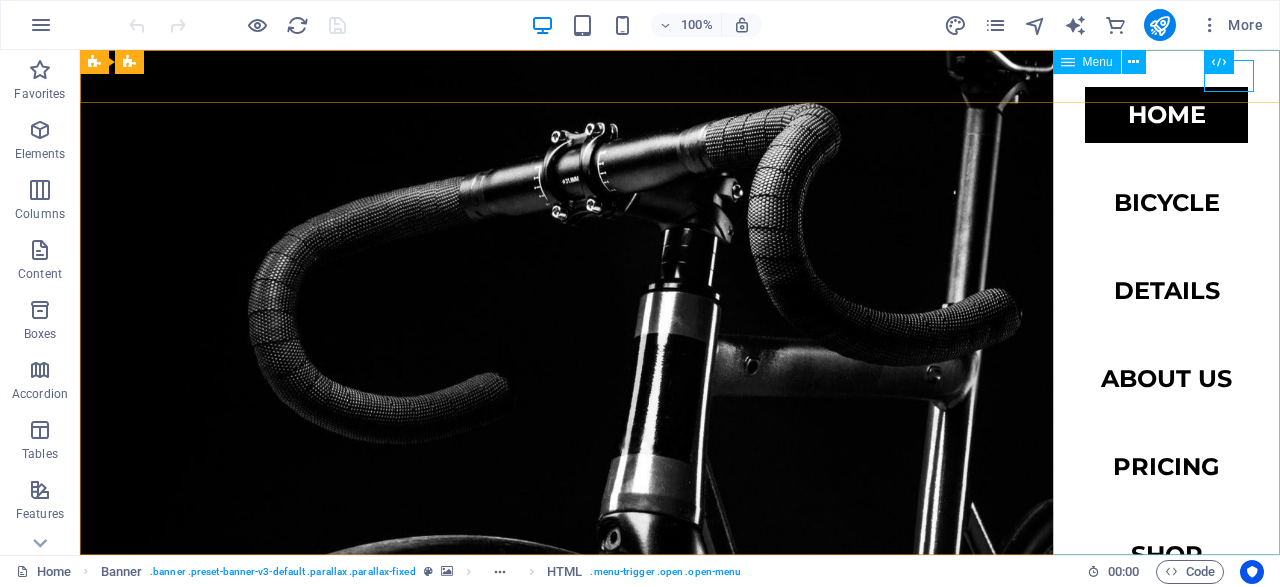 click on "Menu" at bounding box center (1098, 62) 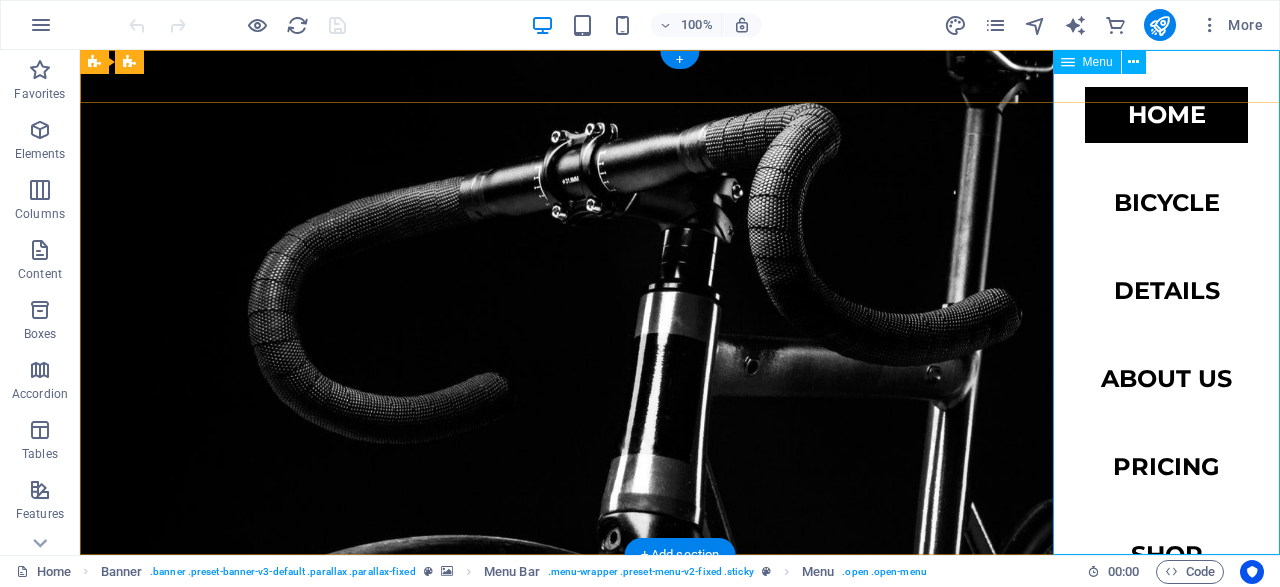 click on "Home Bicycle Details About us Pricing Shop Contact" at bounding box center (1166, 302) 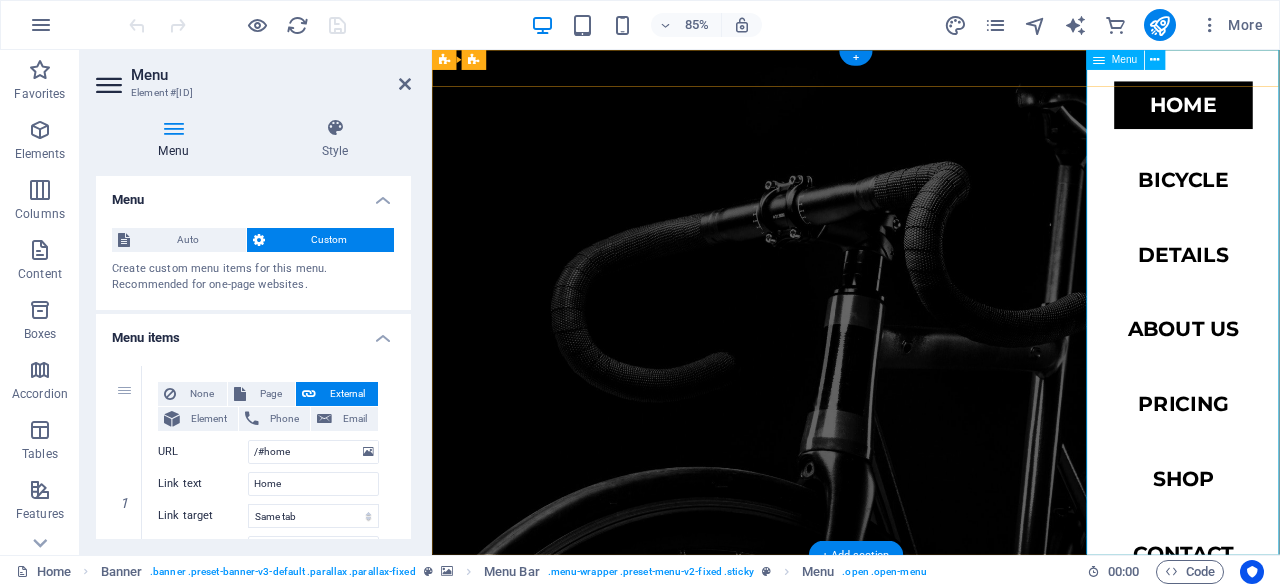 click on "Home Bicycle Details About us Pricing Shop Contact" at bounding box center (1316, 347) 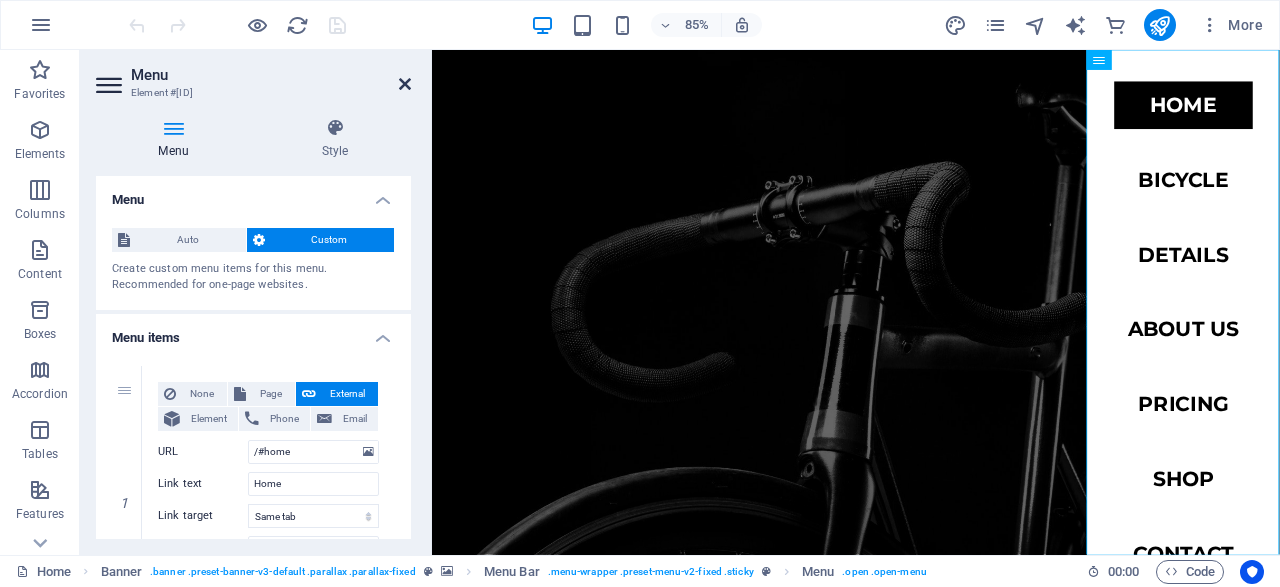 click at bounding box center [405, 84] 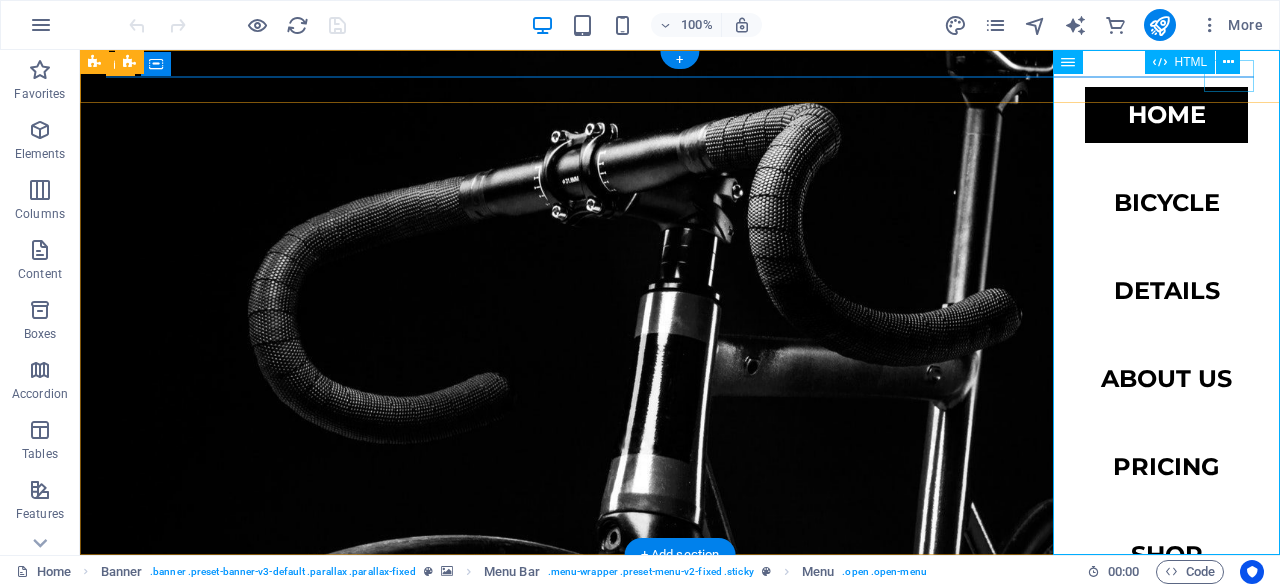 click at bounding box center [131, 92] 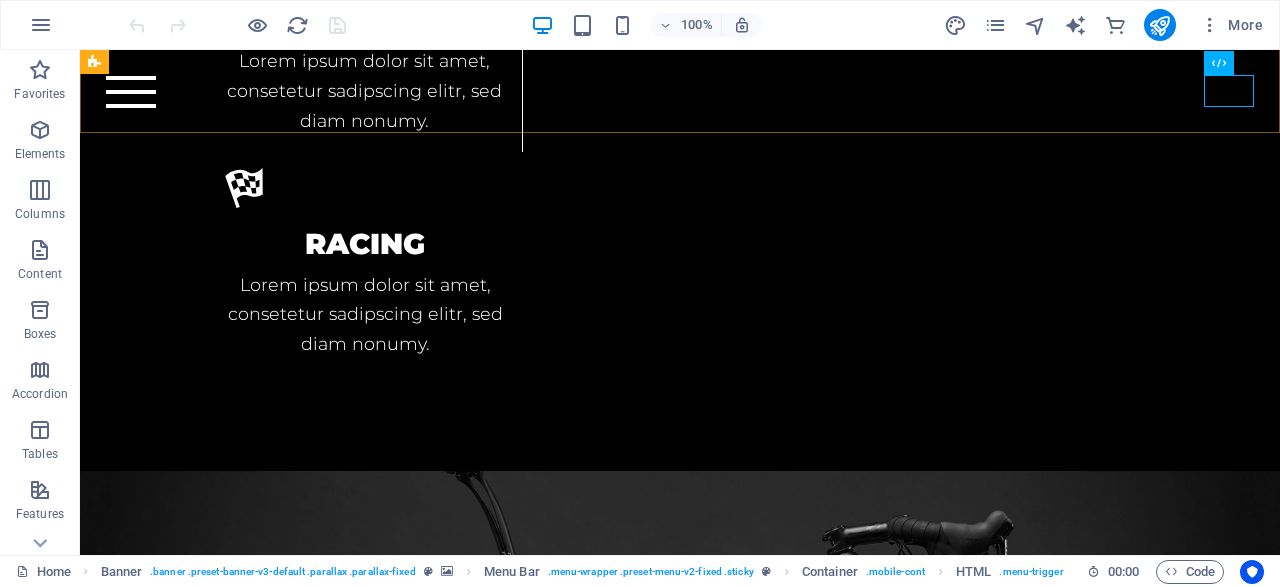scroll, scrollTop: 3529, scrollLeft: 0, axis: vertical 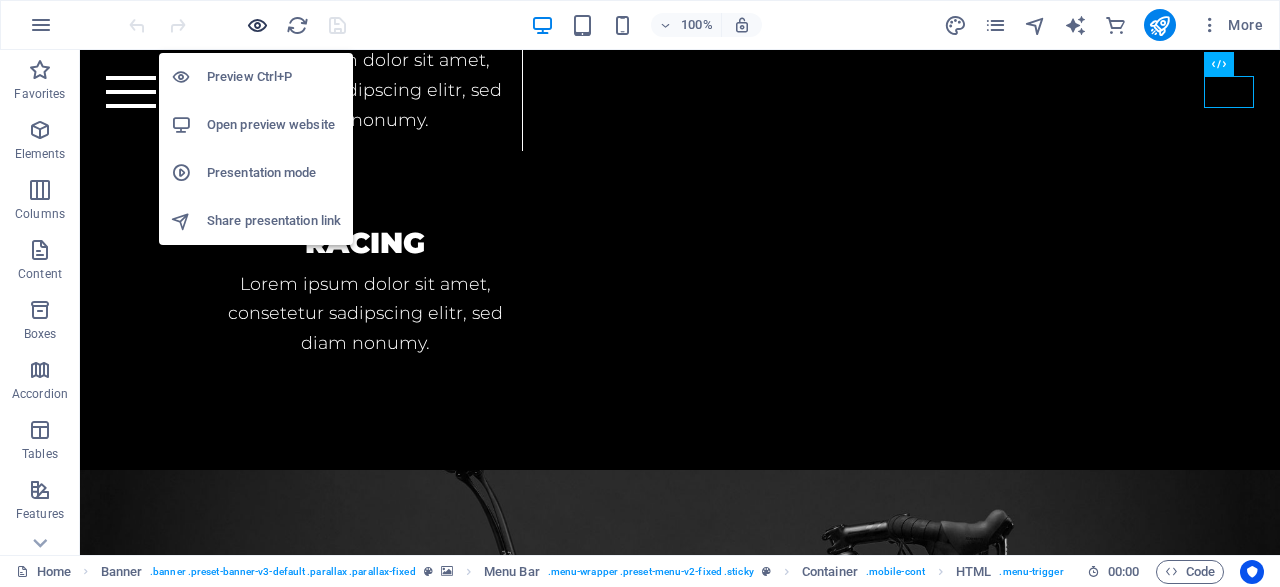 click at bounding box center (257, 25) 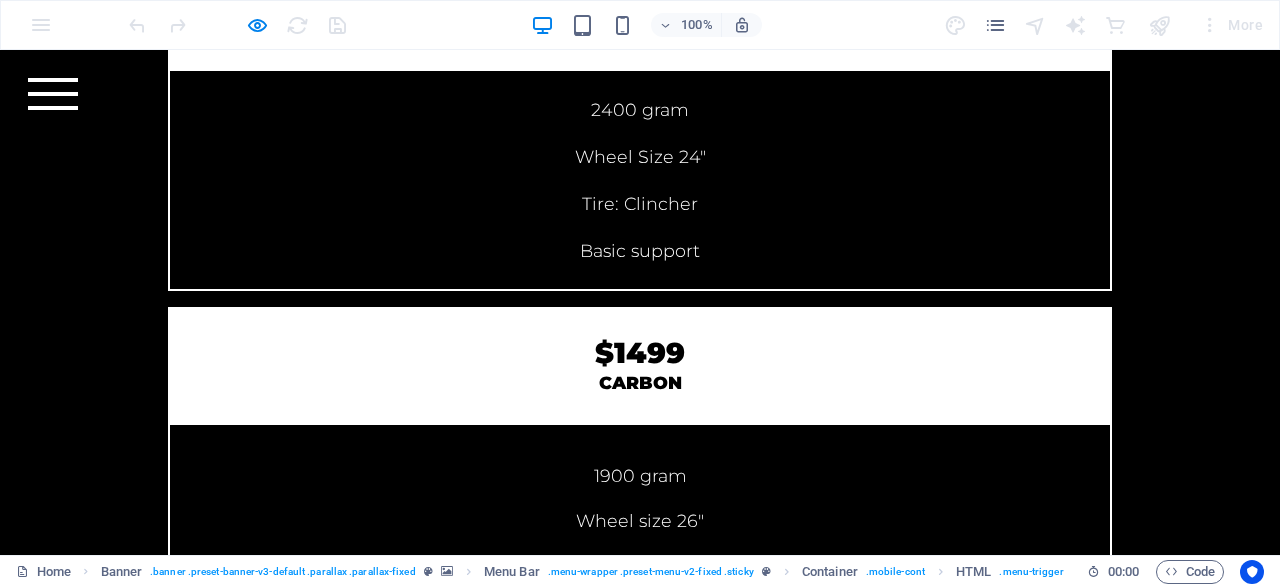 scroll, scrollTop: 6326, scrollLeft: 0, axis: vertical 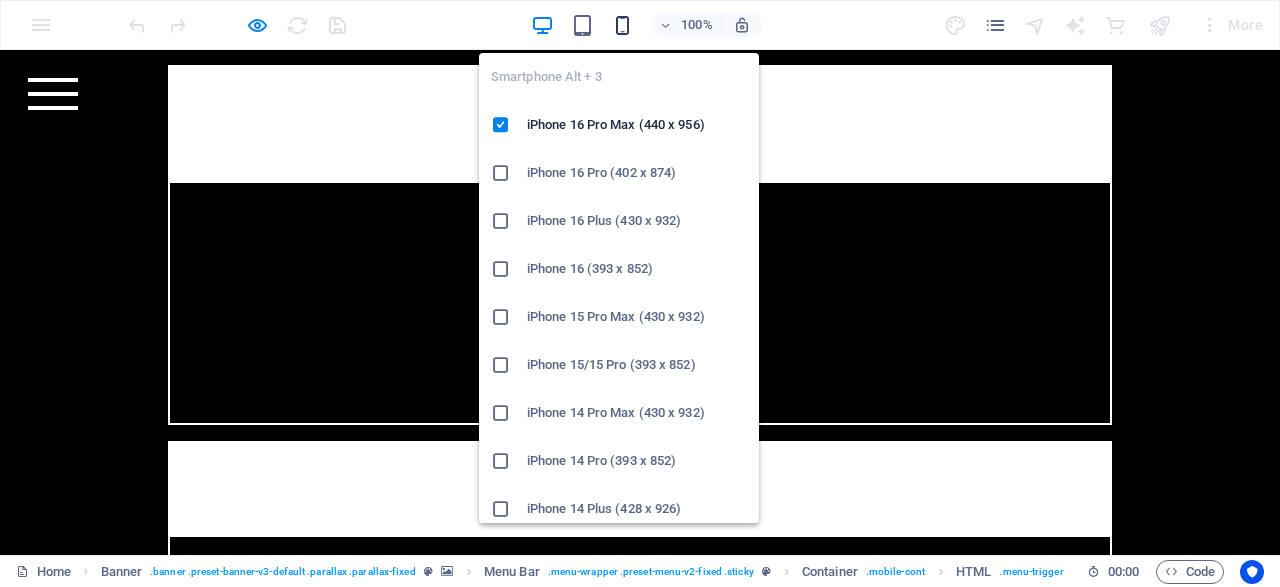 click at bounding box center (622, 25) 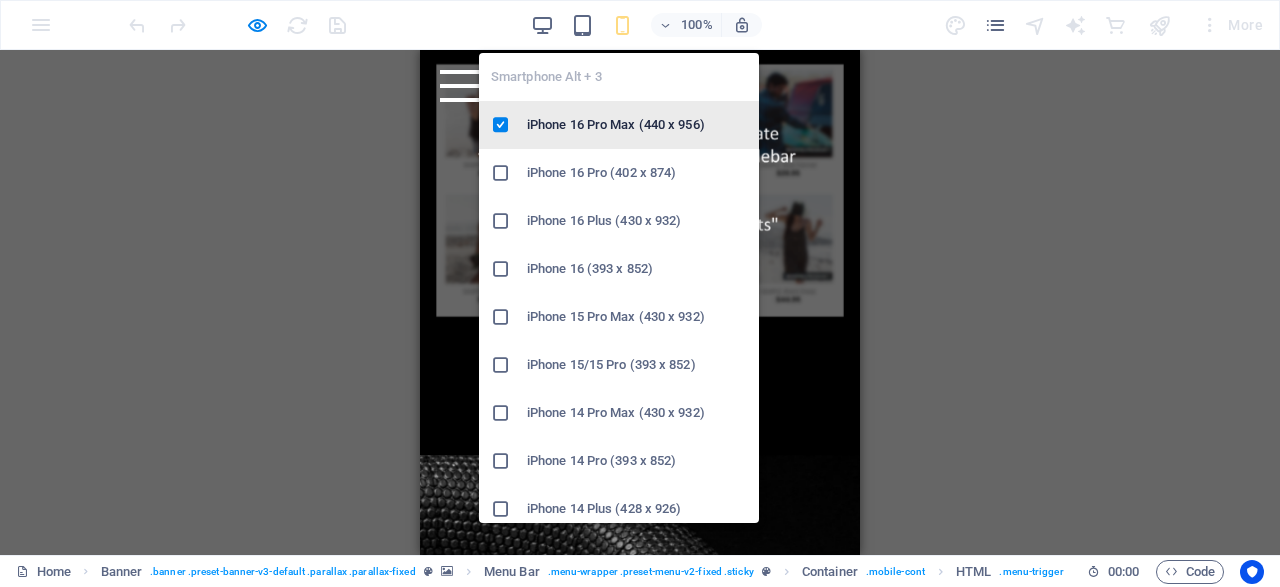 scroll, scrollTop: 6322, scrollLeft: 0, axis: vertical 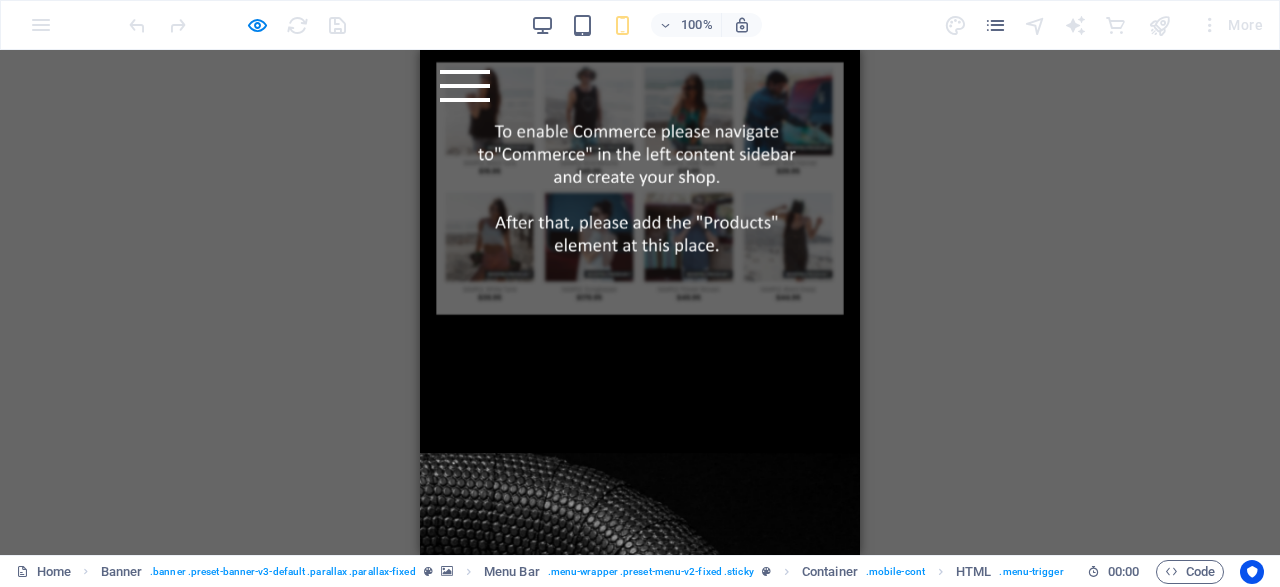 click on "H2   2 columns   Container   Container   Banner   Menu Bar   Text   2 columns   Container   Container   2 columns   Image   Placeholder   Container   Container   H2   Spacer   Grid   Container   Grid   Container   Container   H4   Text   Container   Container   Text   Placeholder   Container   Wide image with text   Container   Wide image with text   H2   Spacer   Text   Spacer   Button   Placeholder   Container   Container   H2   Spacer   Container   Plans   Placeholder   Container   Container   H2   Products   Placeholder   Container   2 columns   Container   2 columns   Container   Image   Logo   Container   Spacer   Footer Skadi   Text   Footer Skadi   Icon   Social Media Icons   Container   Spacer   Container   Text   Container   Container   Container   Container   Placeholder   Container   Text   Container   Container   Text   Container   Container   Text   H4   Spacer   Text   Spacer   H4   Spacer   Banner   Container   HTML   Menu   Logo   Container   Container   H4   Container" at bounding box center (640, 302) 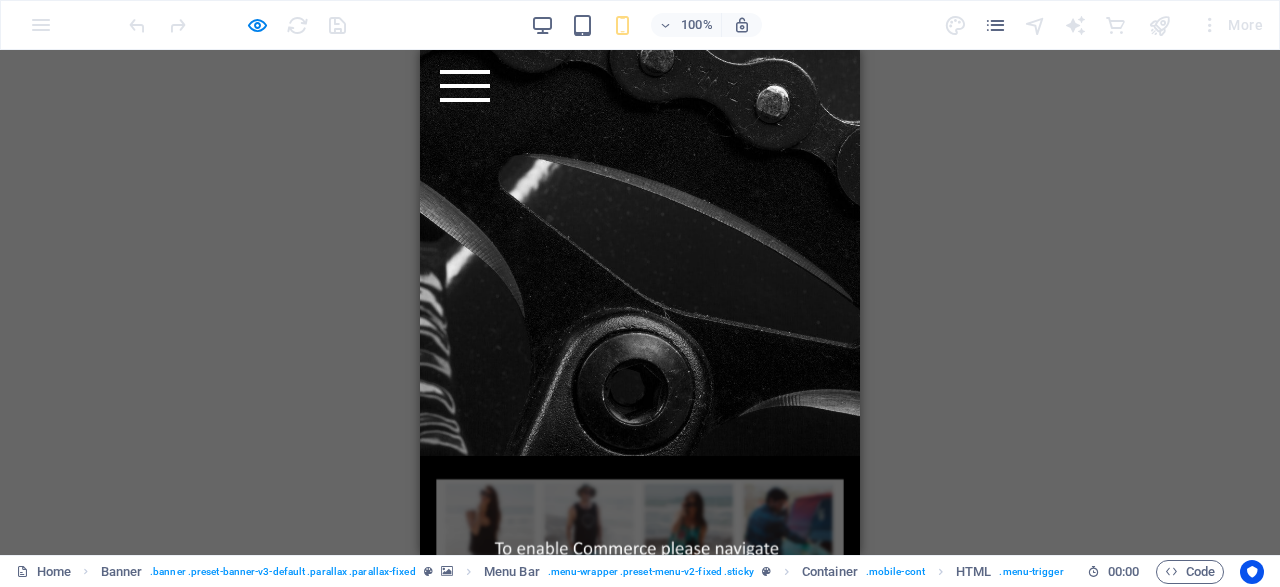 scroll, scrollTop: 5290, scrollLeft: 0, axis: vertical 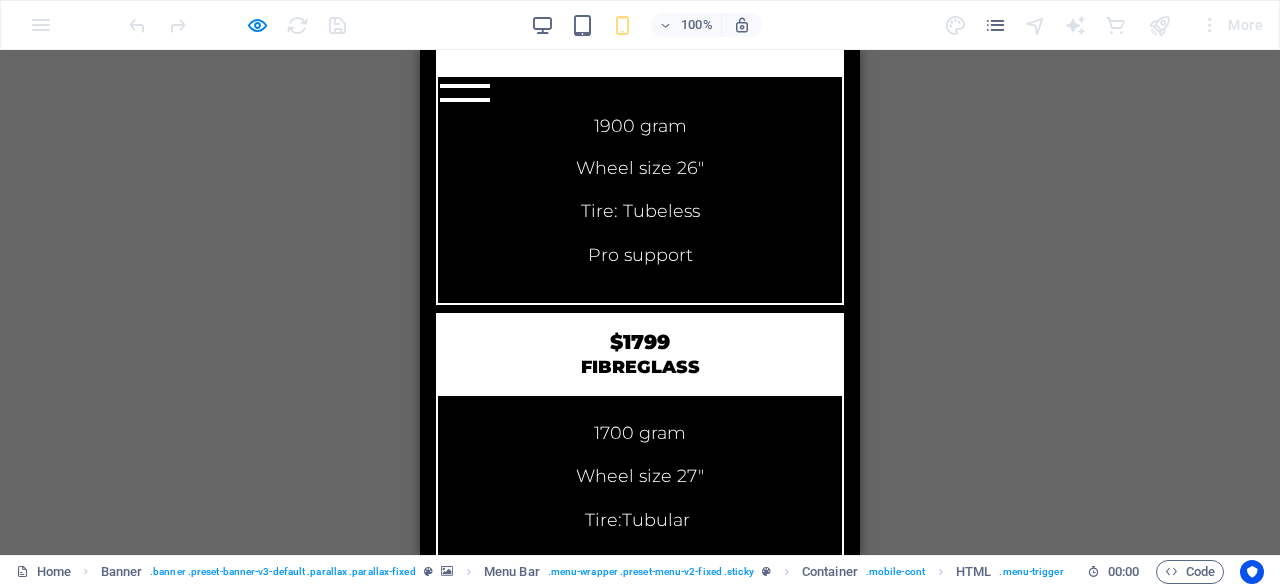 click on "H2   2 columns   Container   Container   Banner   Menu Bar   Text   2 columns   Container   Container   2 columns   Image   Placeholder   Container   Container   H2   Spacer   Grid   Container   Grid   Container   Container   H4   Text   Container   Container   Text   Placeholder   Container   Wide image with text   Container   Wide image with text   H2   Spacer   Text   Spacer   Button   Placeholder   Container   Container   H2   Spacer   Container   Plans   Placeholder   Container   Container   H2   Products   Placeholder   Container   2 columns   Container   2 columns   Container   Image   Logo   Container   Spacer   Footer Skadi   Text   Footer Skadi   Icon   Social Media Icons   Container   Spacer   Container   Text   Container   Container   Container   Container   Placeholder   Container   Text   Container   Container   Text   Container   Container   Text   H4   Spacer   Text   Spacer   H4   Spacer   Banner   Container   HTML   Menu   Logo   Container   Container   H4   Container" at bounding box center (640, 302) 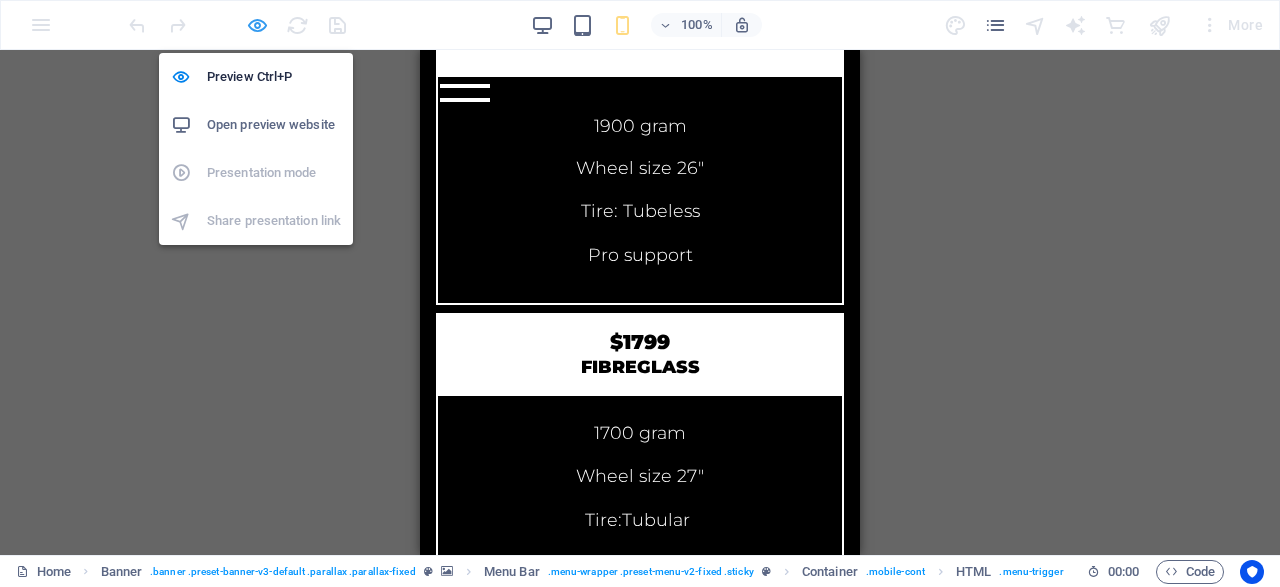 click at bounding box center (257, 25) 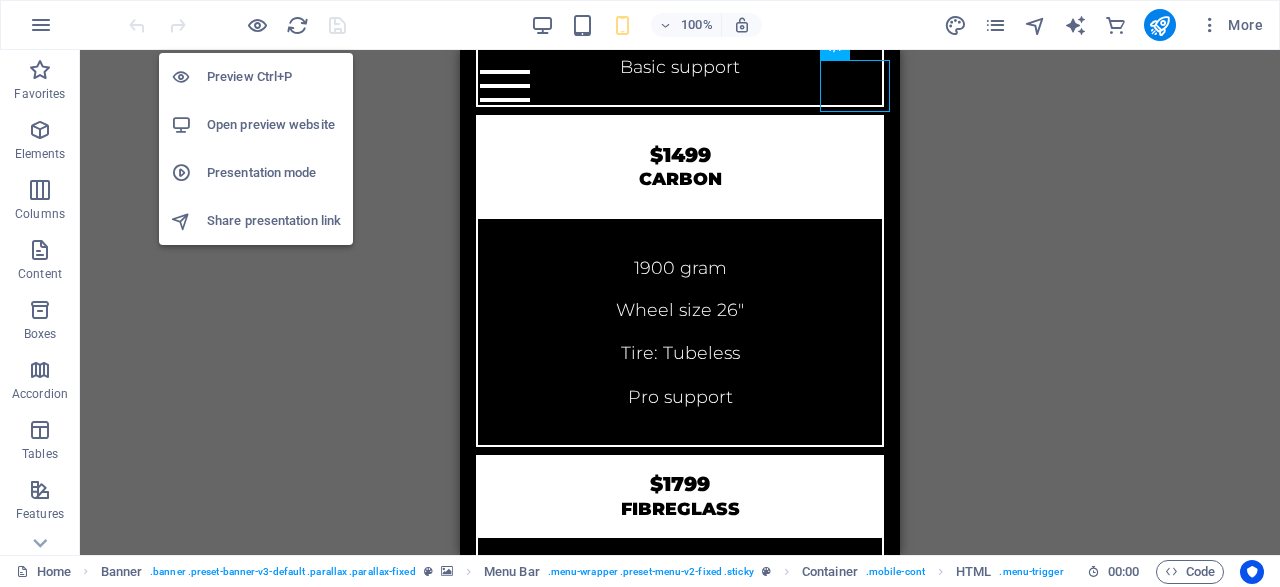 click on "Preview Ctrl+P" at bounding box center (274, 77) 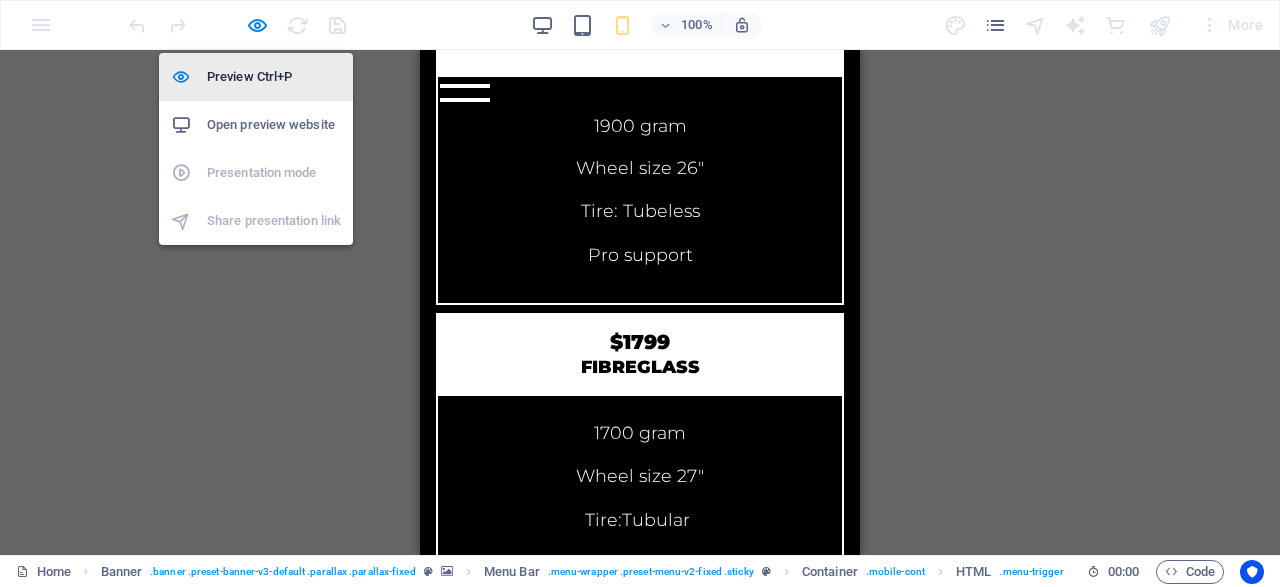 click on "Preview Ctrl+P" at bounding box center (274, 77) 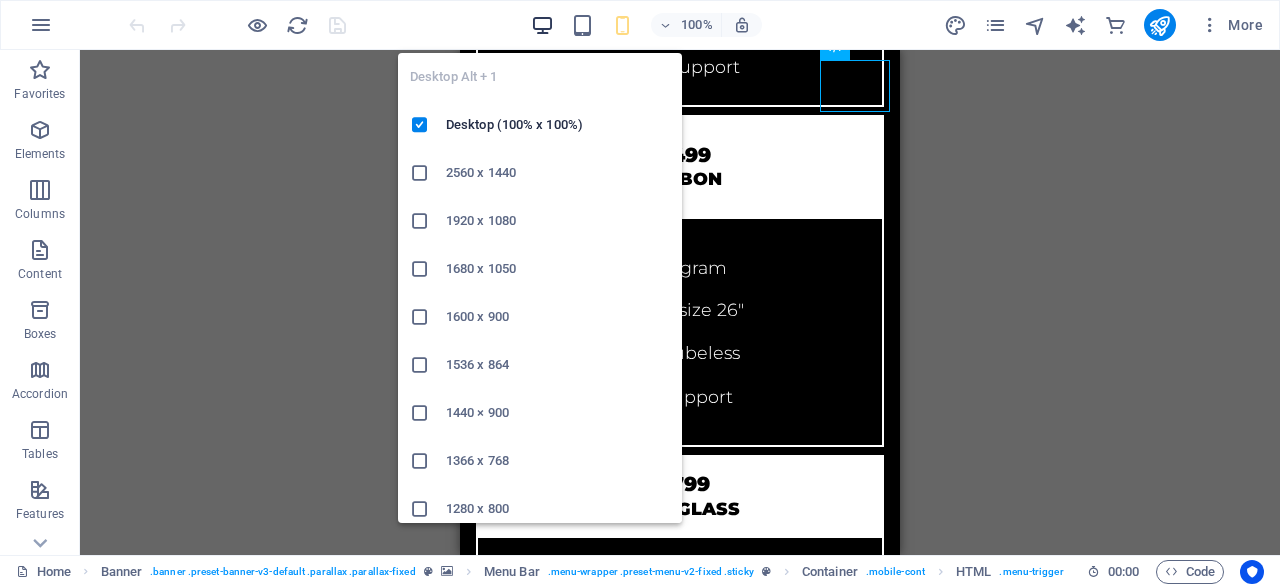 click at bounding box center (542, 25) 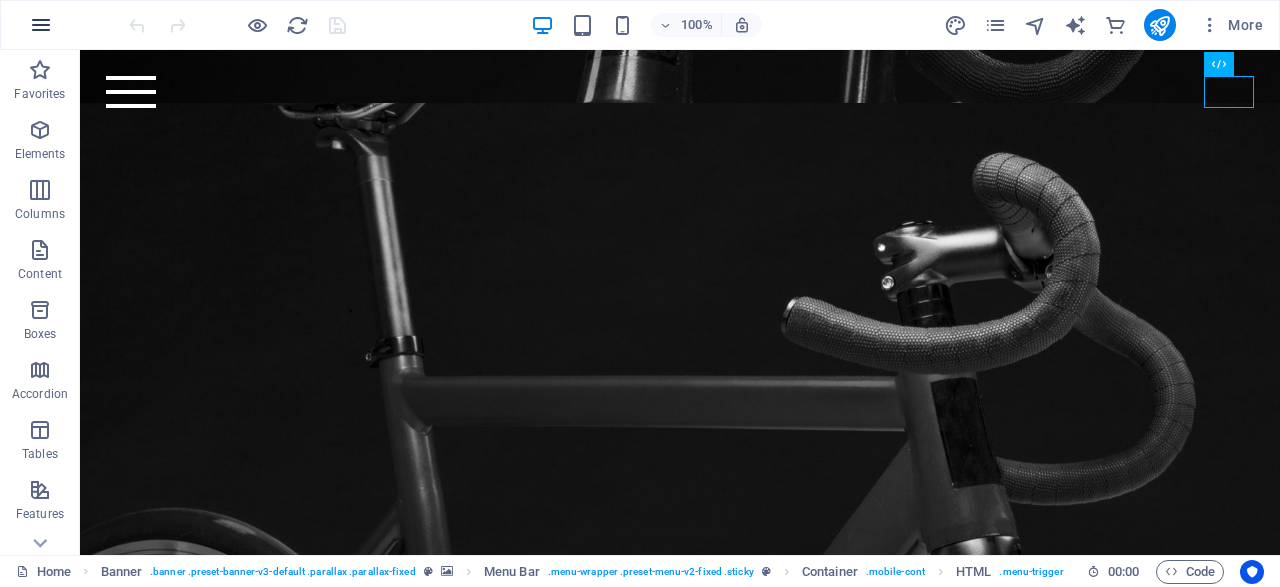 click at bounding box center (41, 25) 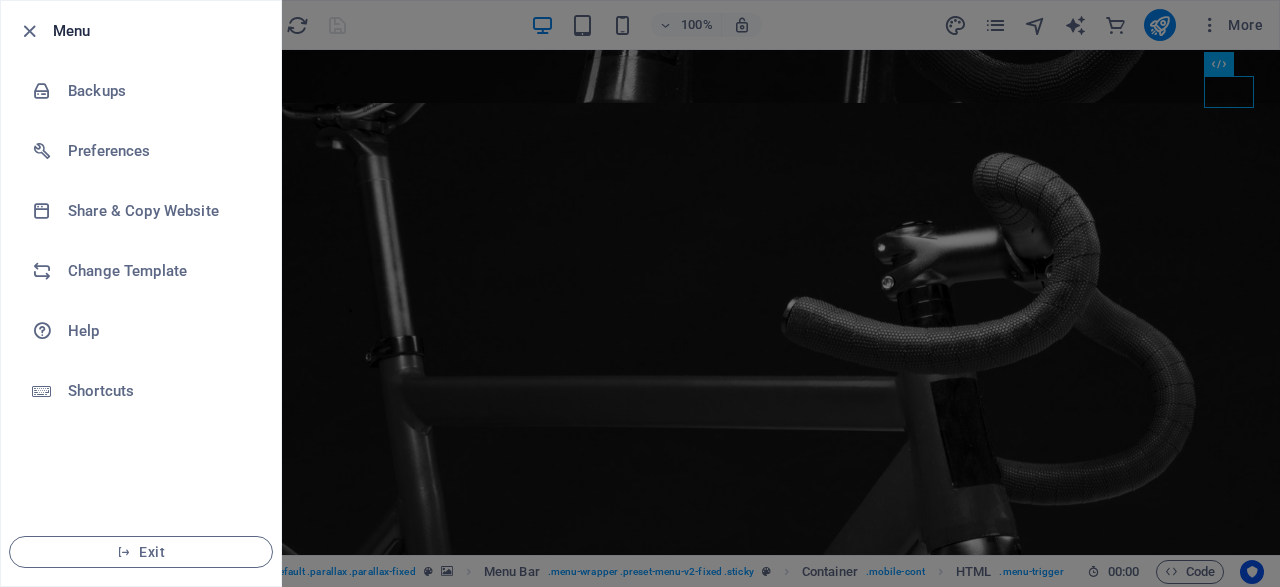 click at bounding box center (640, 293) 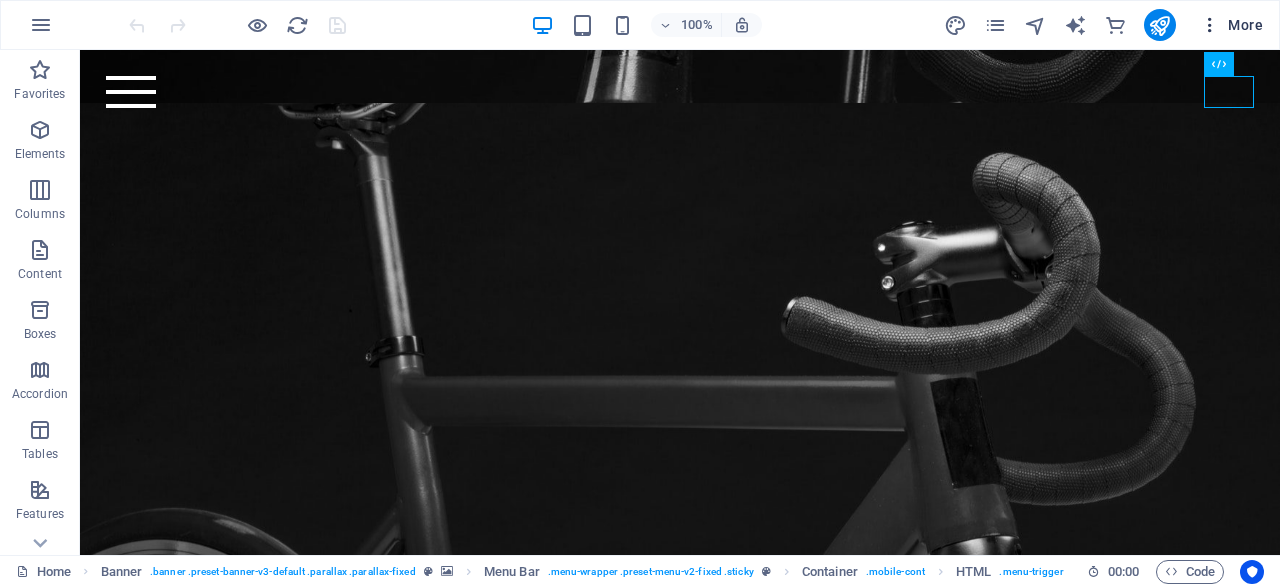 click on "More" at bounding box center (1231, 25) 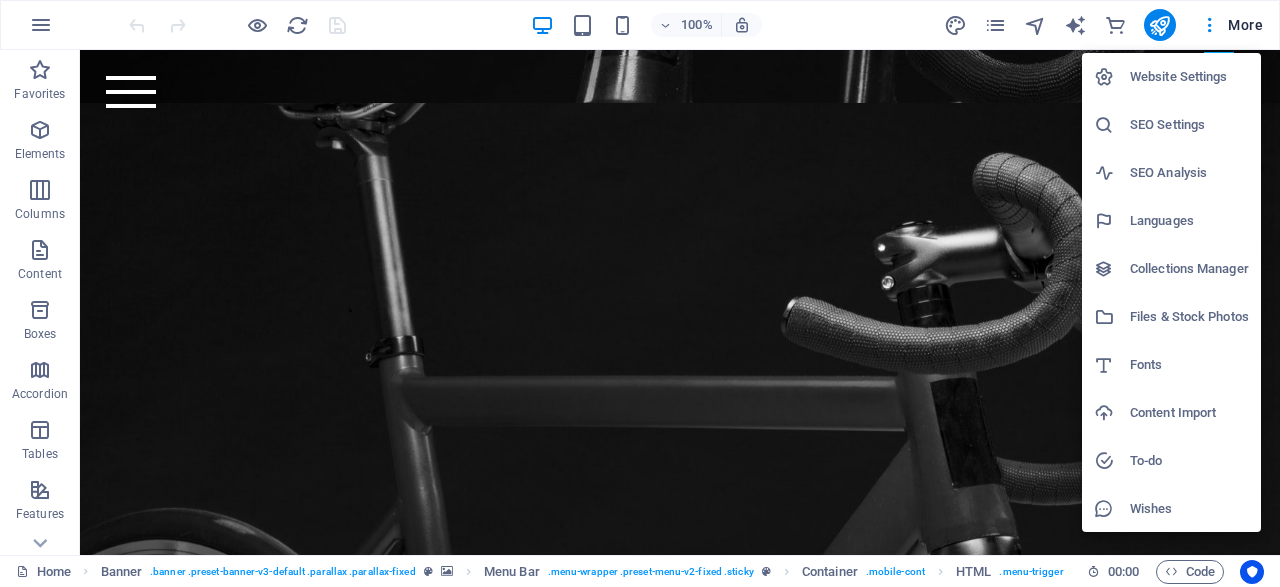 click on "Languages" at bounding box center (1189, 221) 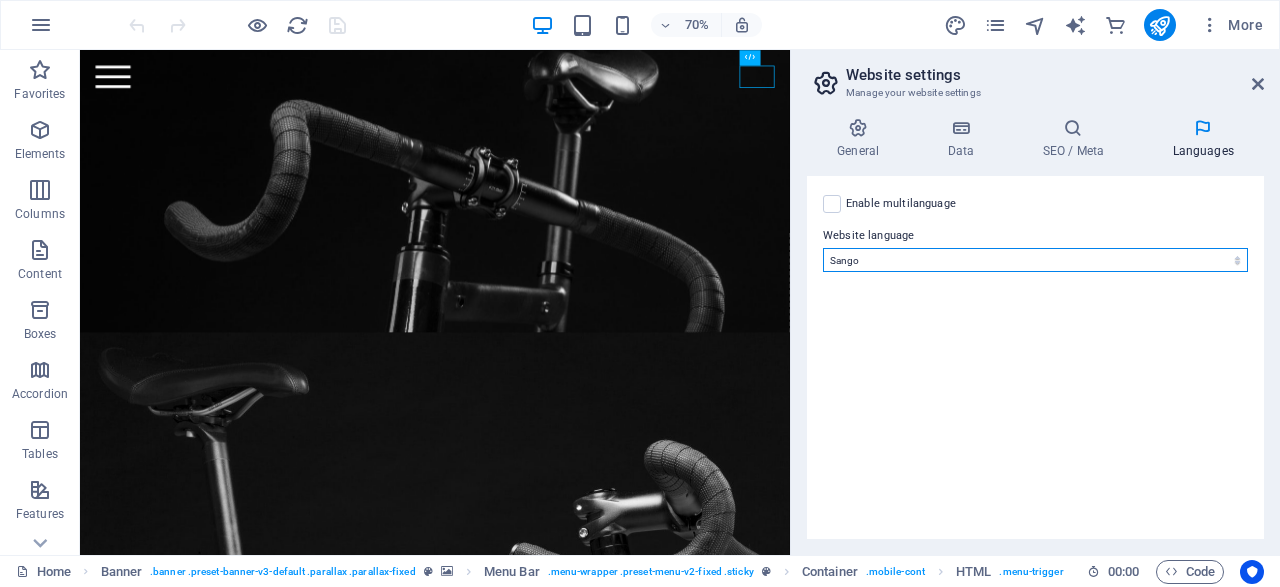 click on "Sango" at bounding box center [0, 0] 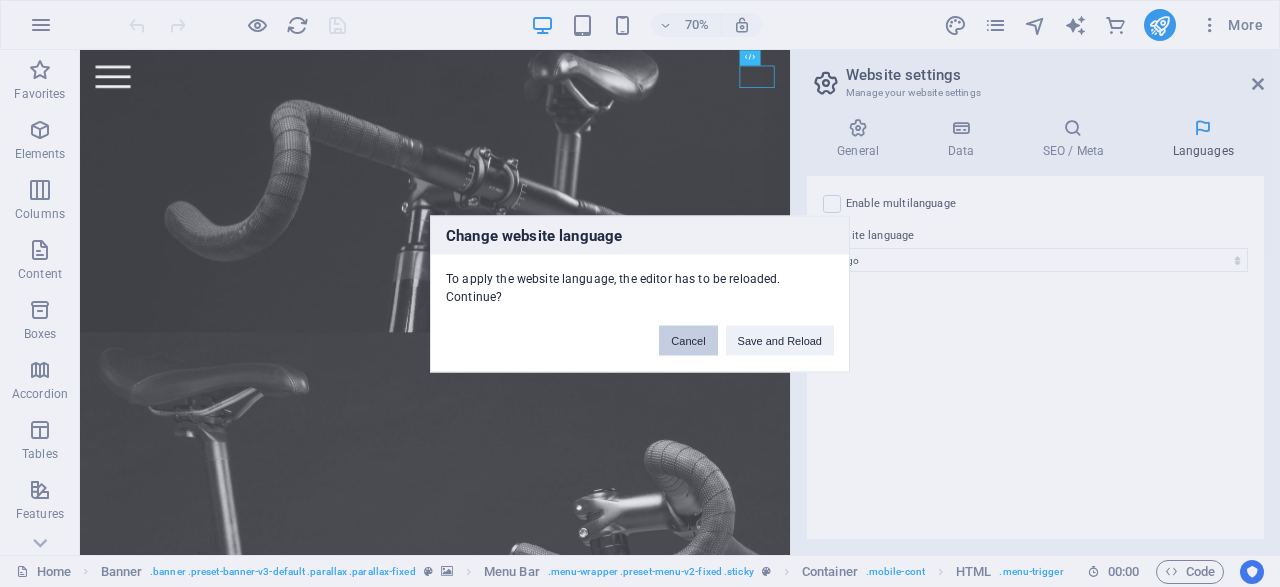click on "Cancel" at bounding box center (688, 340) 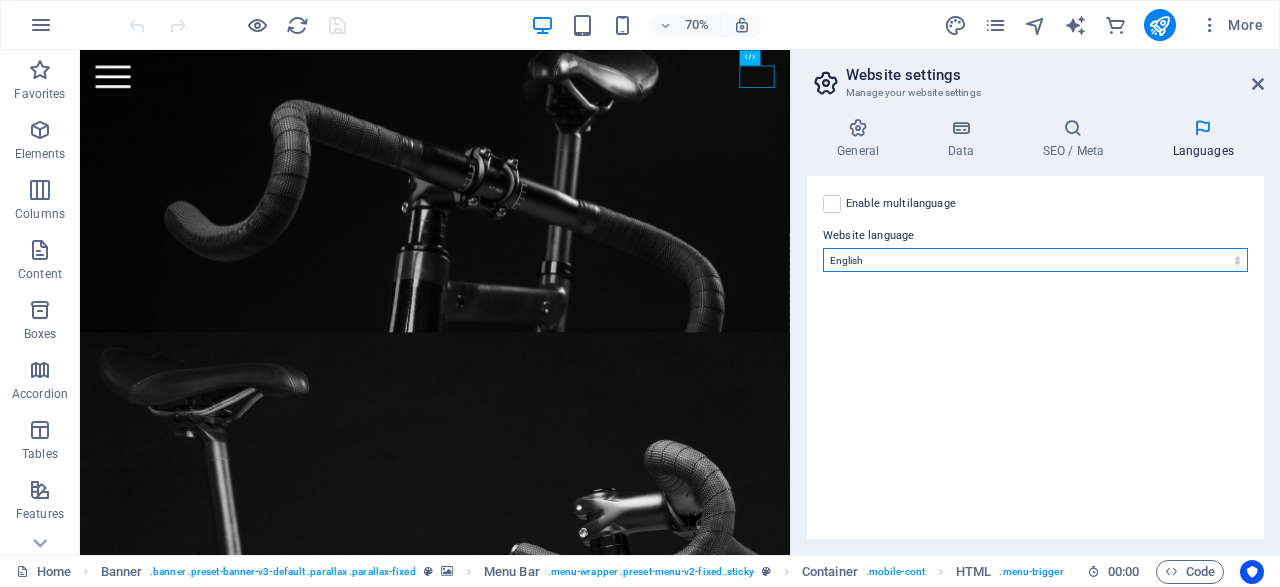 select on "46" 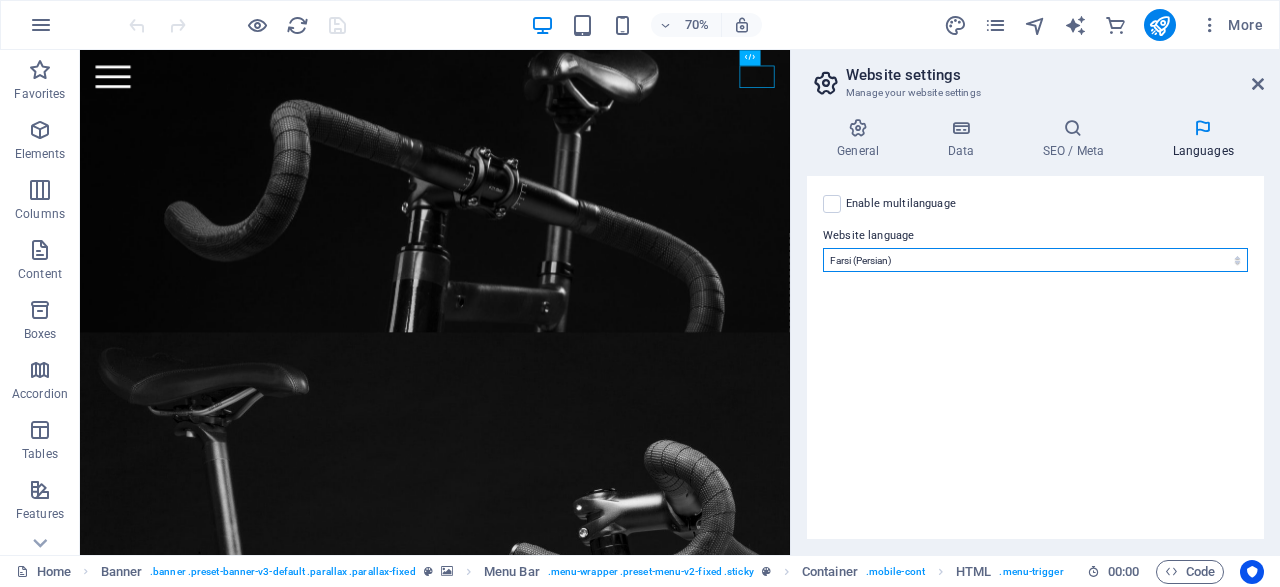 click on "Farsi (Persian)" at bounding box center (0, 0) 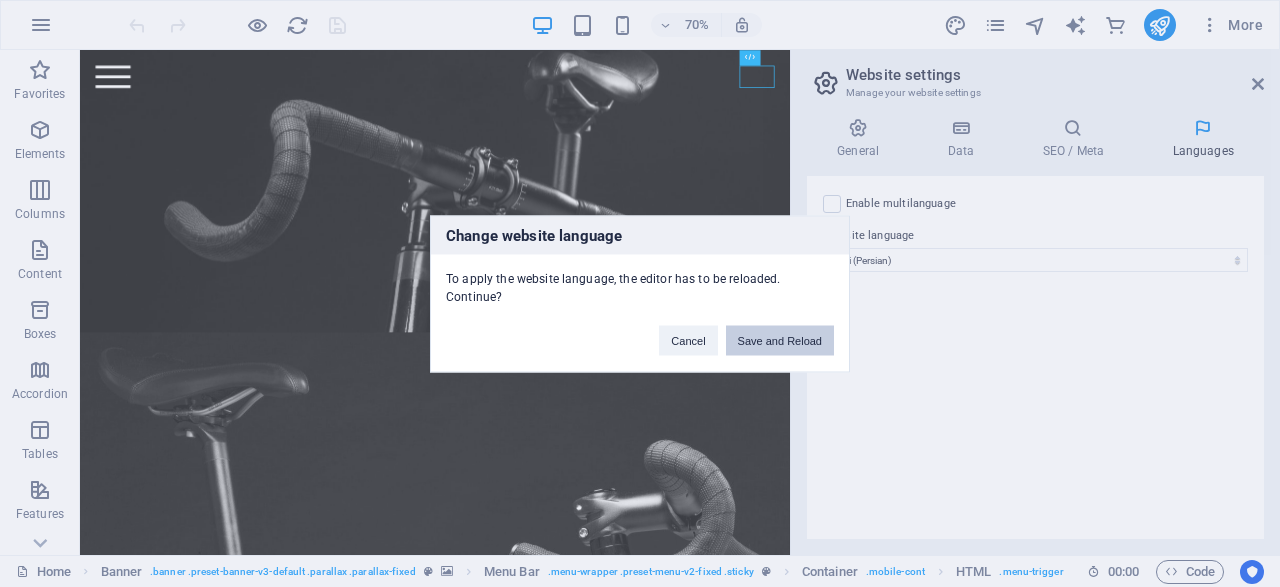 click on "Save and Reload" at bounding box center (780, 340) 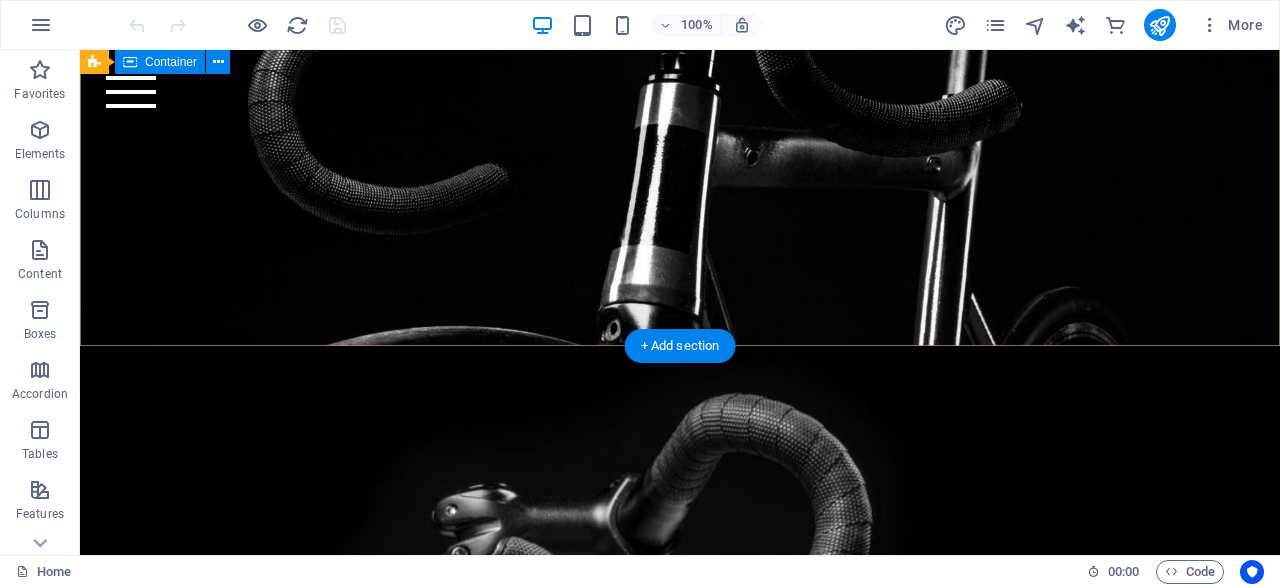 scroll, scrollTop: 0, scrollLeft: 0, axis: both 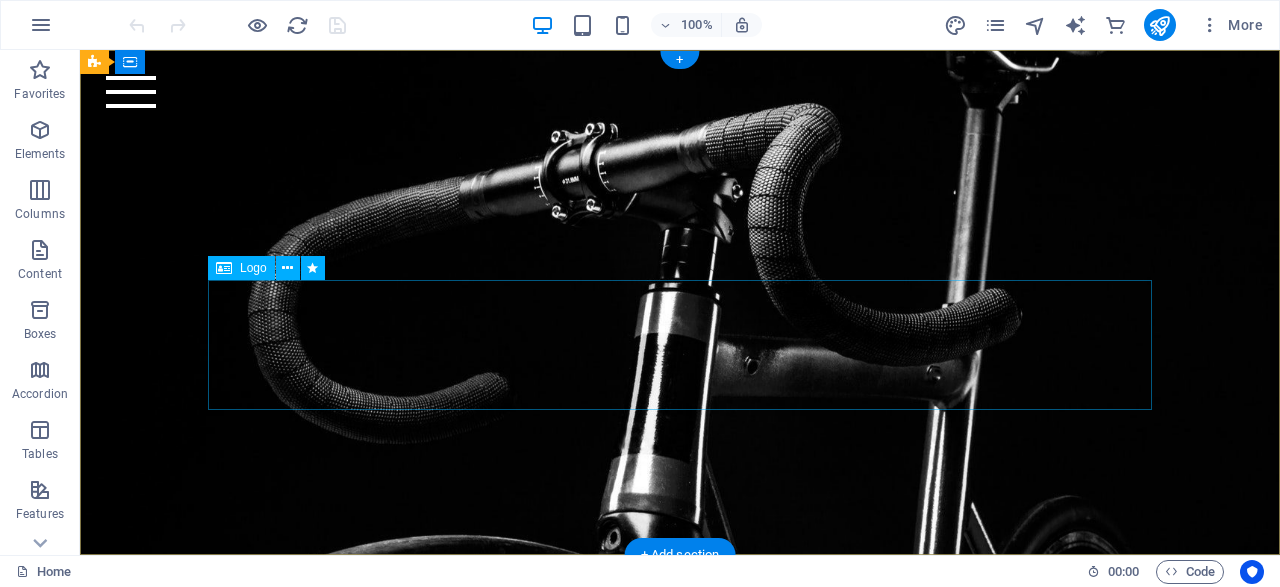 click at bounding box center [680, 296] 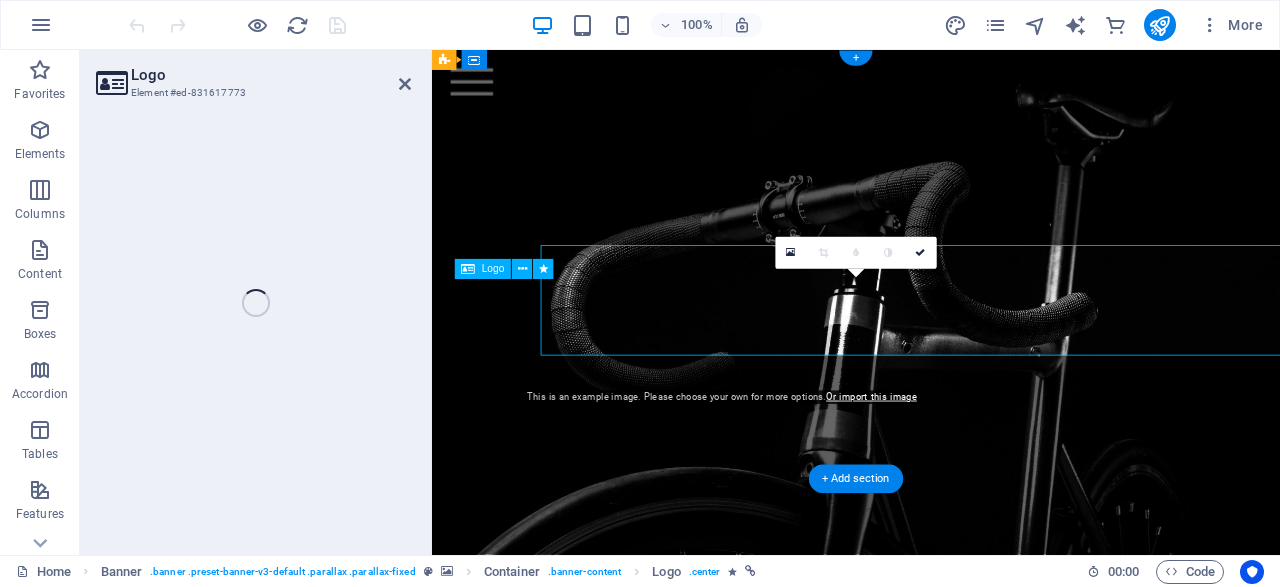 select on "px" 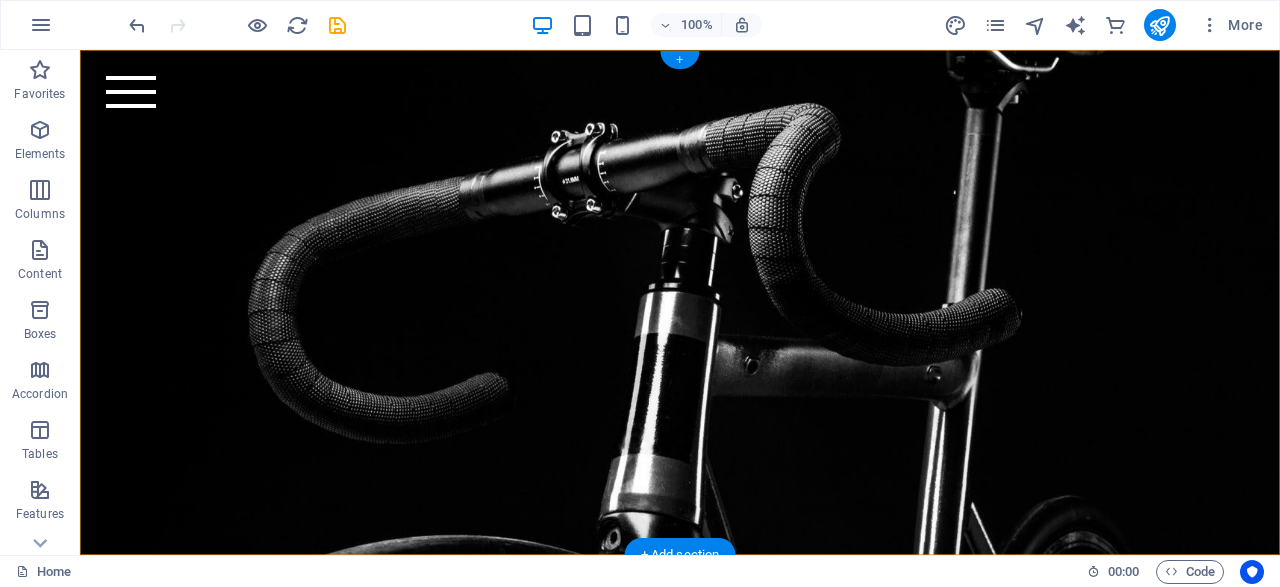 click on "+" at bounding box center (679, 60) 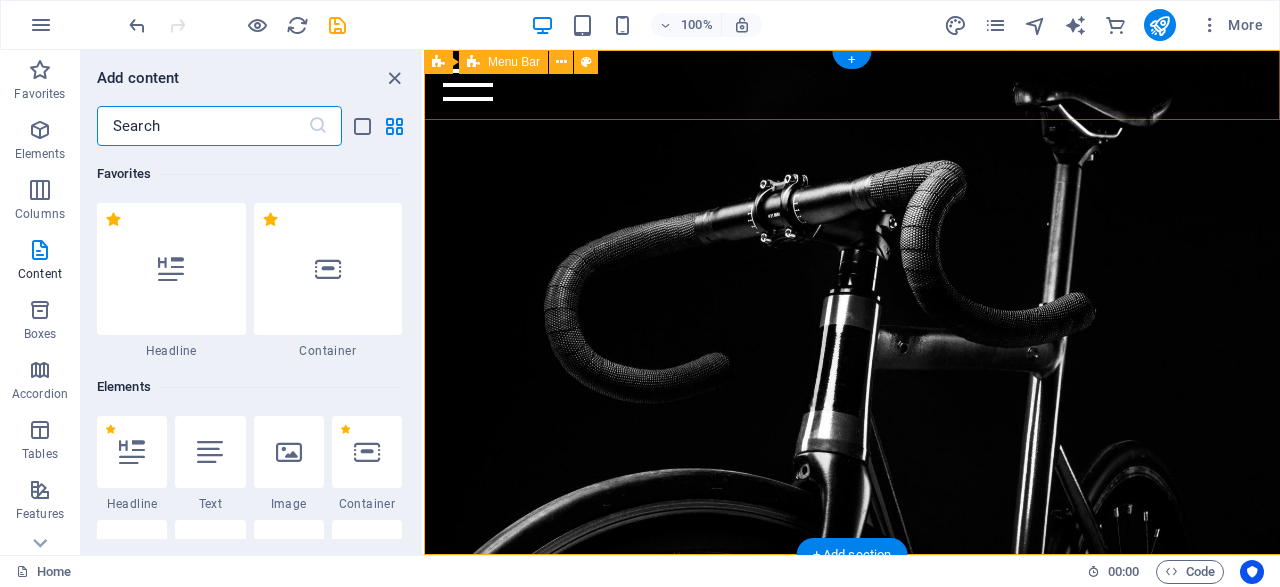 click on "Home Bicycle Details About us Pricing Shop Contact" at bounding box center (852, 85) 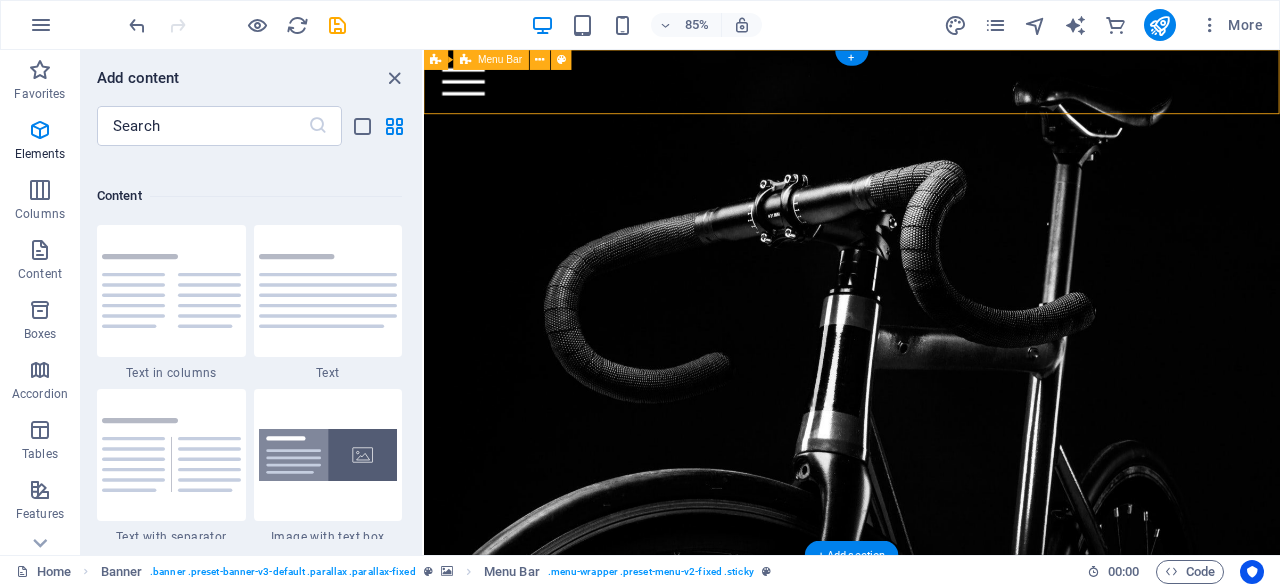 scroll, scrollTop: 3498, scrollLeft: 0, axis: vertical 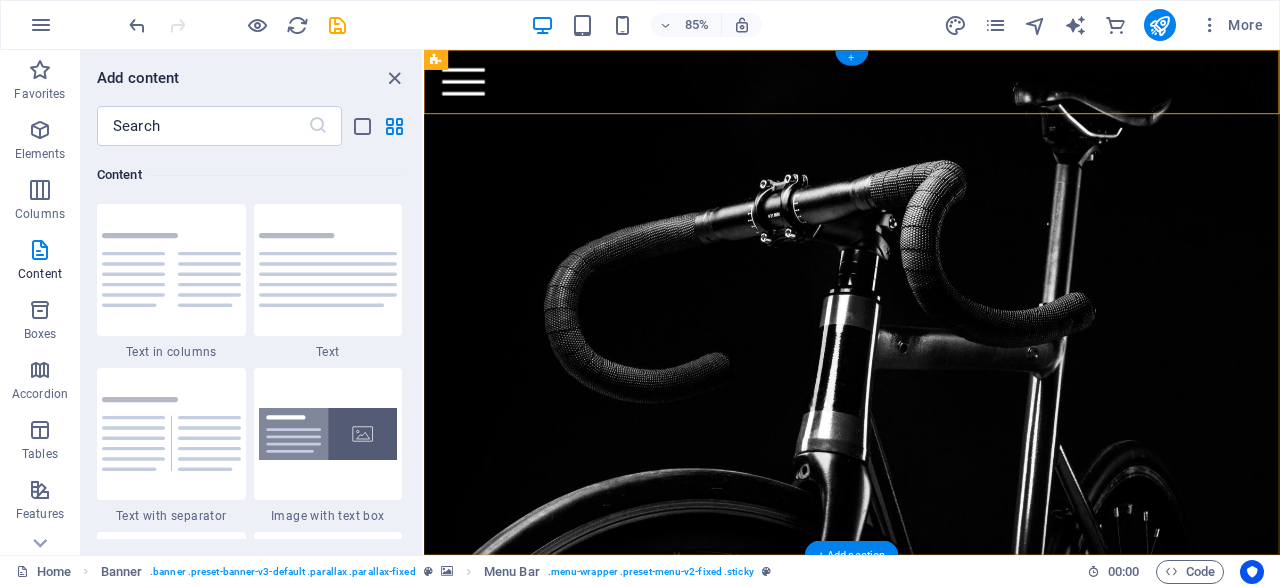 click on "+" at bounding box center [851, 58] 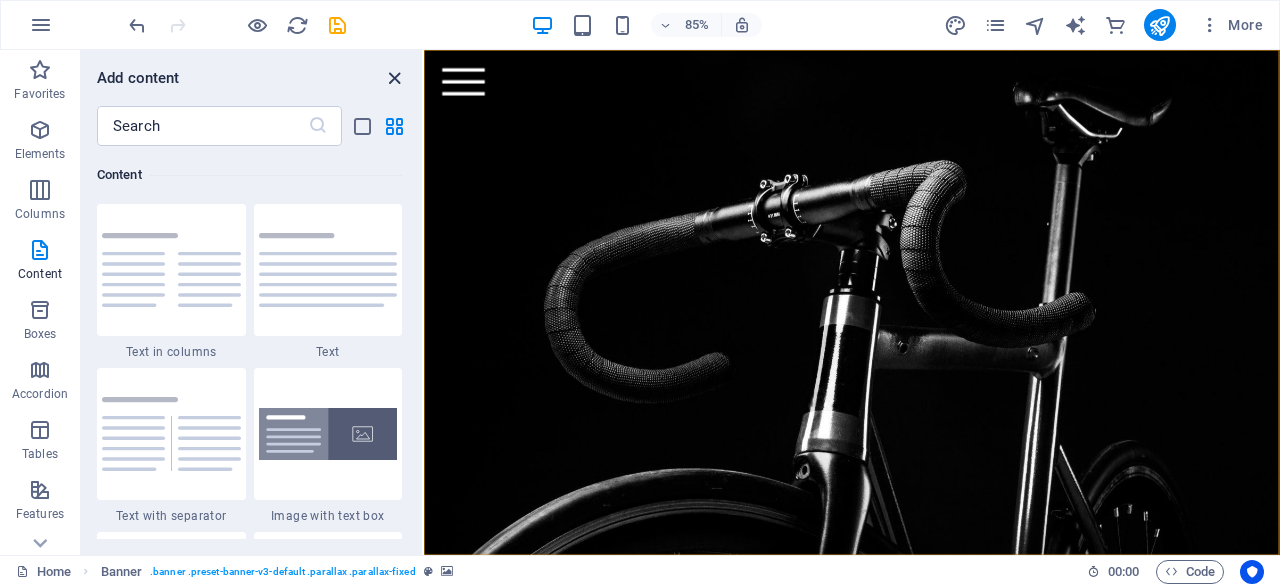 click at bounding box center [394, 78] 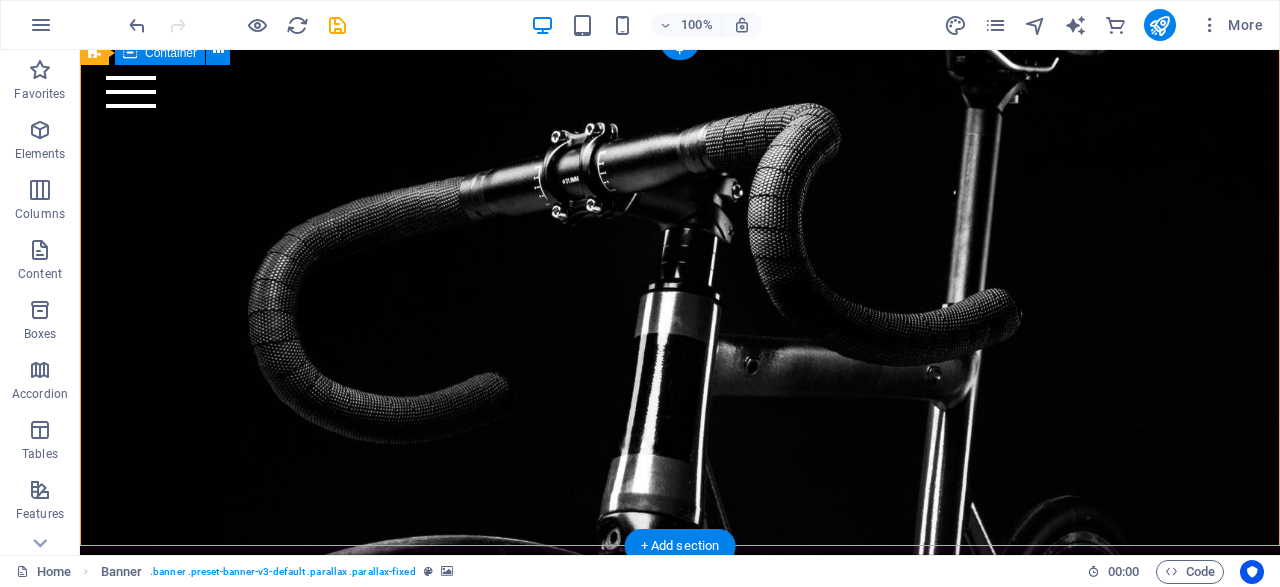 scroll, scrollTop: 10, scrollLeft: 0, axis: vertical 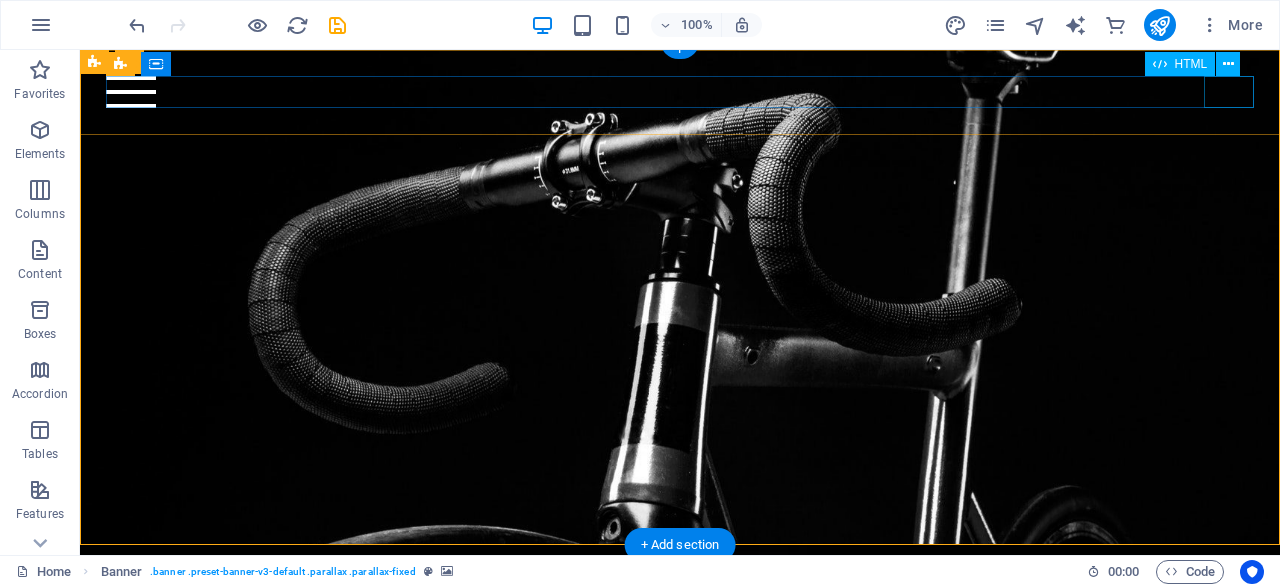 click at bounding box center [679, 92] 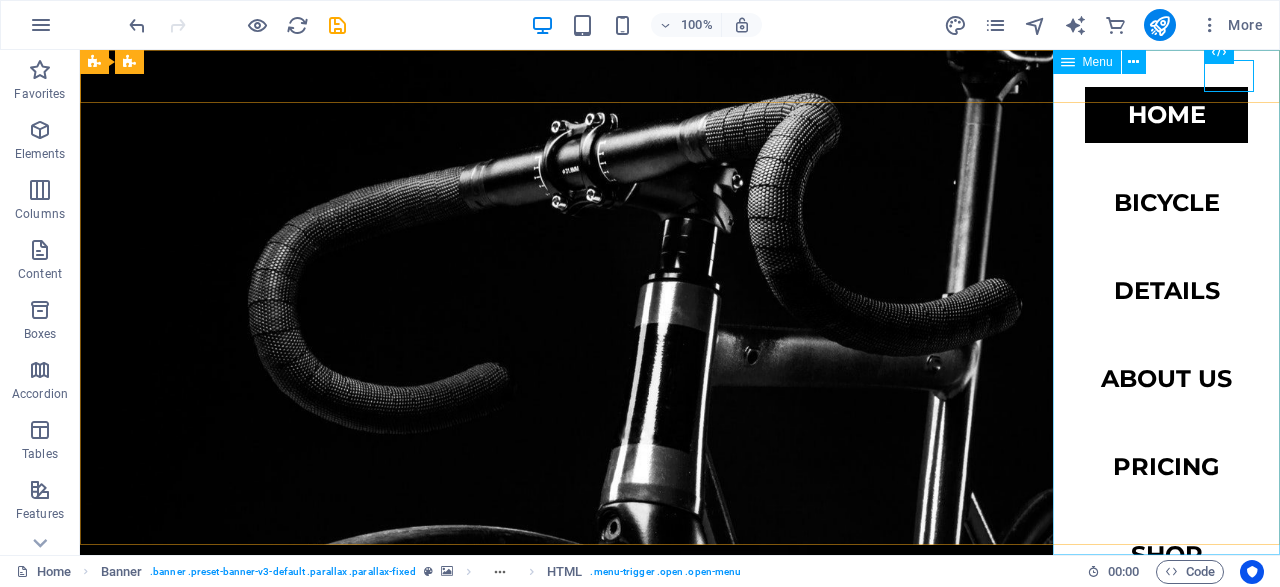 click on "Menu" at bounding box center [1087, 62] 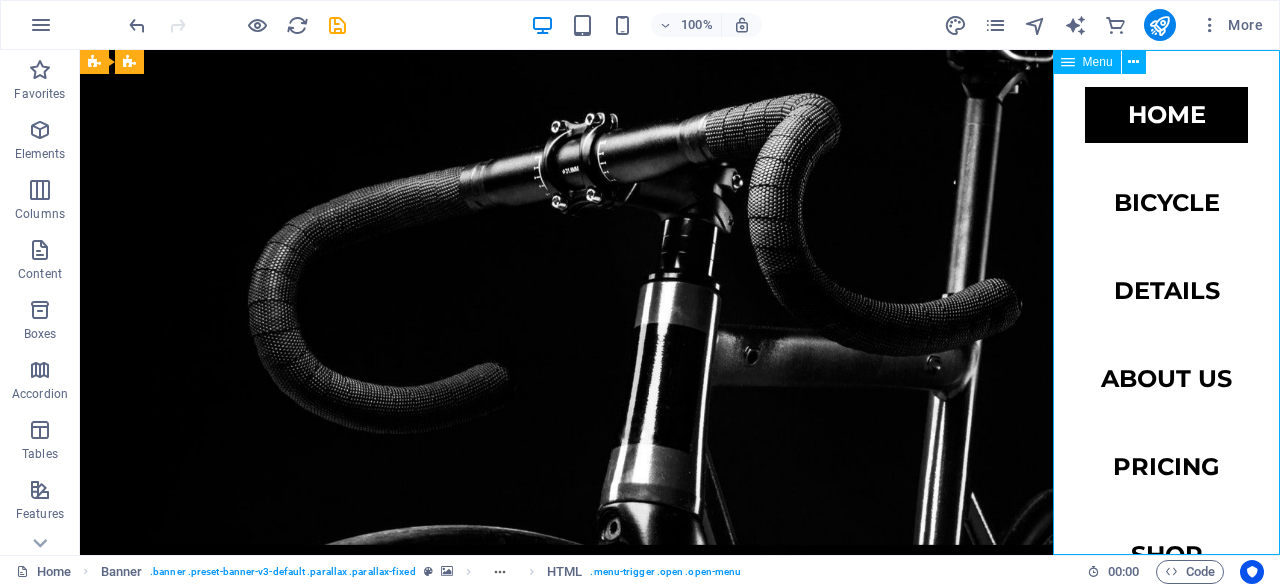 click on "Menu" at bounding box center (1087, 62) 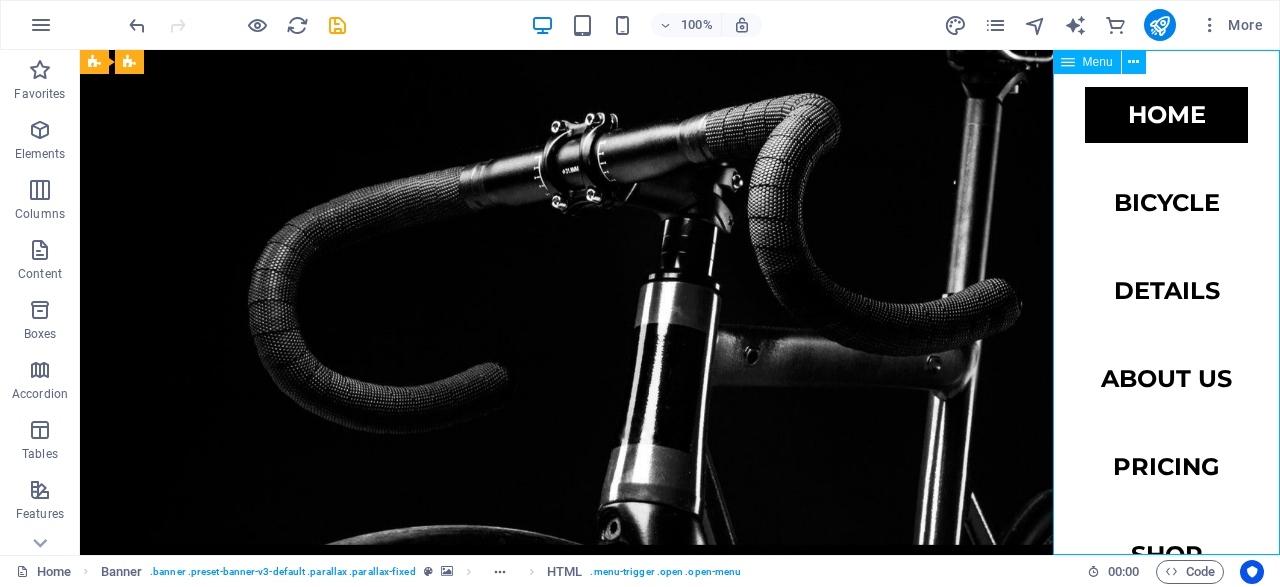 select 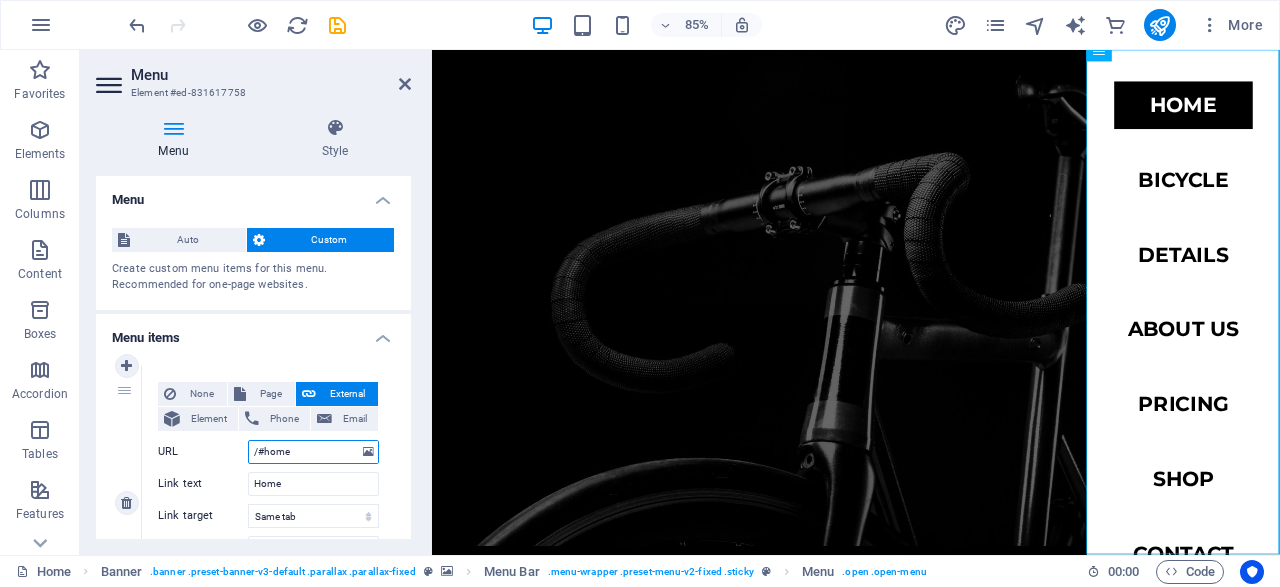 click on "/#home" at bounding box center (313, 452) 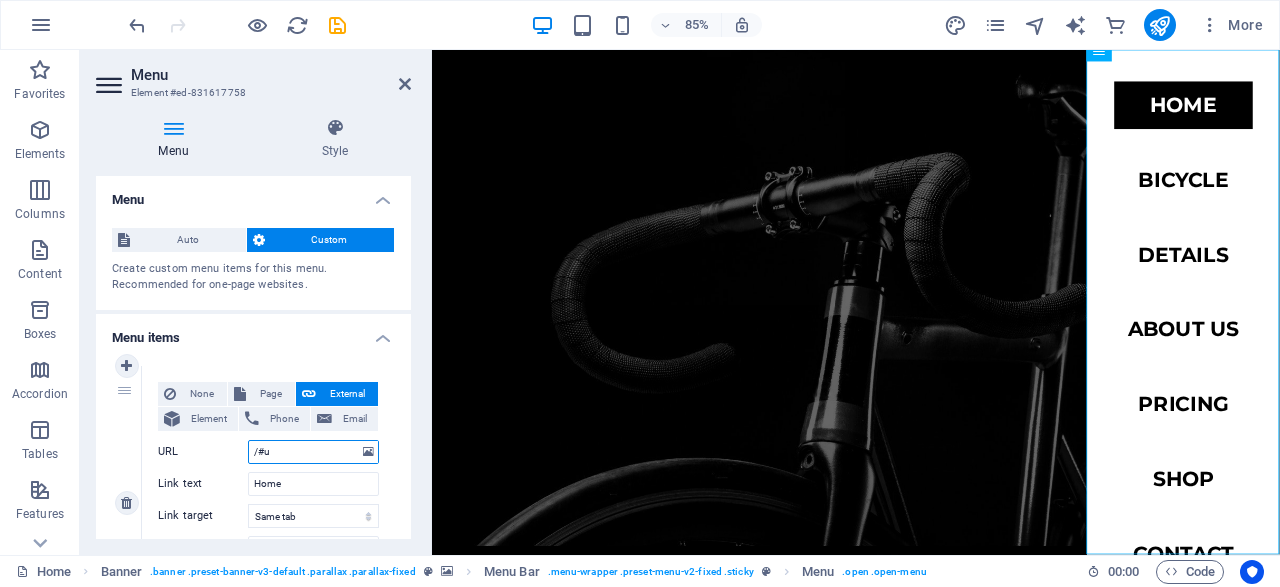 select 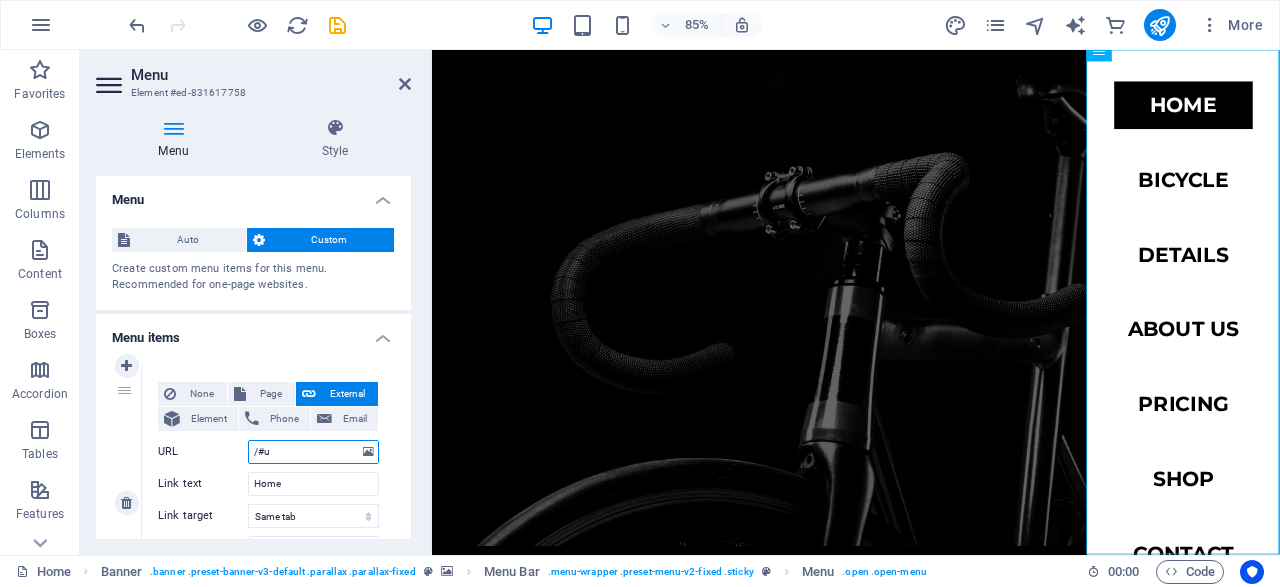 select 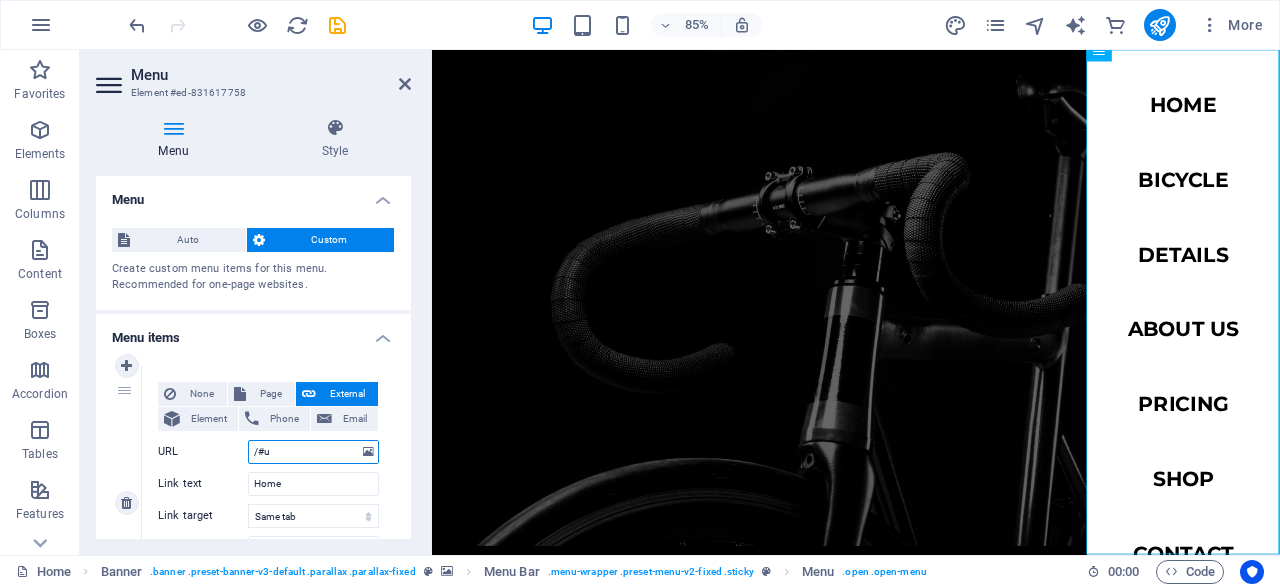 type on "/#" 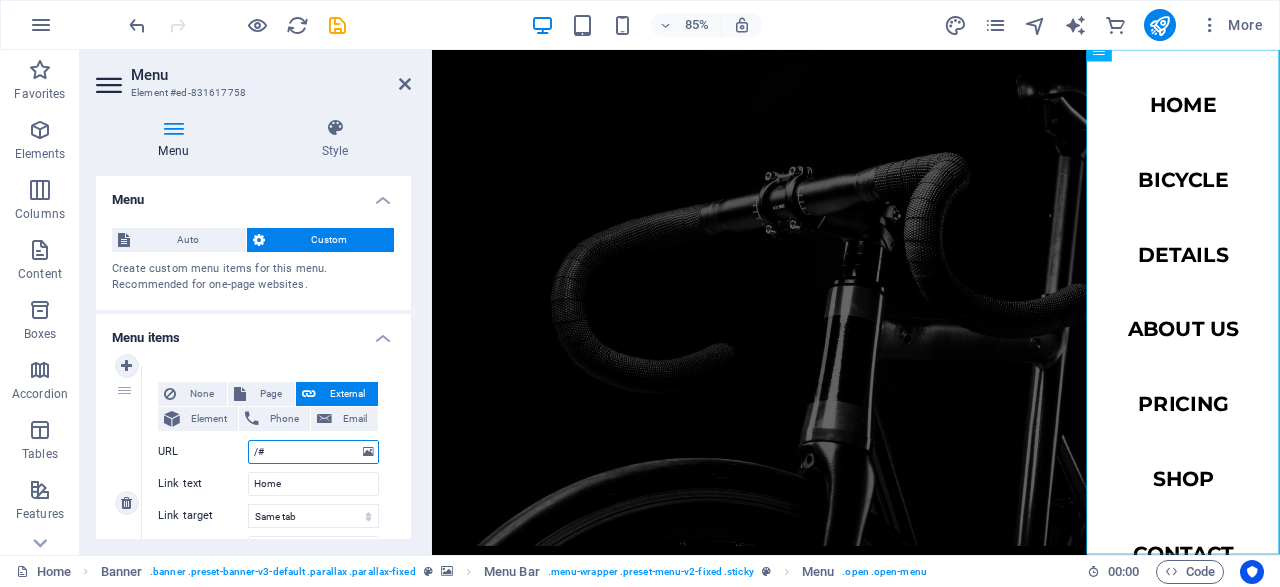 select 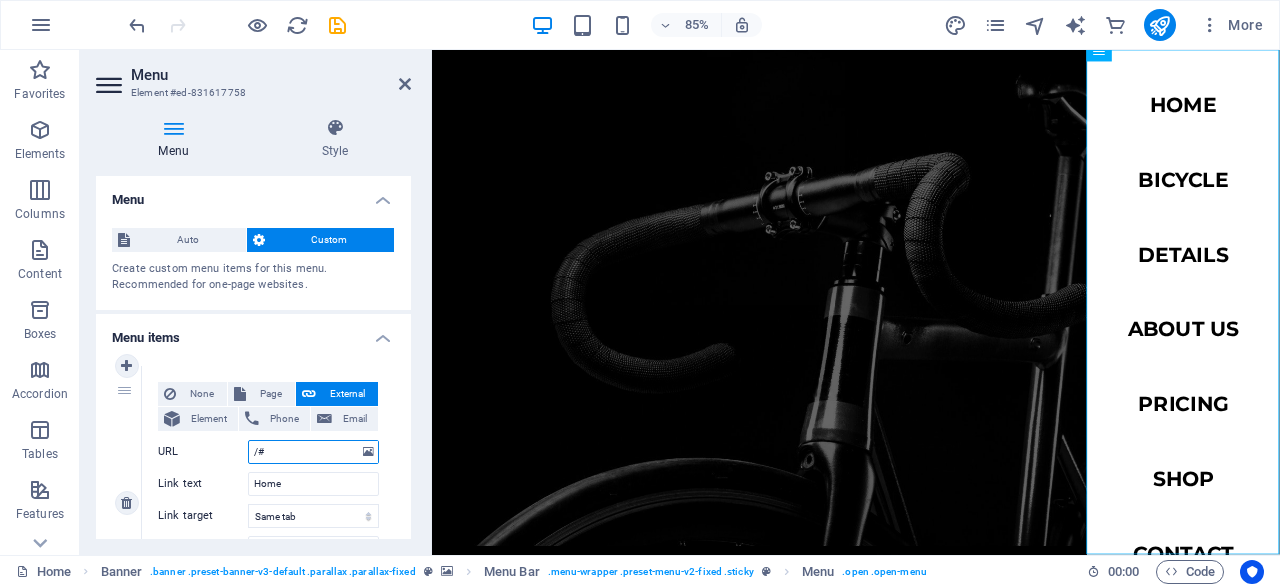 type on "/#ع" 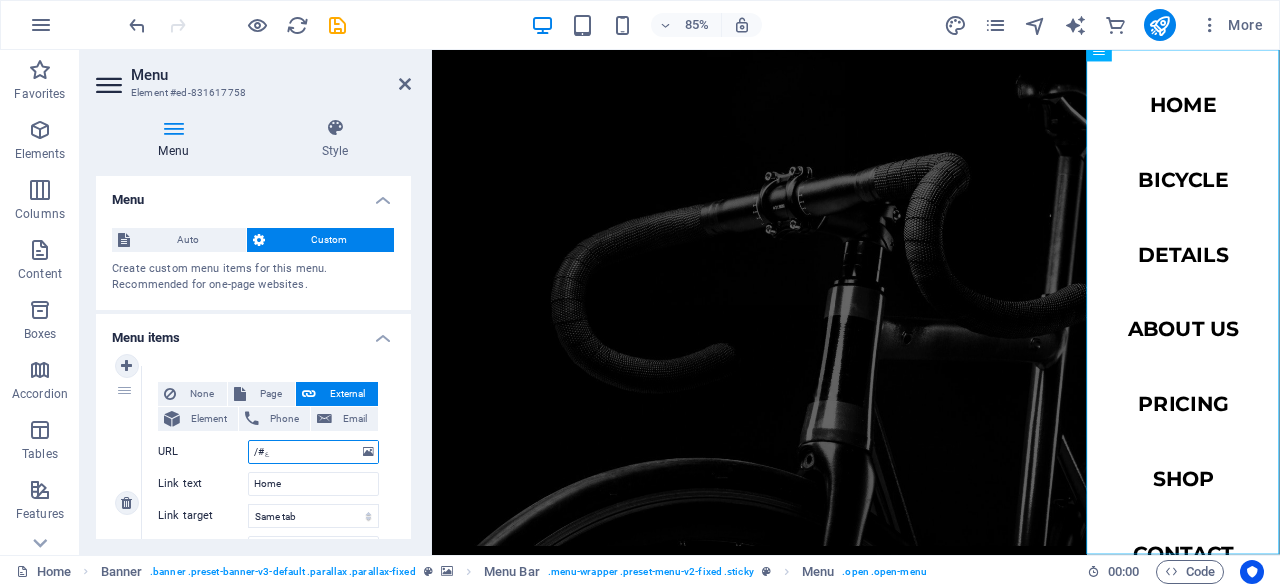 select 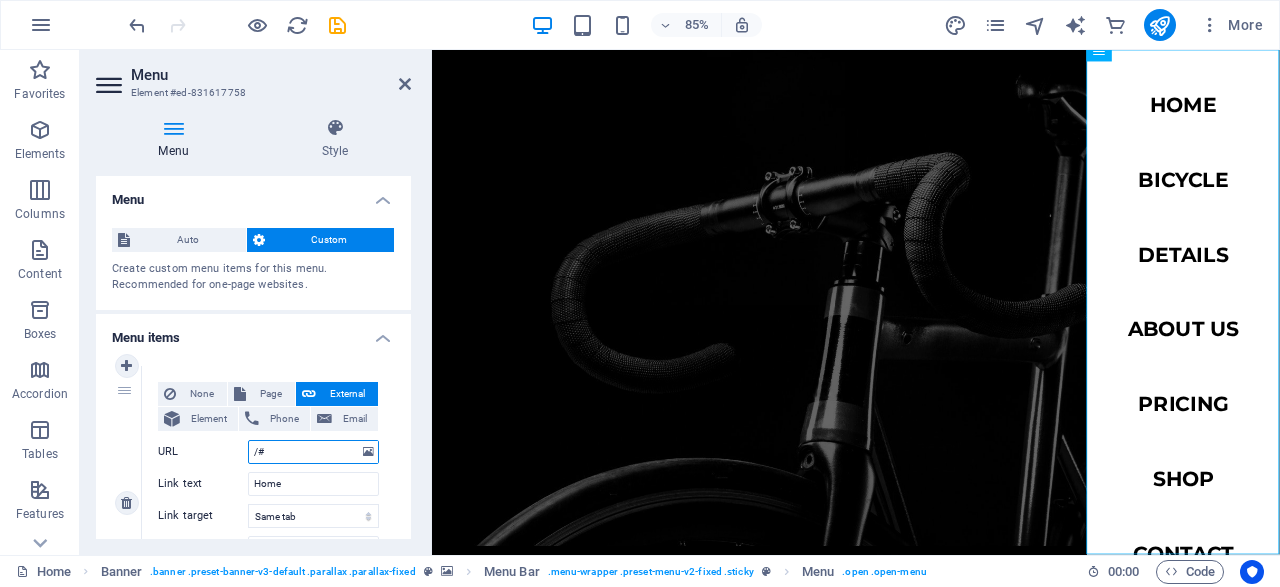 type on "/#ف" 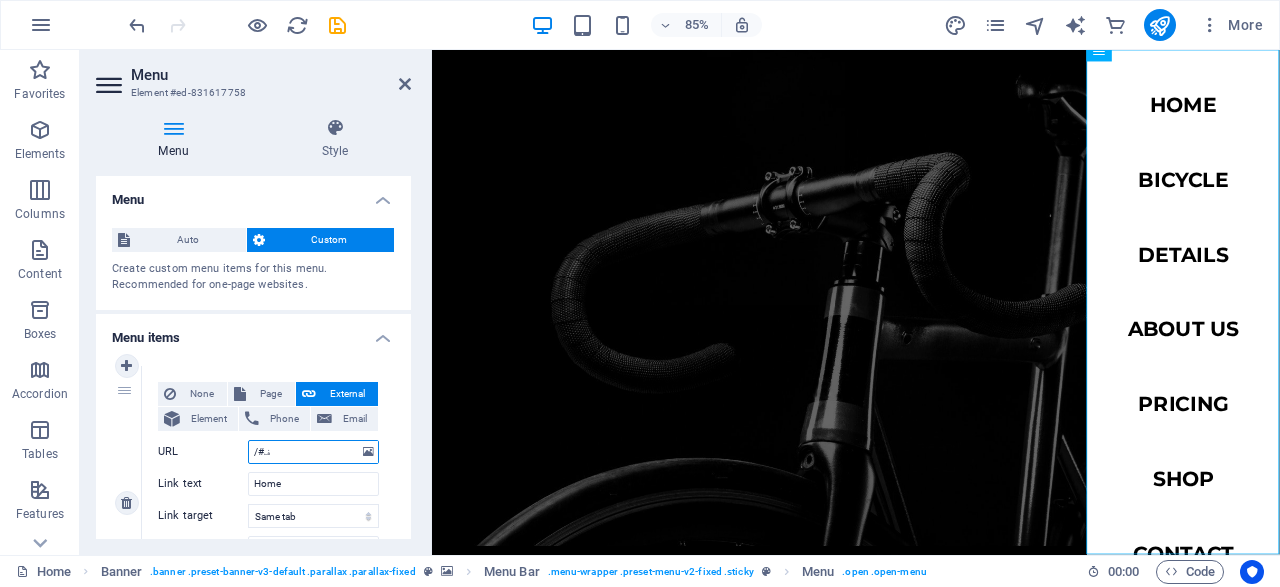 select 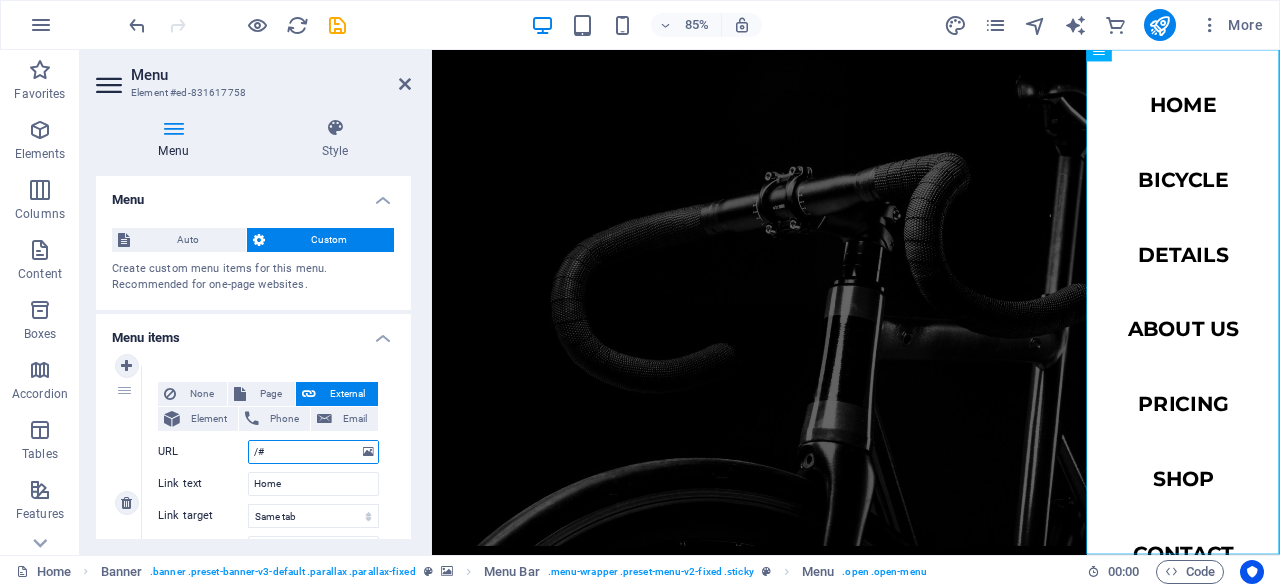 type on "/#خ" 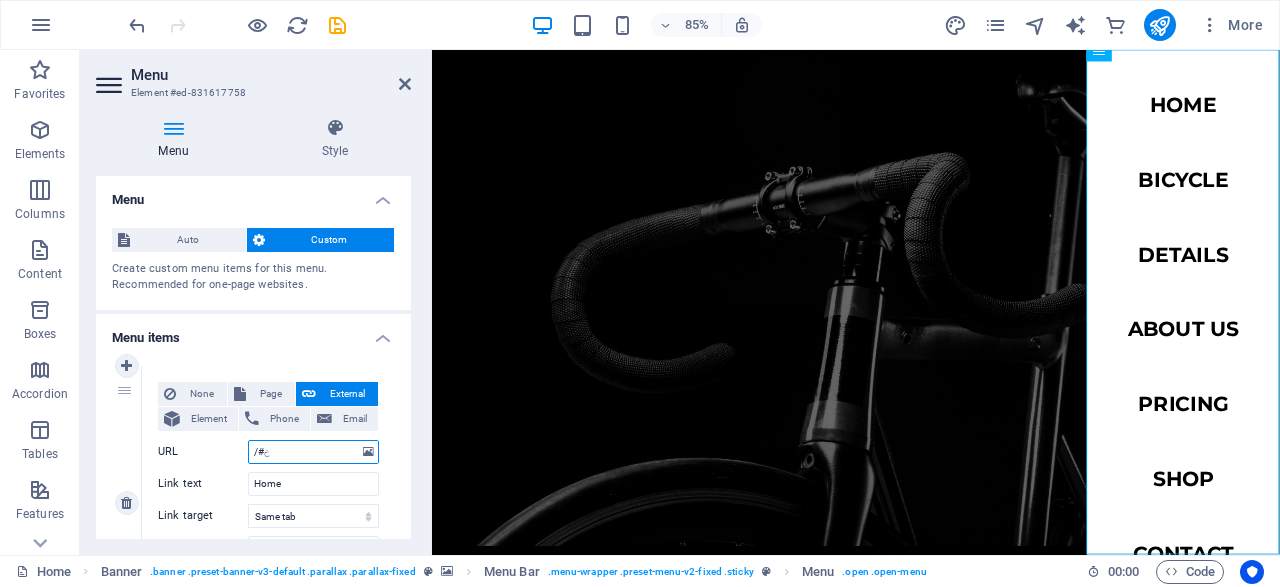 select 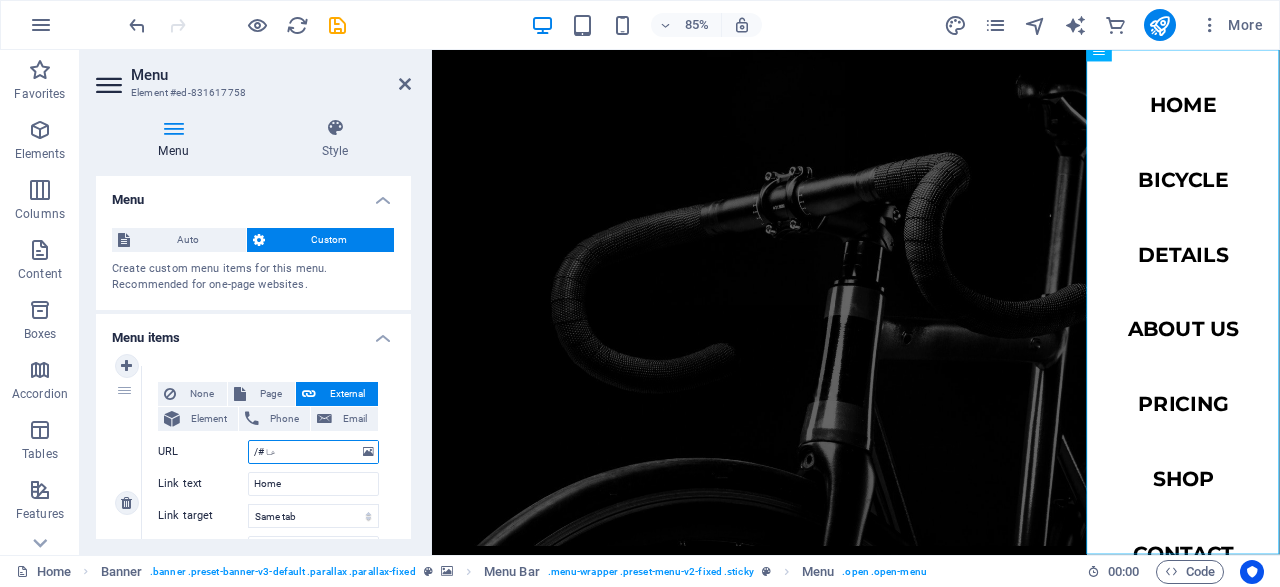 type on "/#خان" 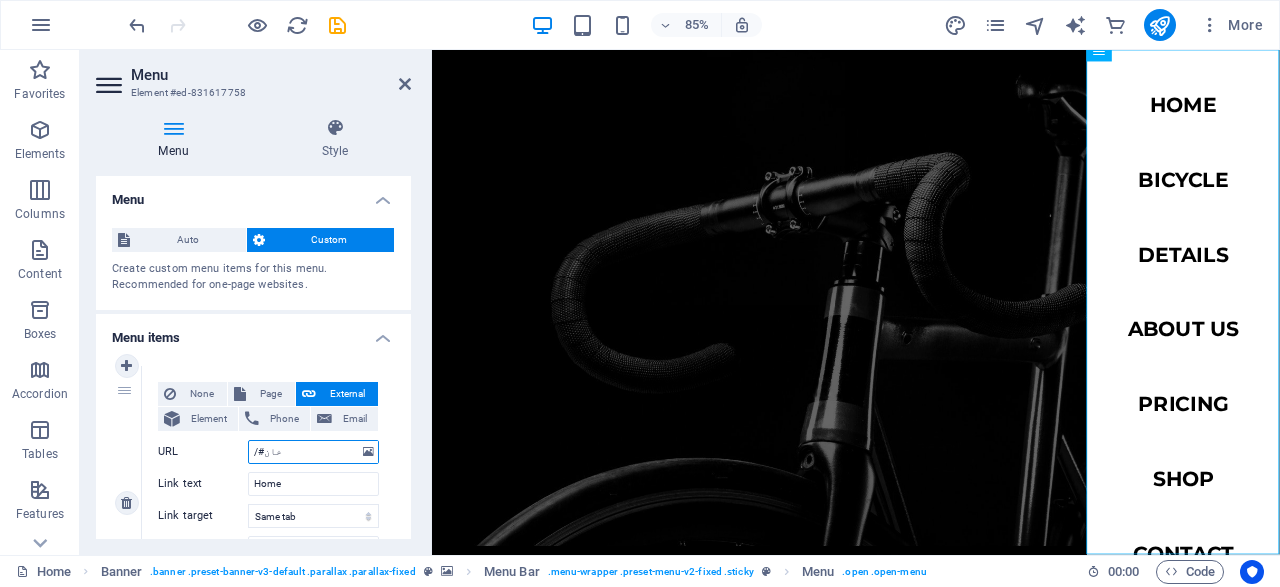 select 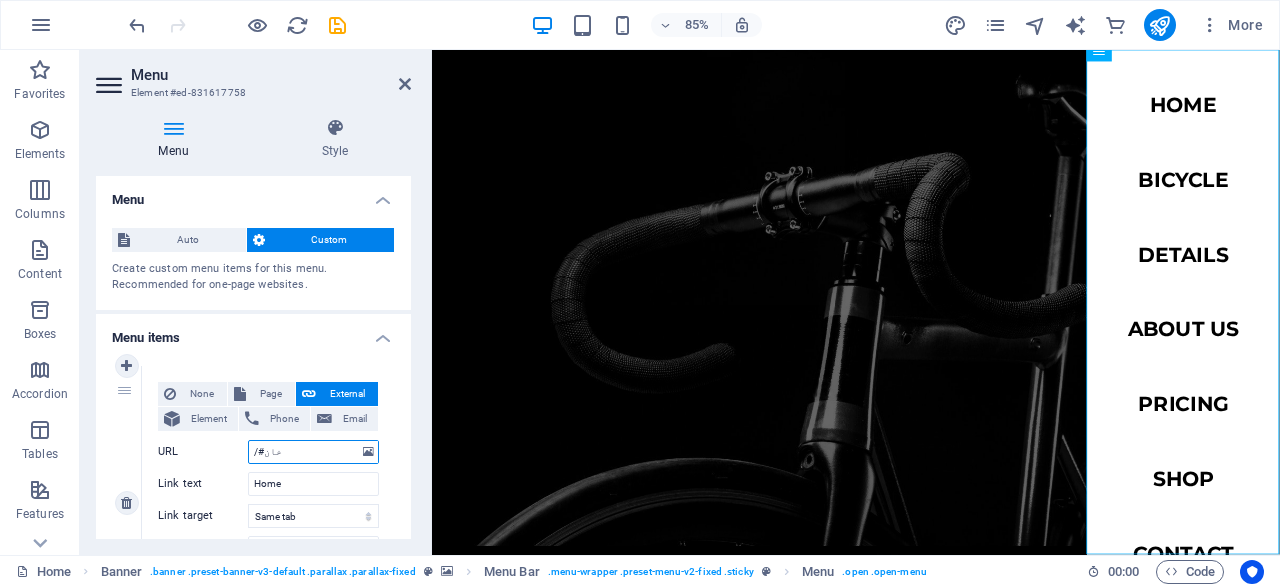 select 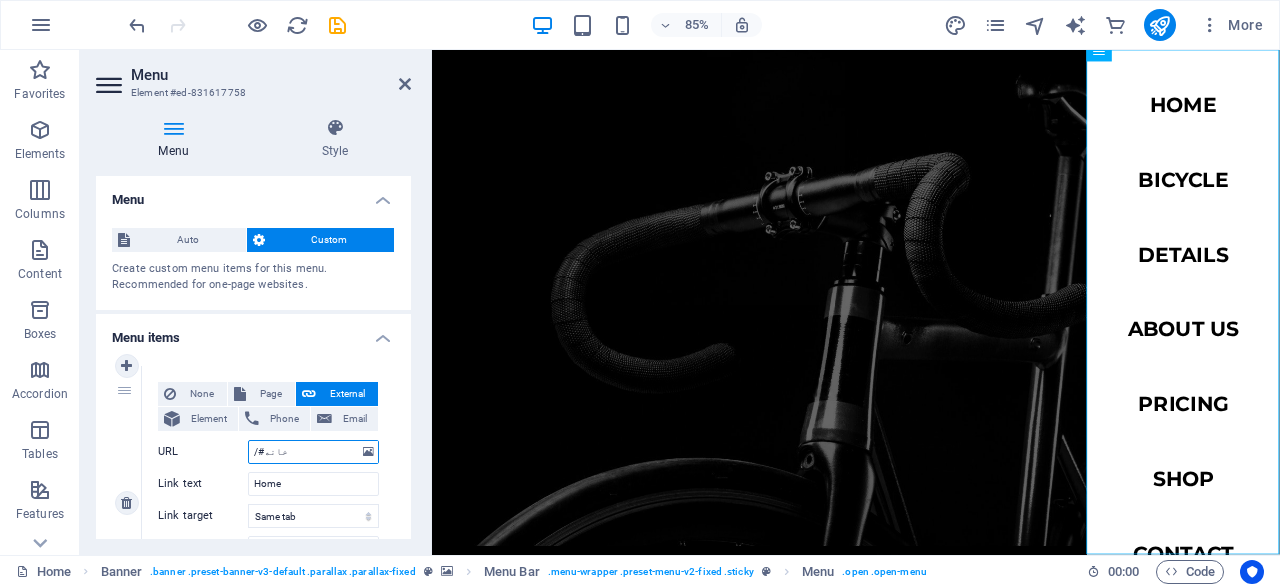select 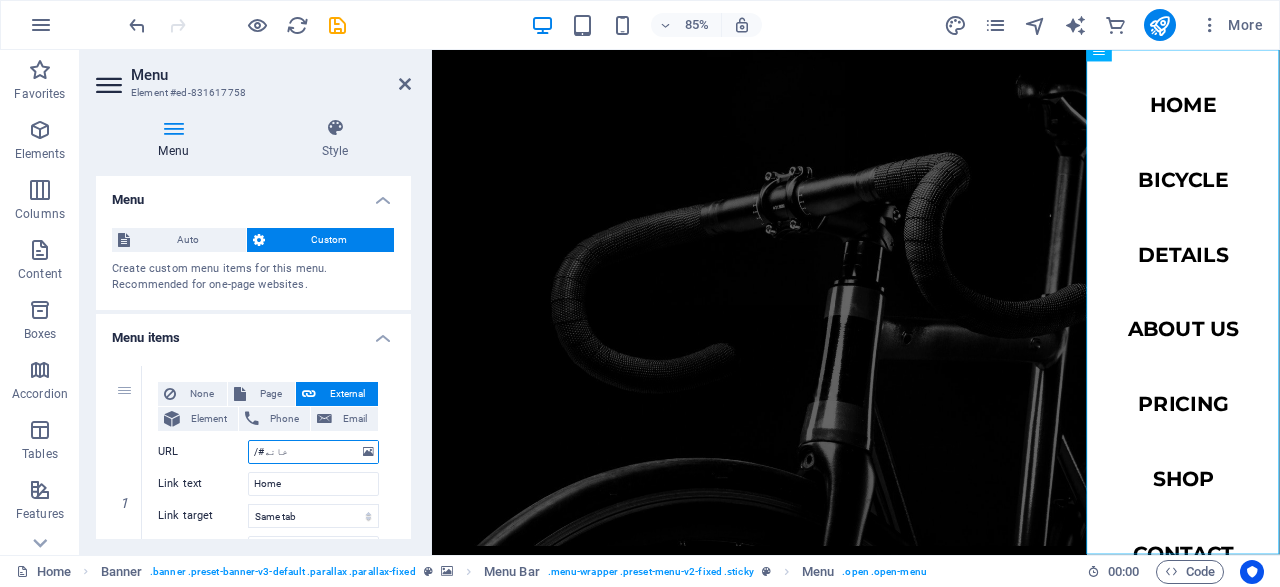 type on "/#خانه" 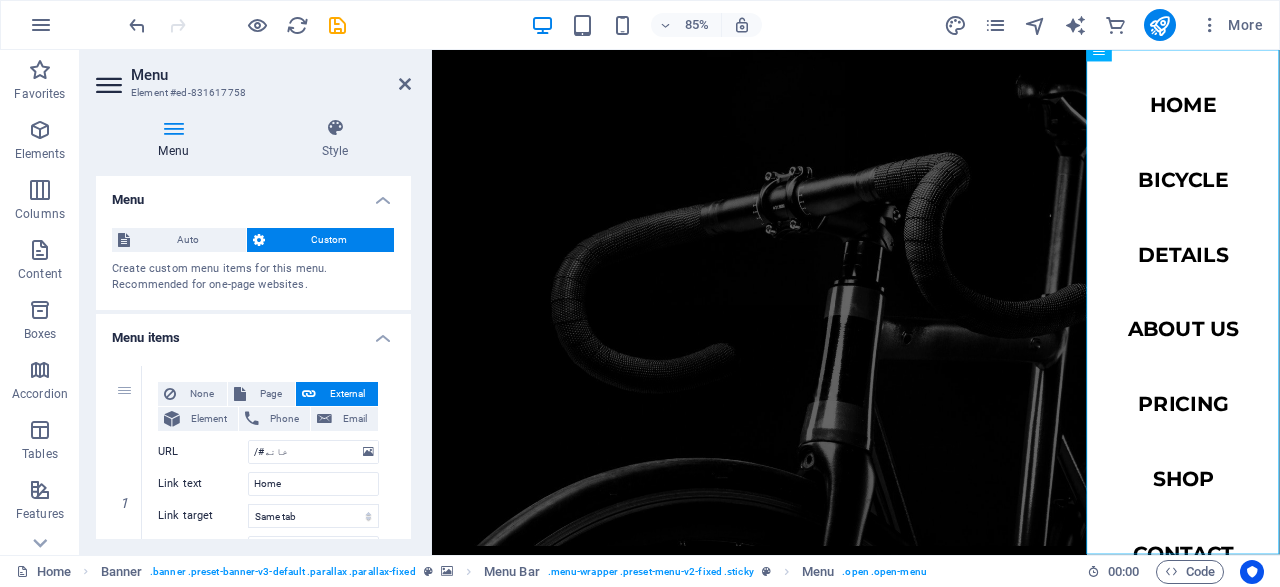 click on "1 None Page External Element Phone Email Page Home Subpage Legal Notice Privacy Element
URL /#خانه Phone Email Link text Home Link target New tab Same tab Overlay Title Additional link description, should not be the same as the link text. The title is most often shown as a tooltip text when the mouse moves over the element. Leave empty if uncertain. Relationship Sets the  relationship of this link to the link target . For example, the value "nofollow" instructs search engines not to follow the link. Can be left empty. alternate author bookmark external help license next nofollow noreferrer noopener prev search tag Button Design None Default Primary Secondary 2 None Page External Element Phone Email Page Home Subpage Legal Notice Privacy Element
URL /#bicycle Phone Email Link text Bicycle Link target New tab Same tab Overlay Title Relationship Sets the  relationship of this link to the link target alternate author bookmark external help license next nofollow" at bounding box center [253, 1328] 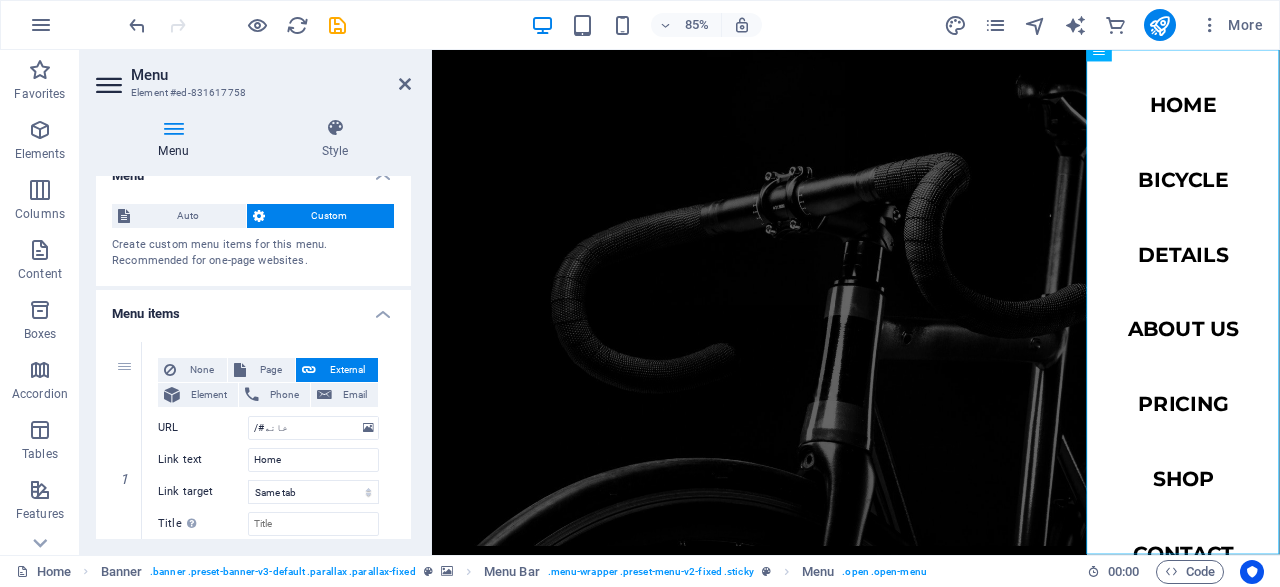 scroll, scrollTop: 23, scrollLeft: 0, axis: vertical 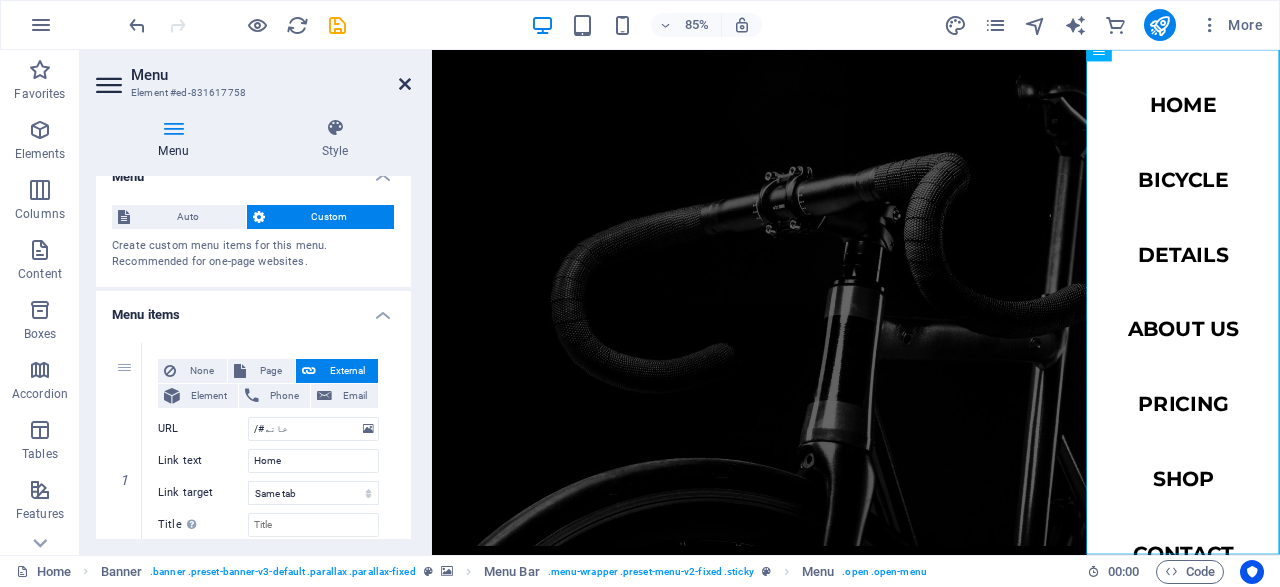 click at bounding box center [405, 84] 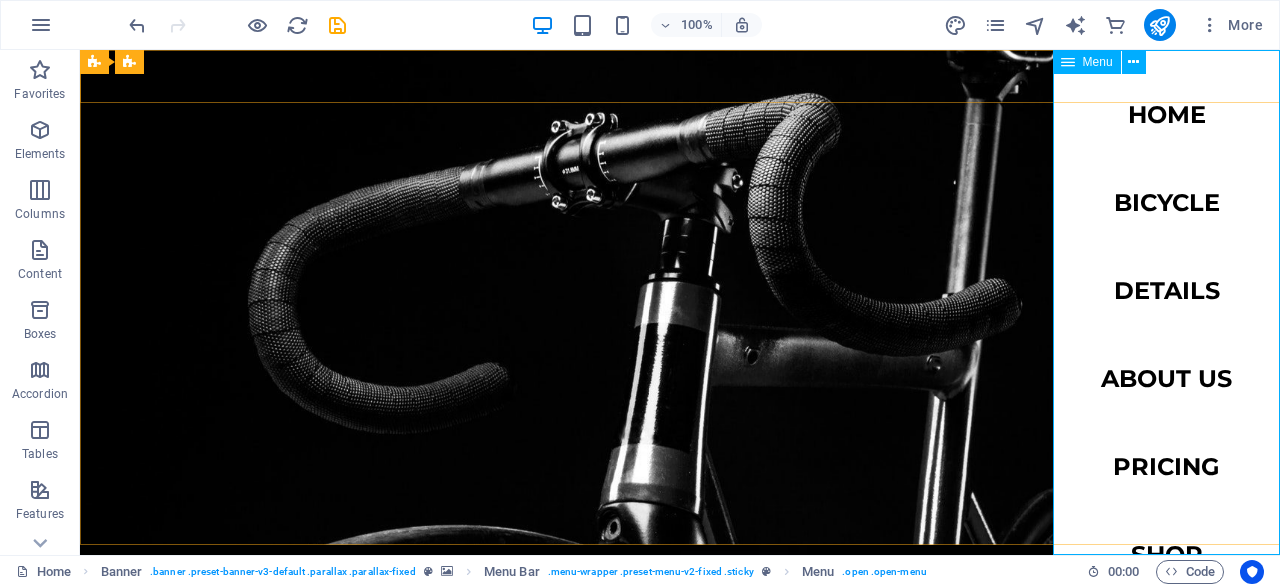 click on "Menu" at bounding box center [1098, 62] 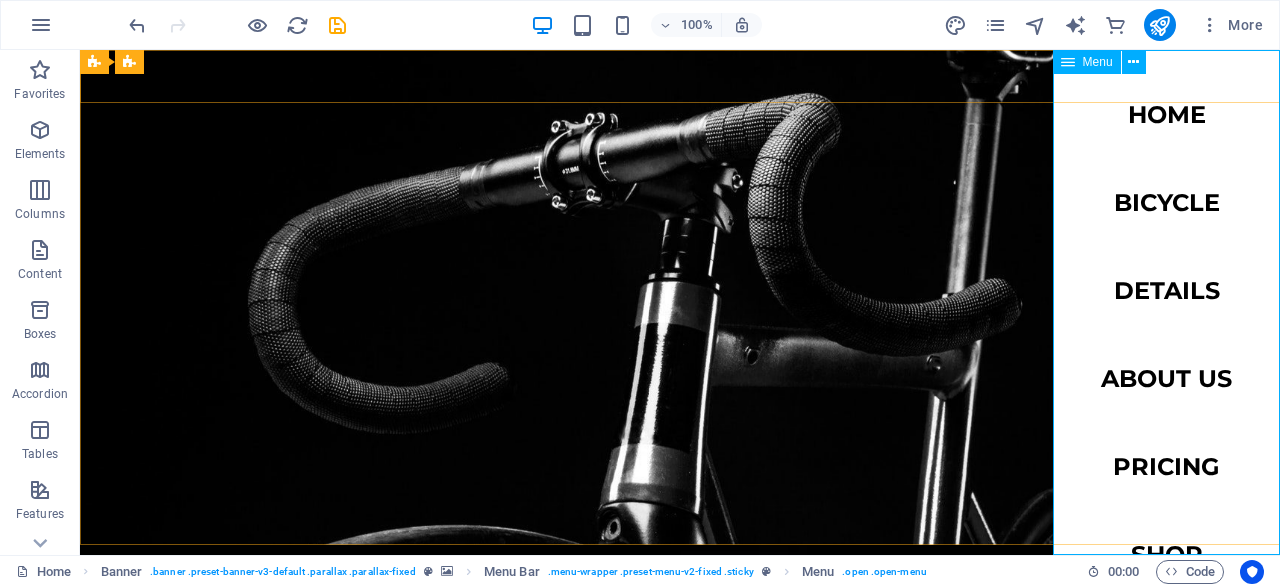 click on "Menu" at bounding box center [1098, 62] 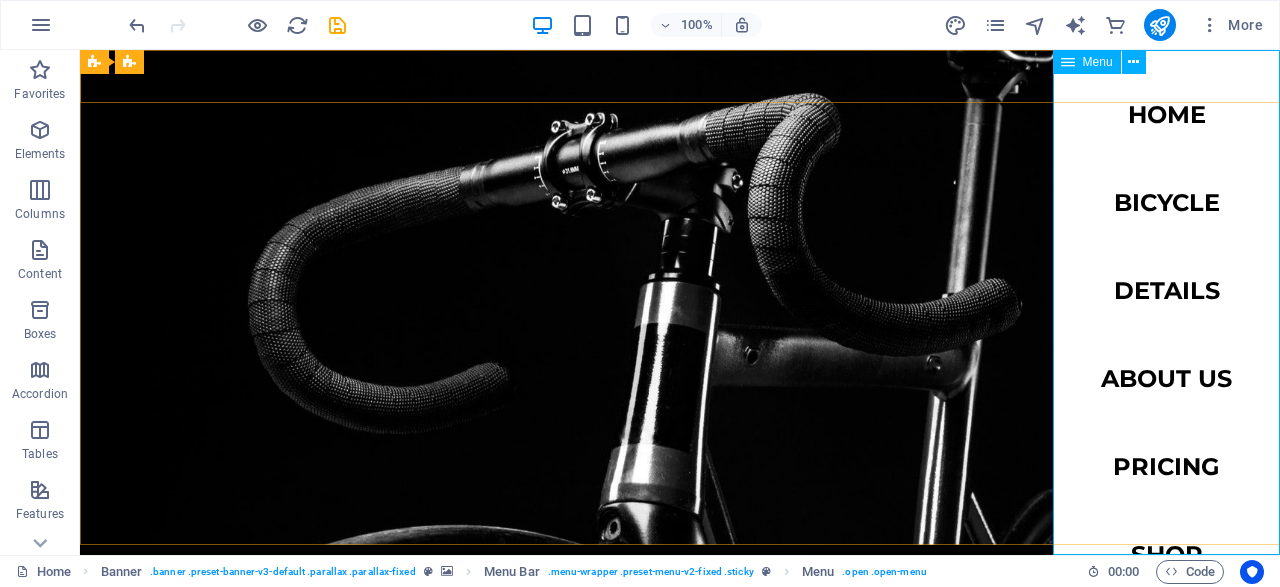 select 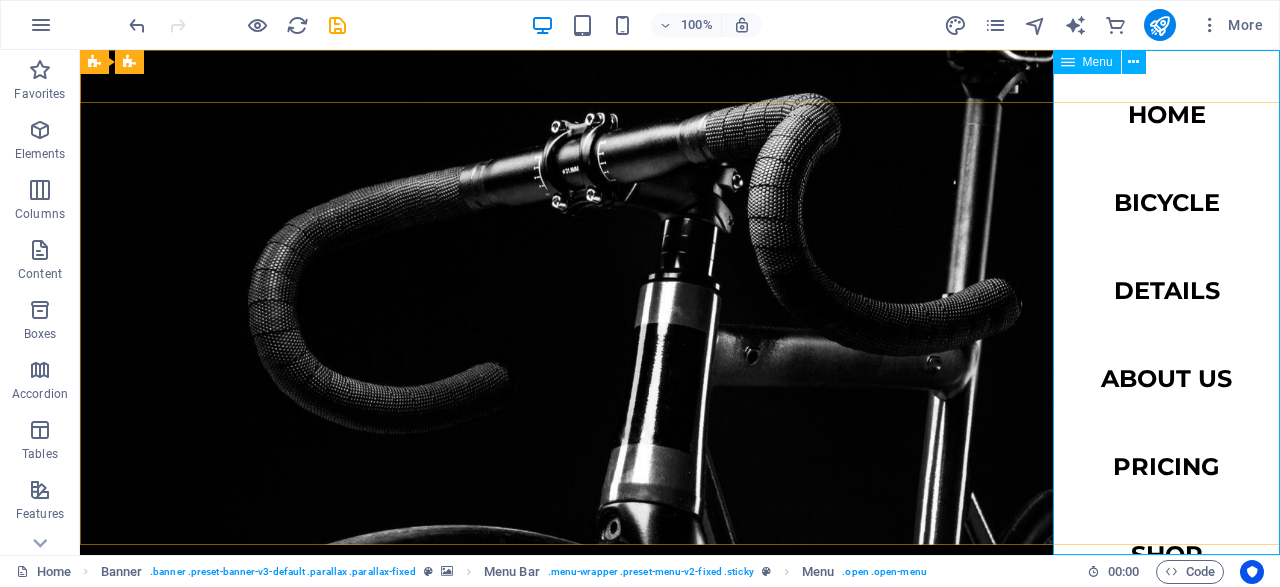 select 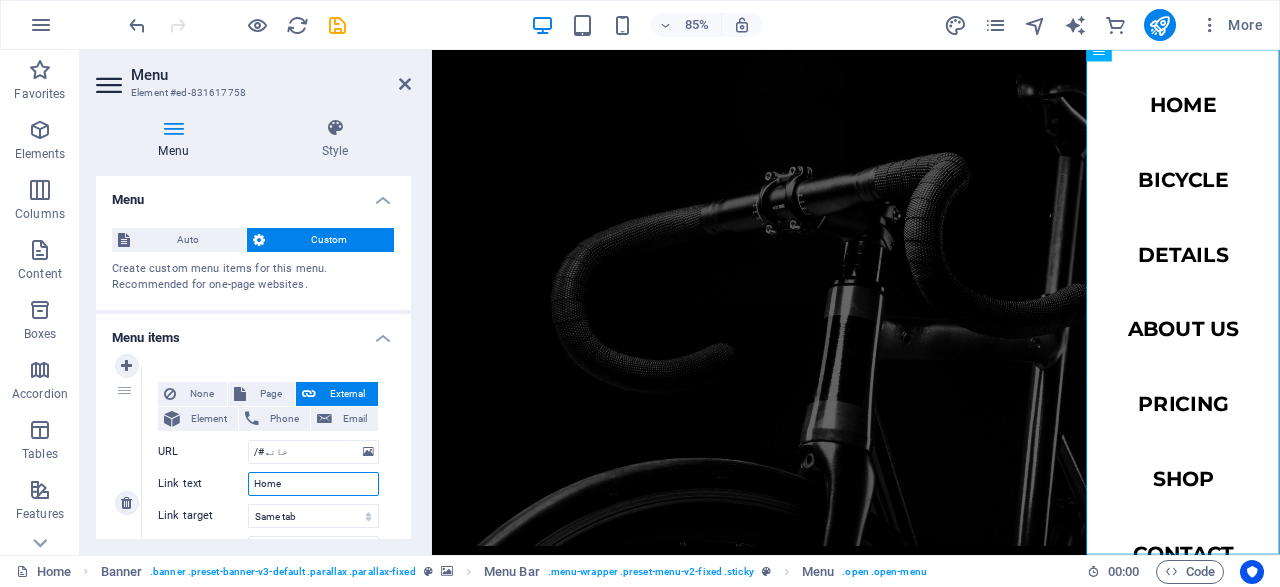 click on "Home" at bounding box center [313, 484] 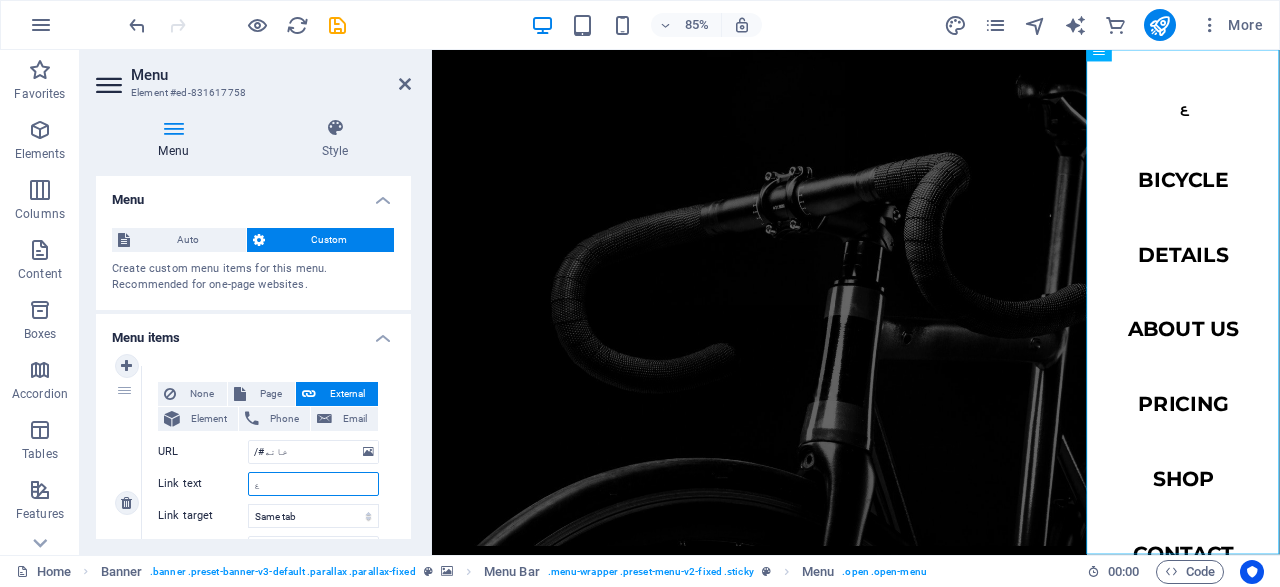 select 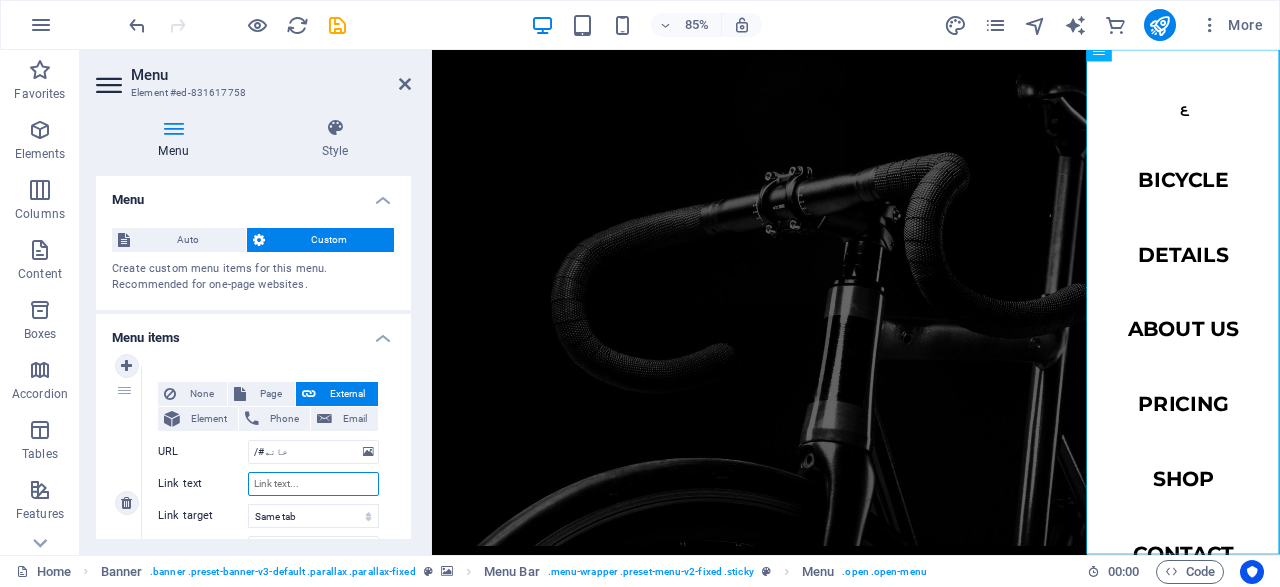 type on "ه" 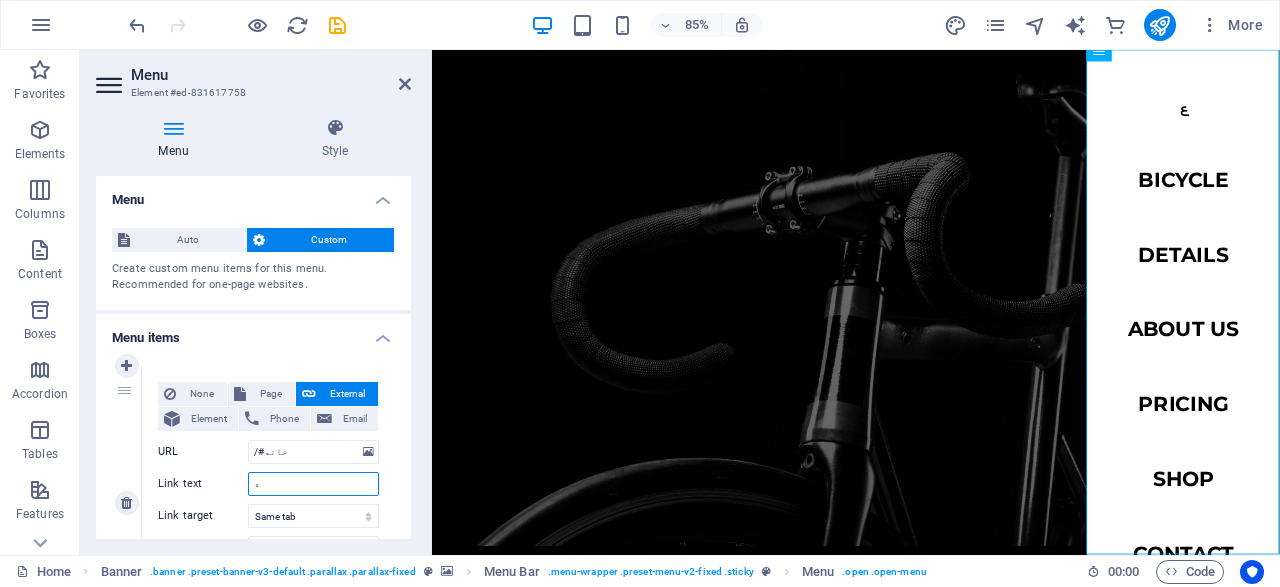 type 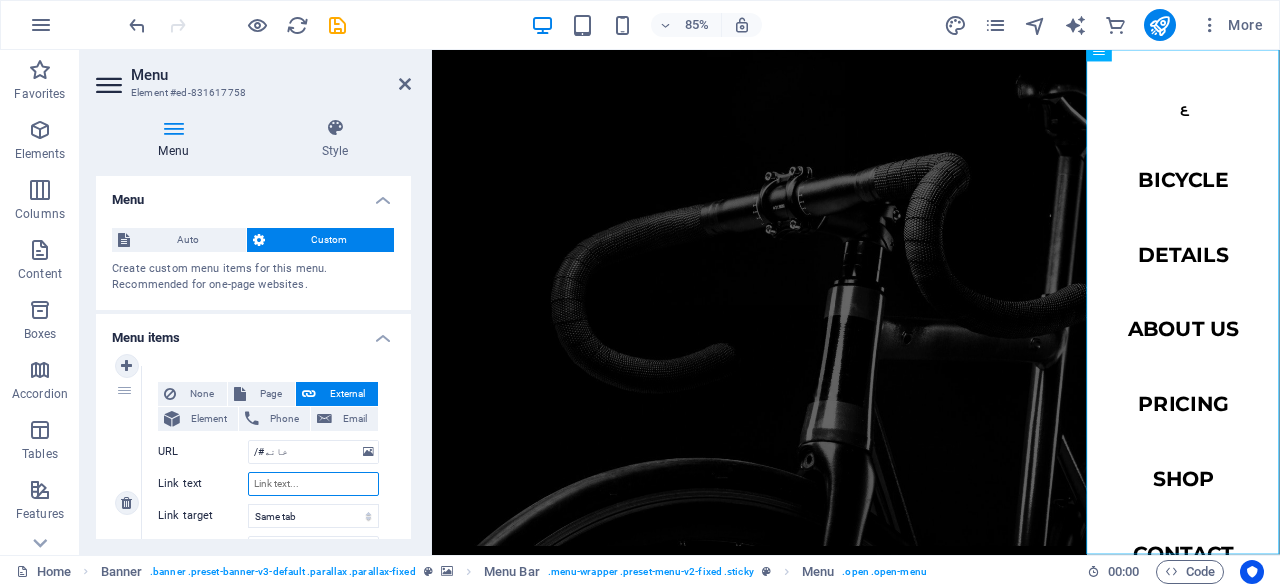 select 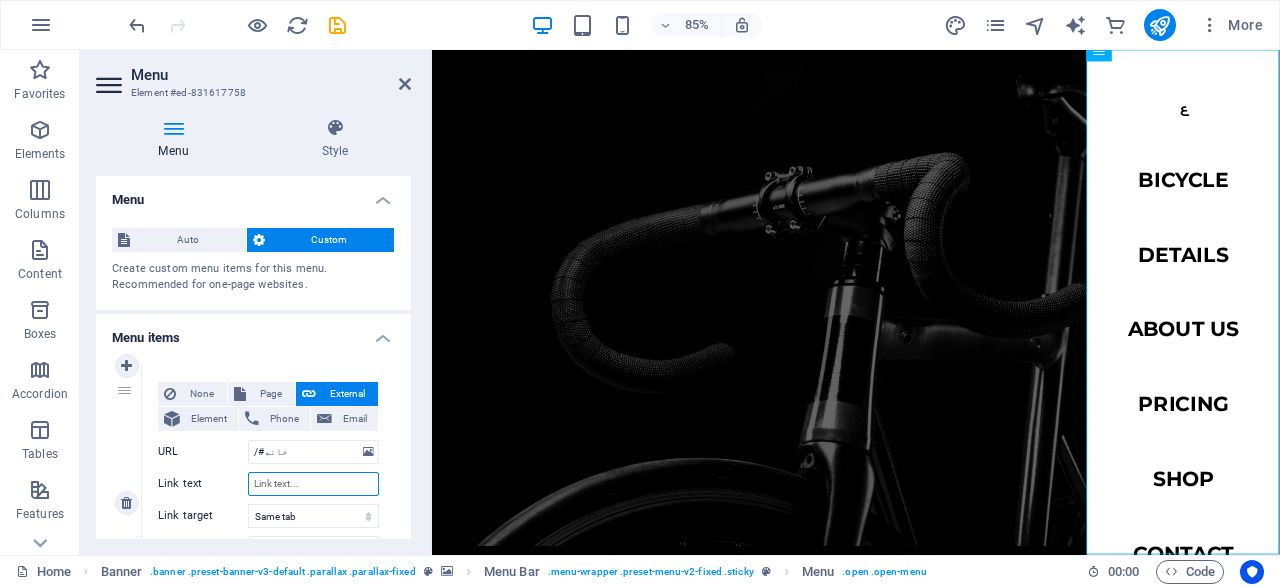 select 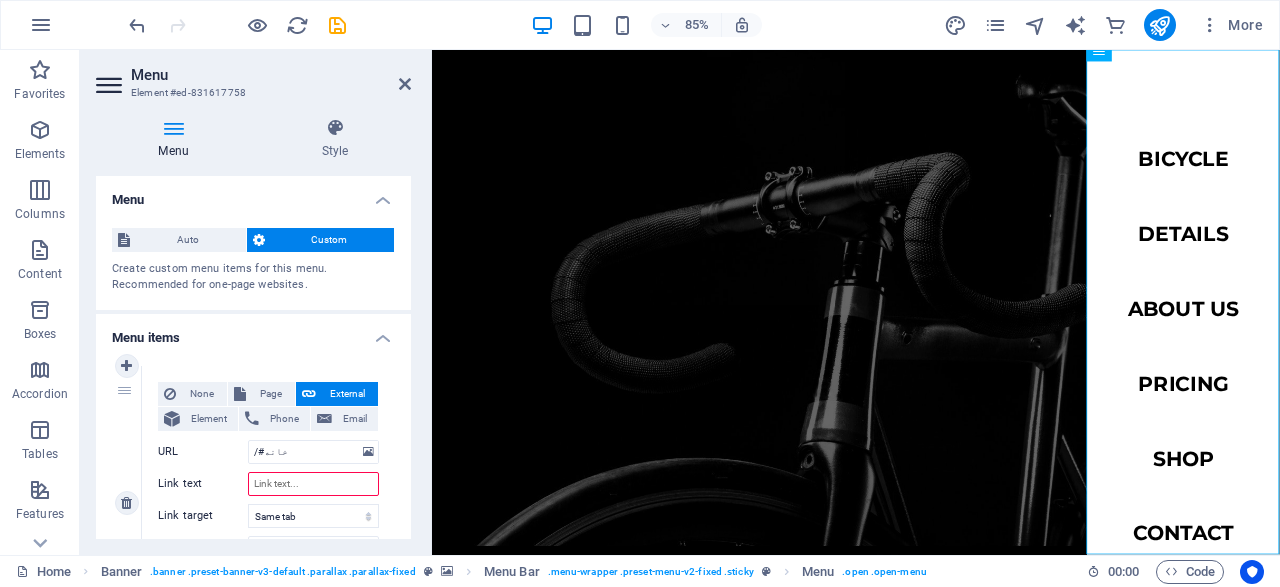 type on "خ" 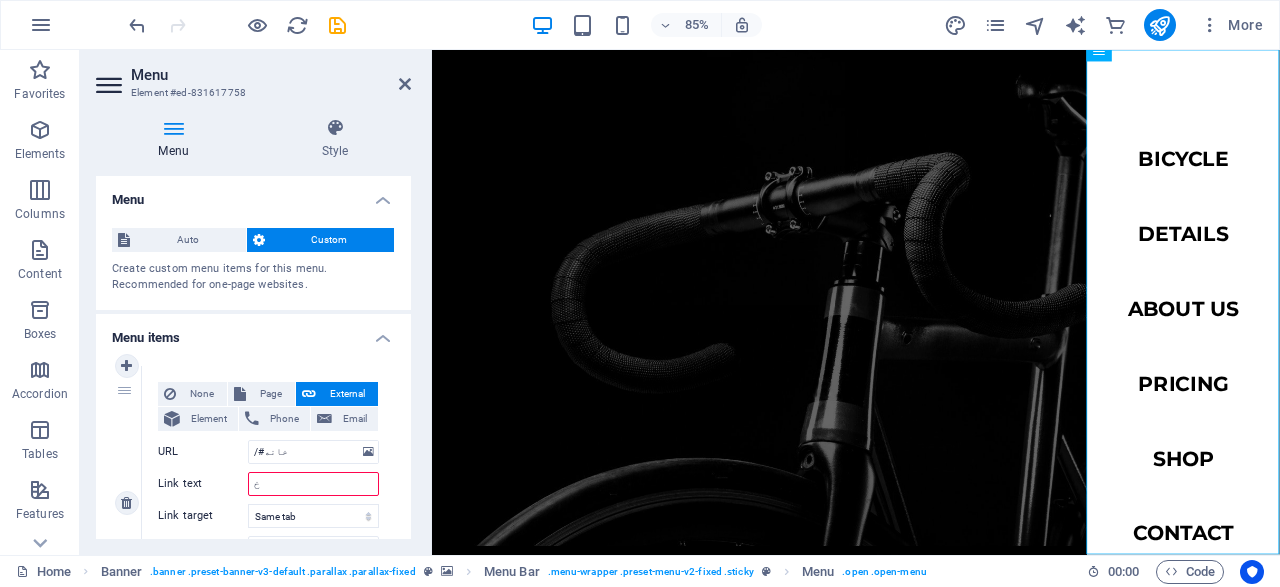 select 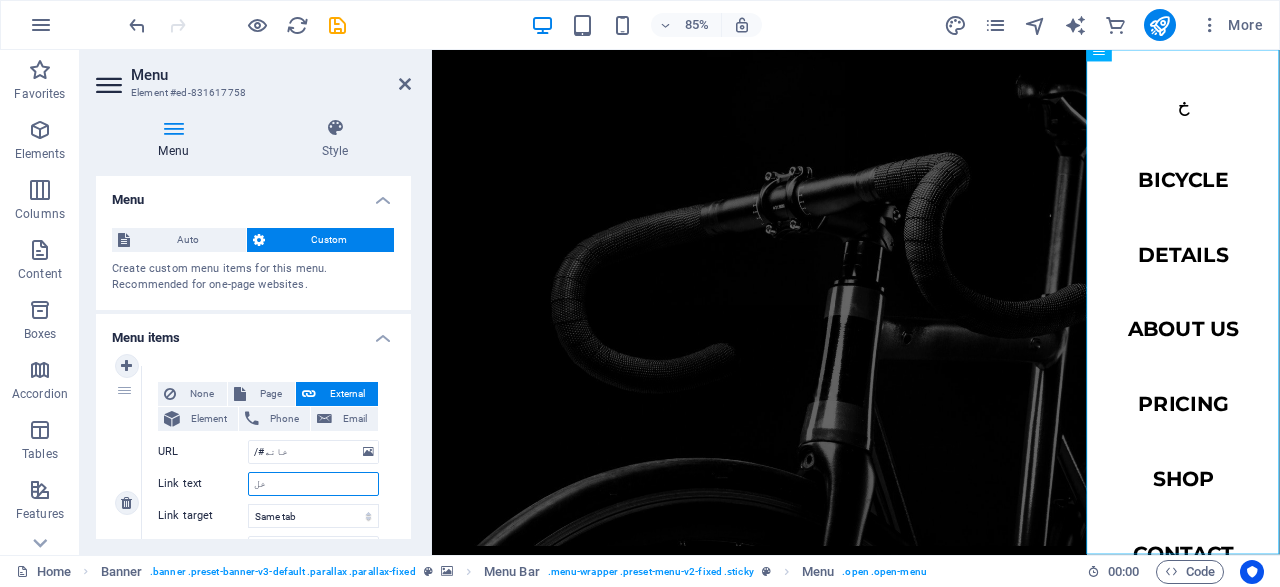 type on "خ" 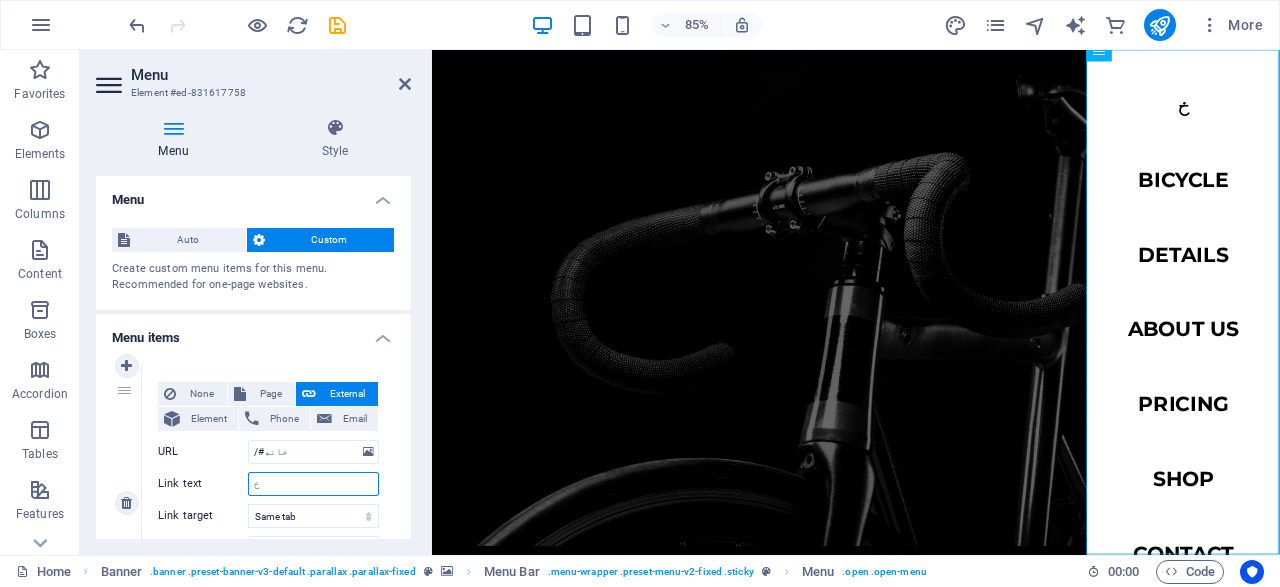 select 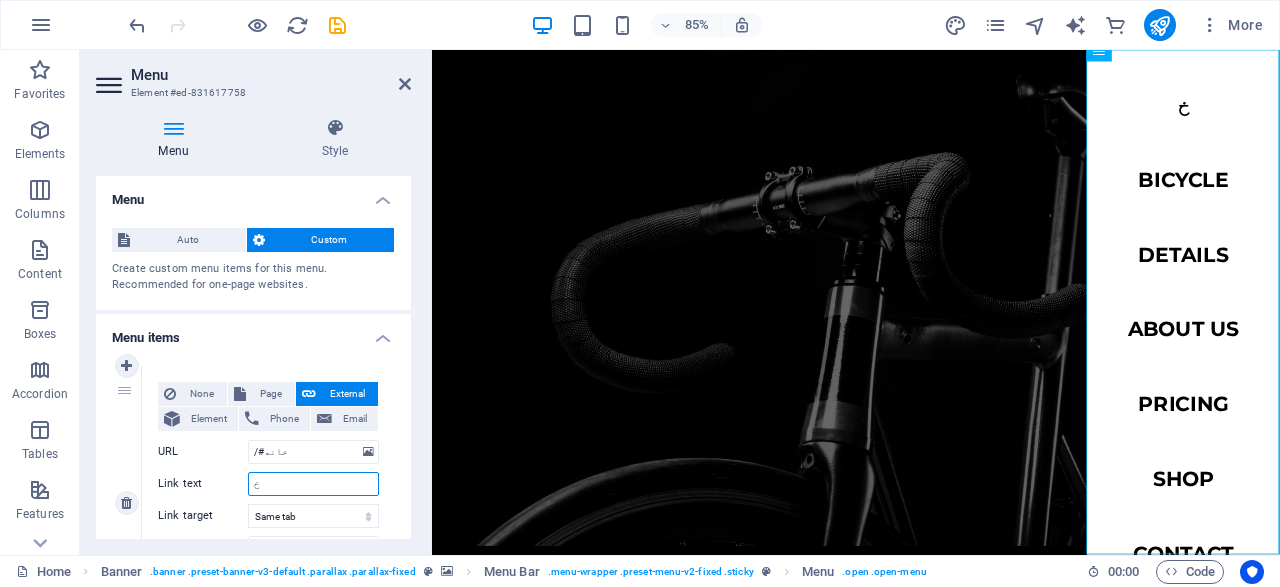 select 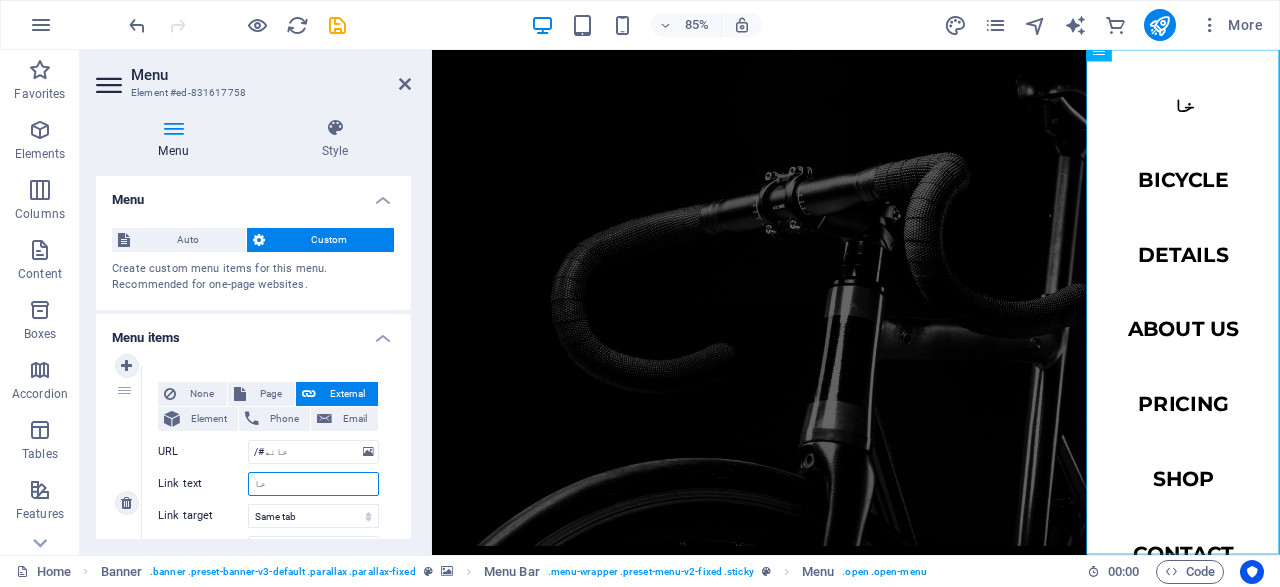 select 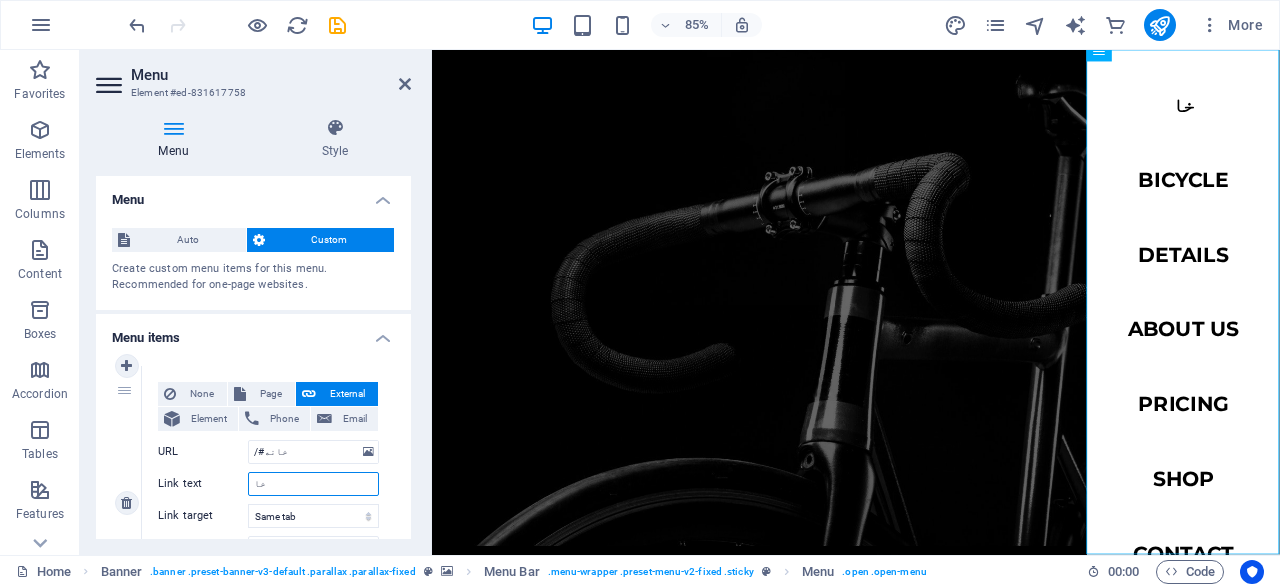 type on "خان" 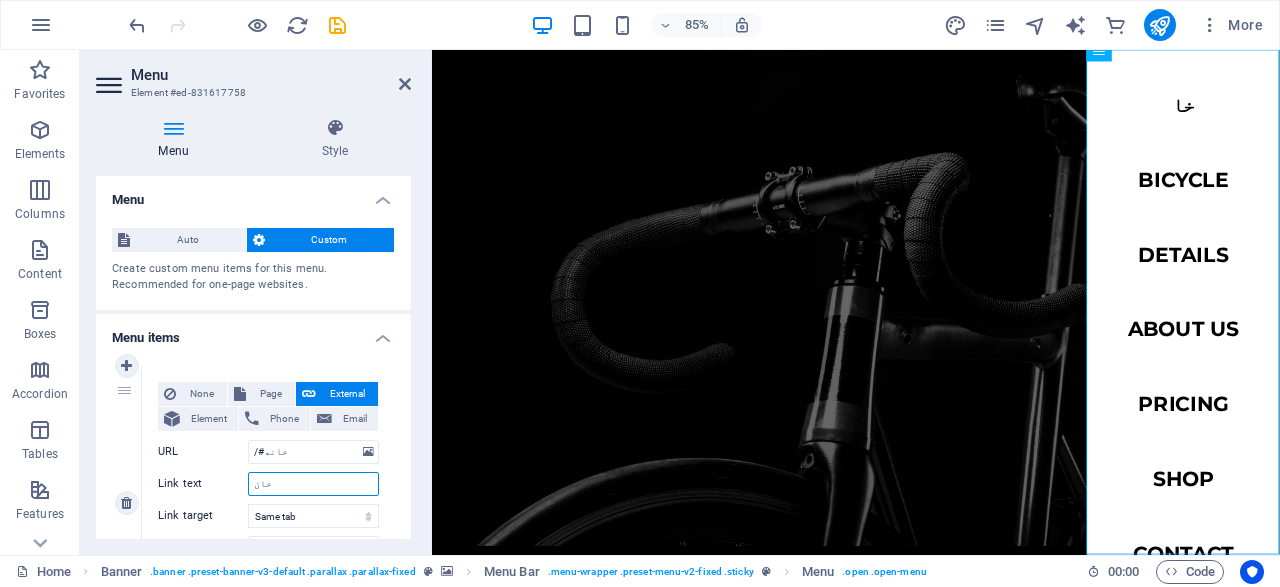 select 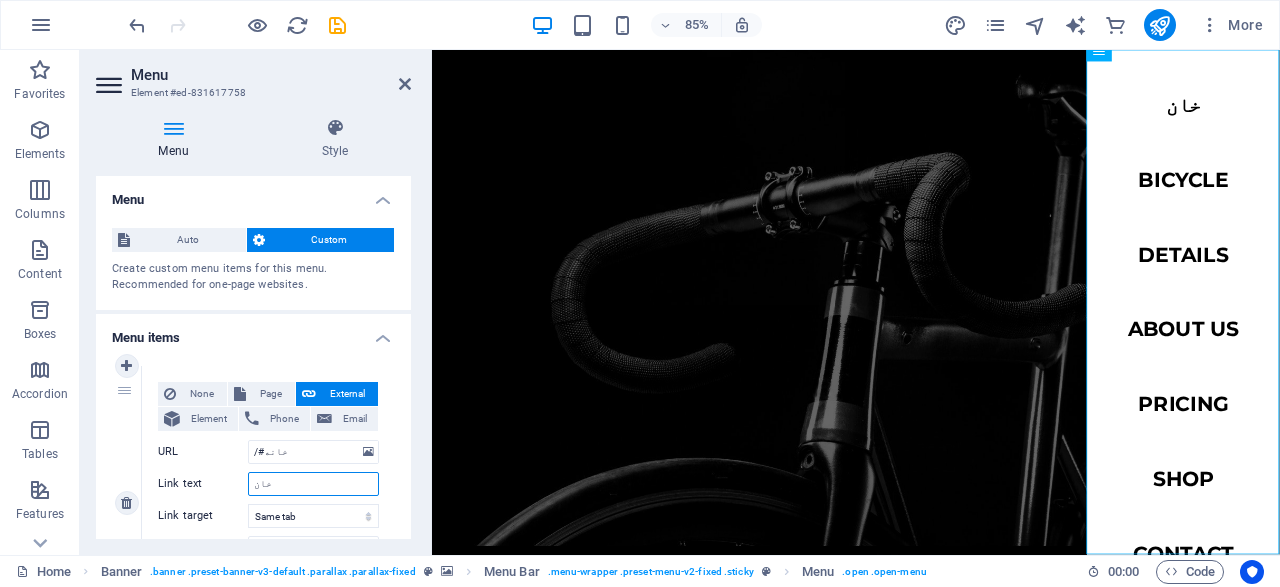 type on "خانه" 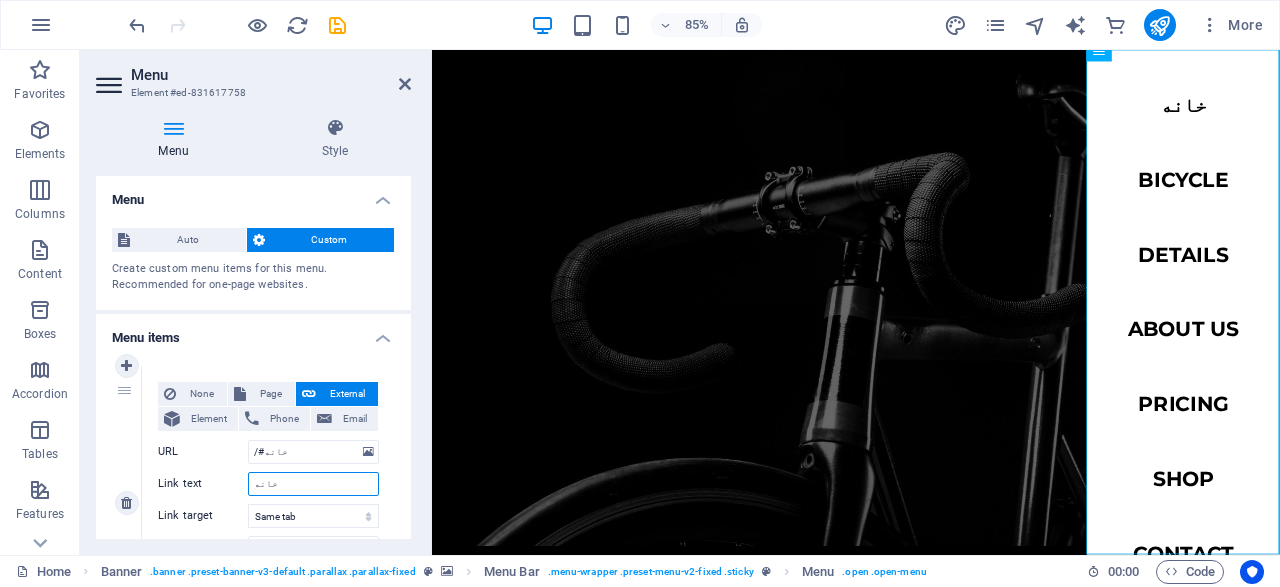 select 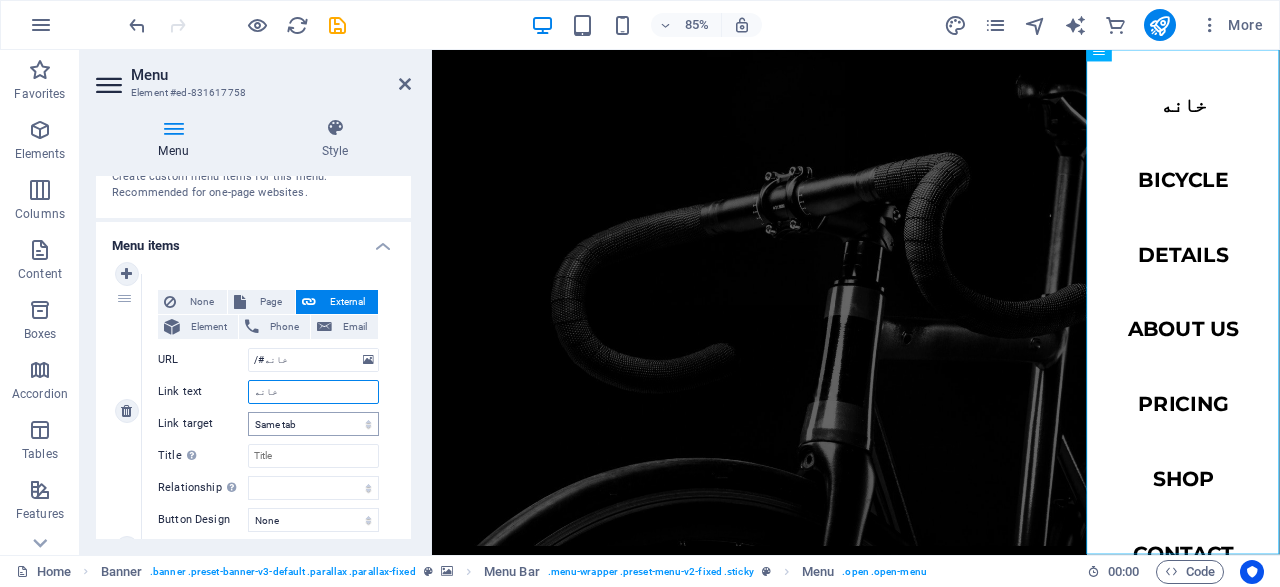 scroll, scrollTop: 100, scrollLeft: 0, axis: vertical 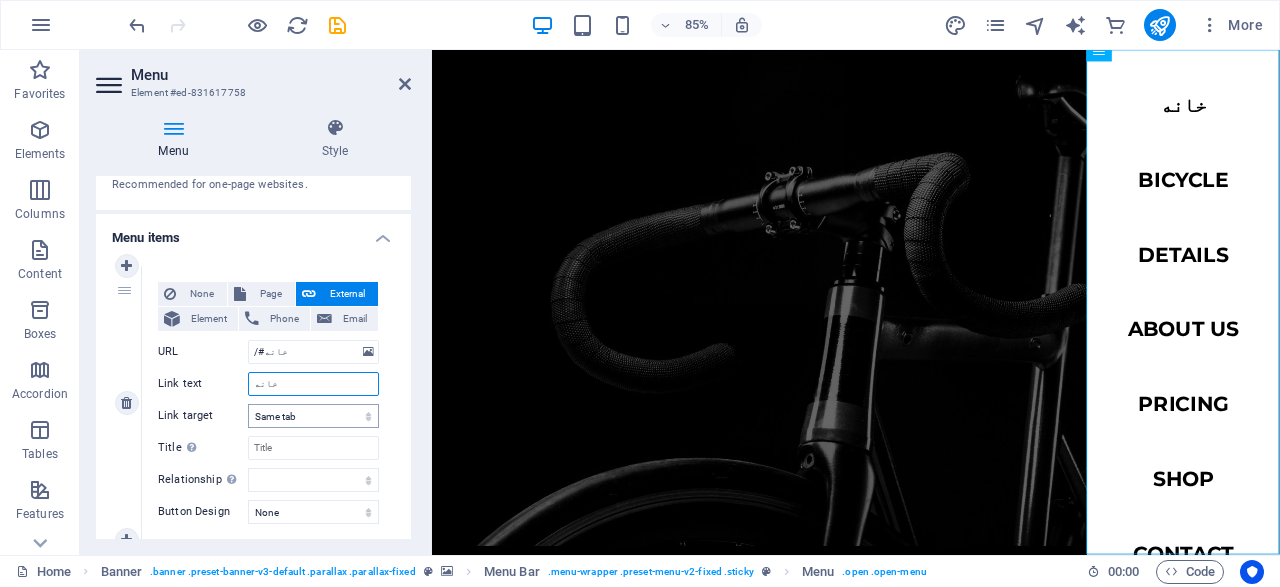 type on "خانه" 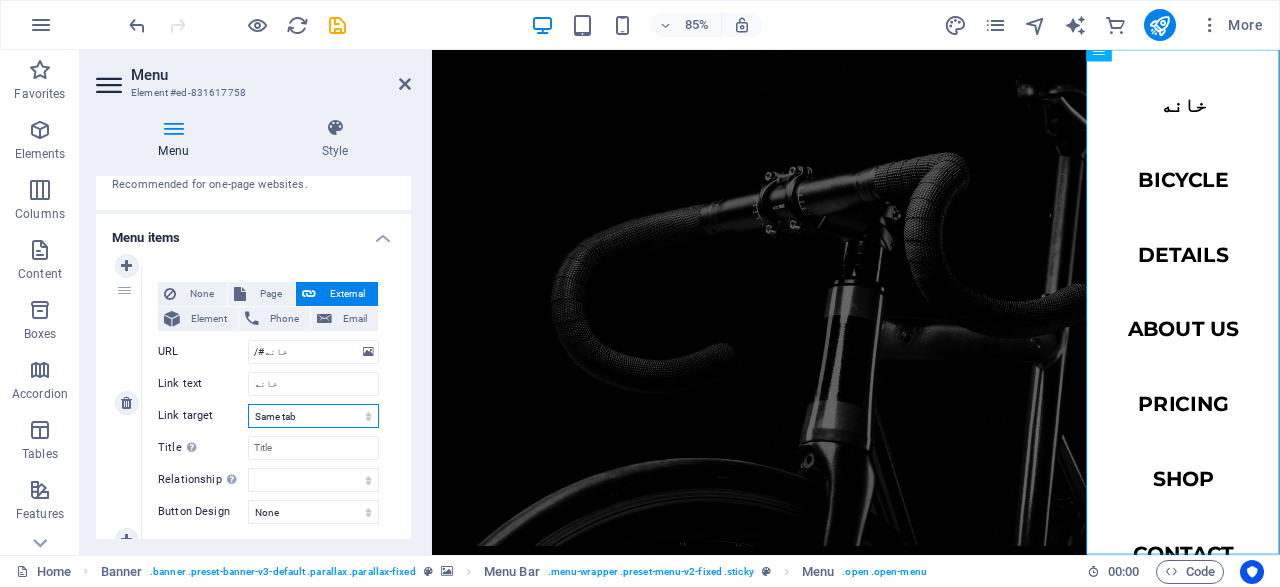 click on "New tab Same tab Overlay" at bounding box center (313, 416) 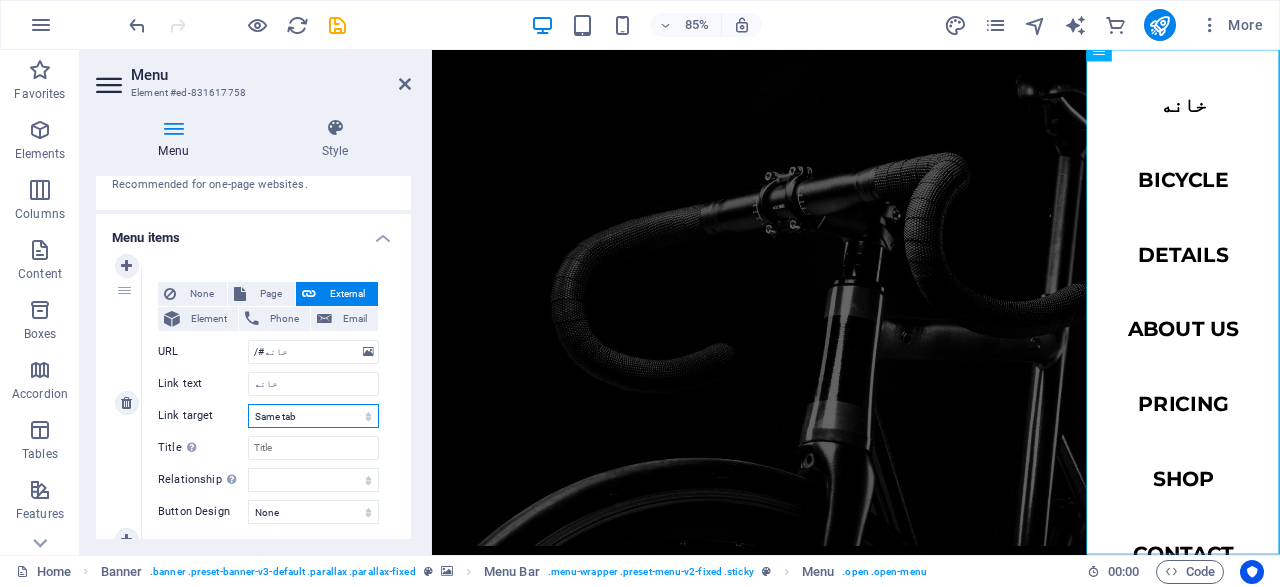 click on "New tab Same tab Overlay" at bounding box center [313, 416] 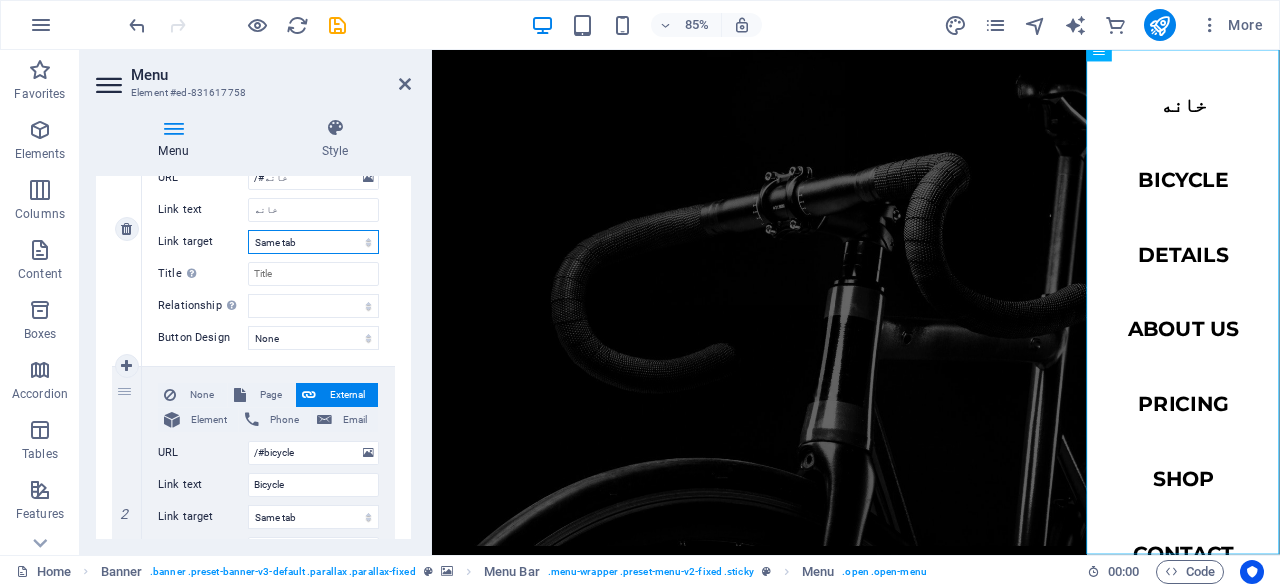 scroll, scrollTop: 276, scrollLeft: 0, axis: vertical 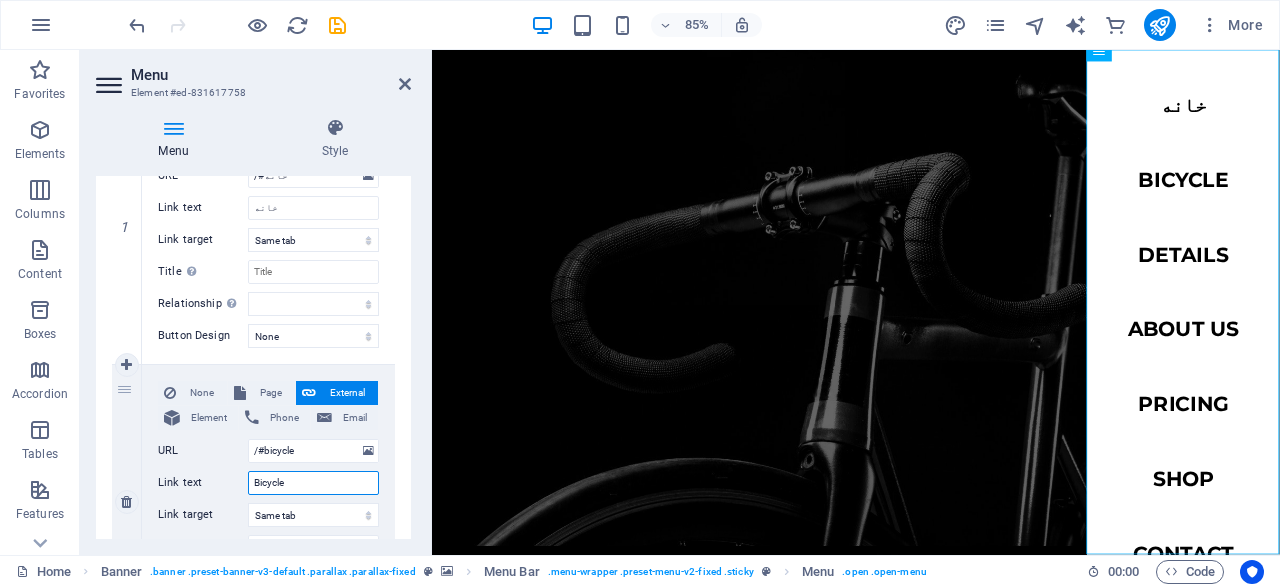 click on "Bicycle" at bounding box center [313, 483] 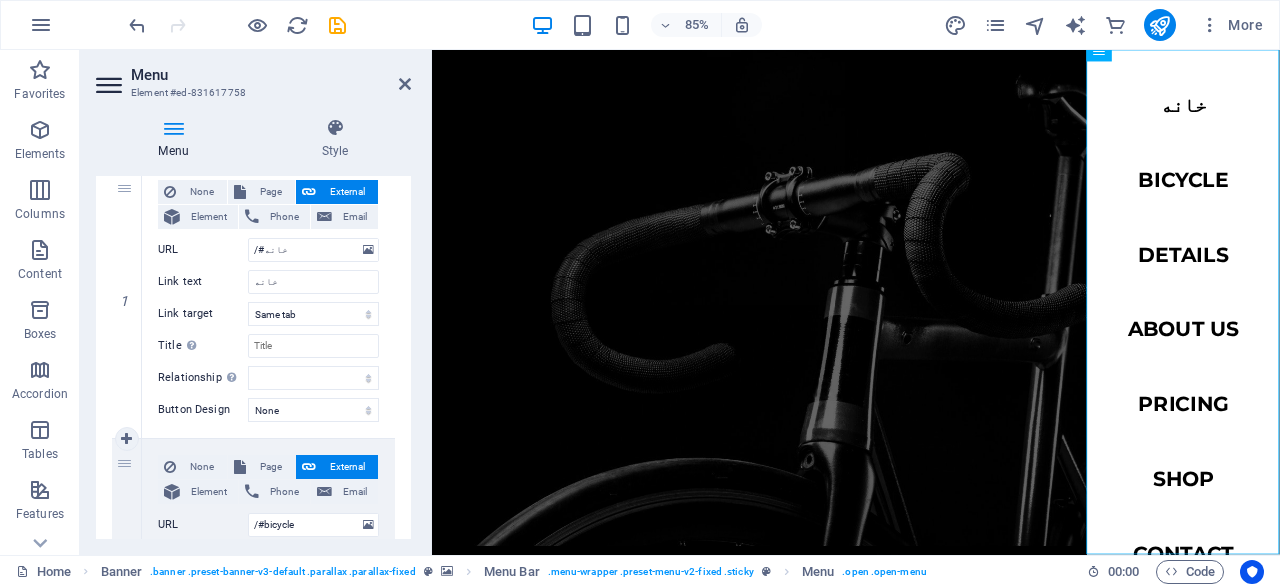 scroll, scrollTop: 201, scrollLeft: 0, axis: vertical 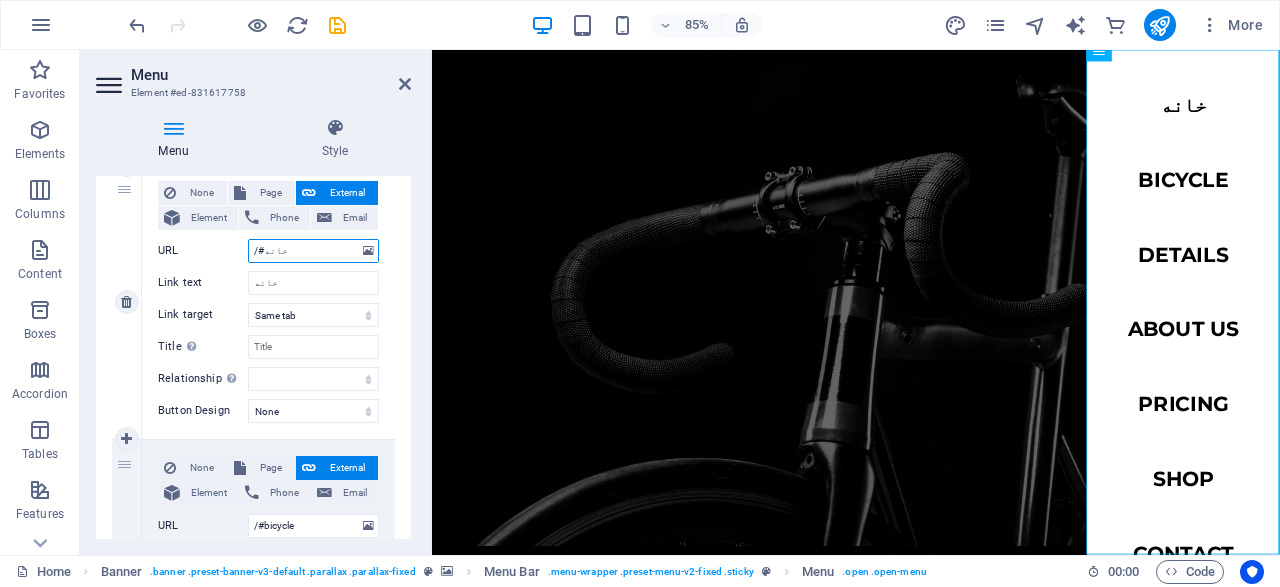 click on "/#خانه" at bounding box center (313, 251) 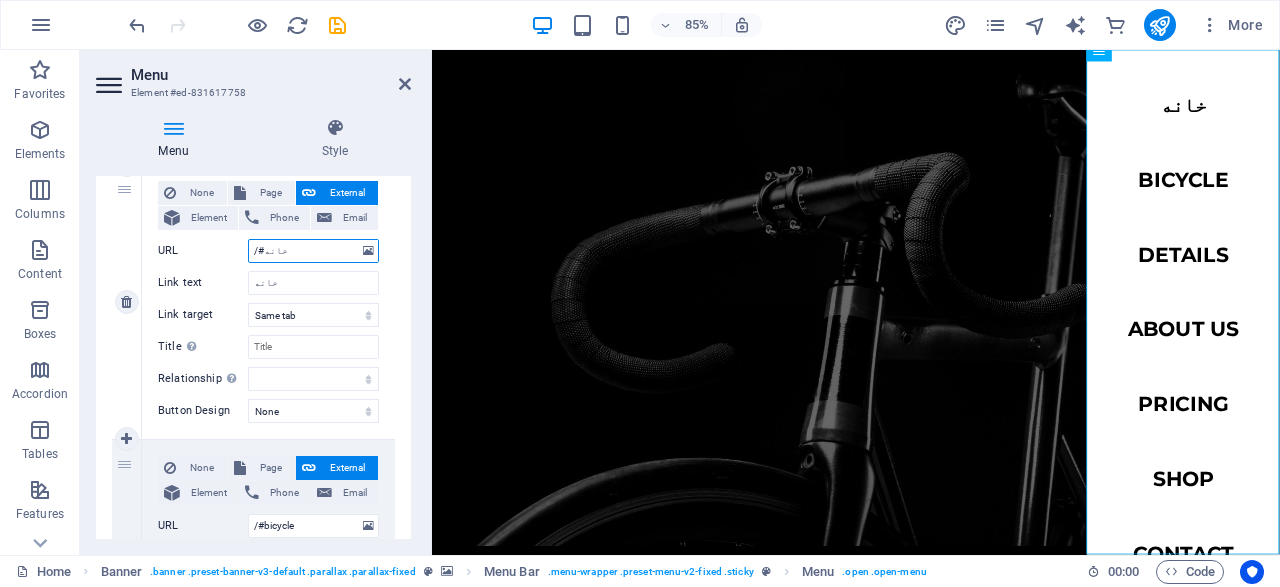 drag, startPoint x: 264, startPoint y: 250, endPoint x: 284, endPoint y: 251, distance: 20.024984 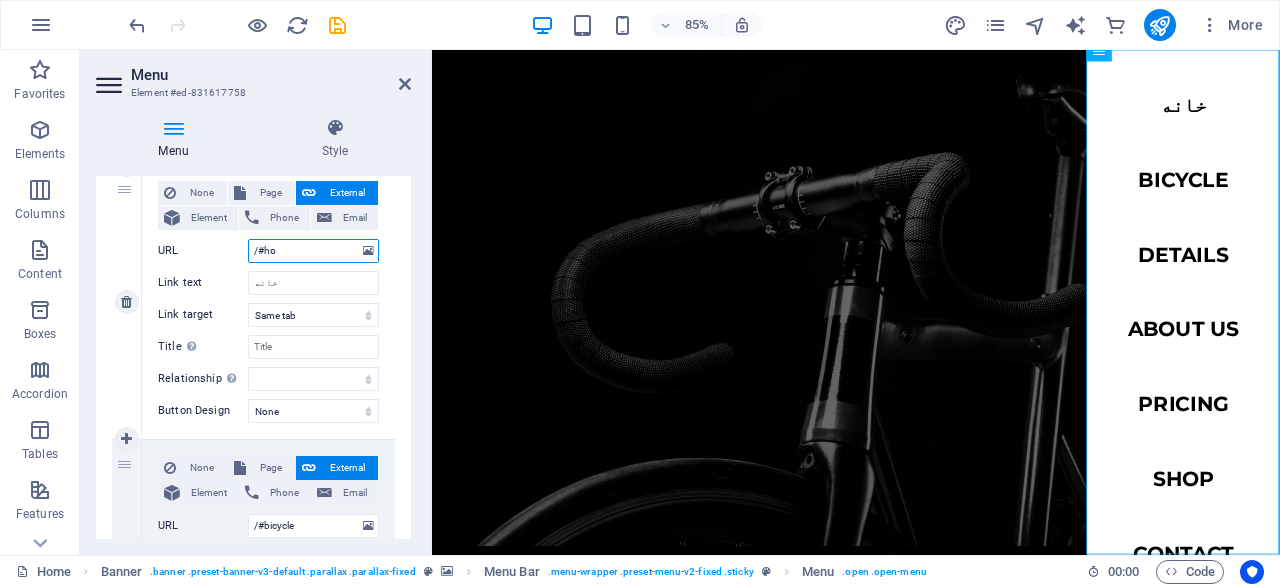 type on "/#hom" 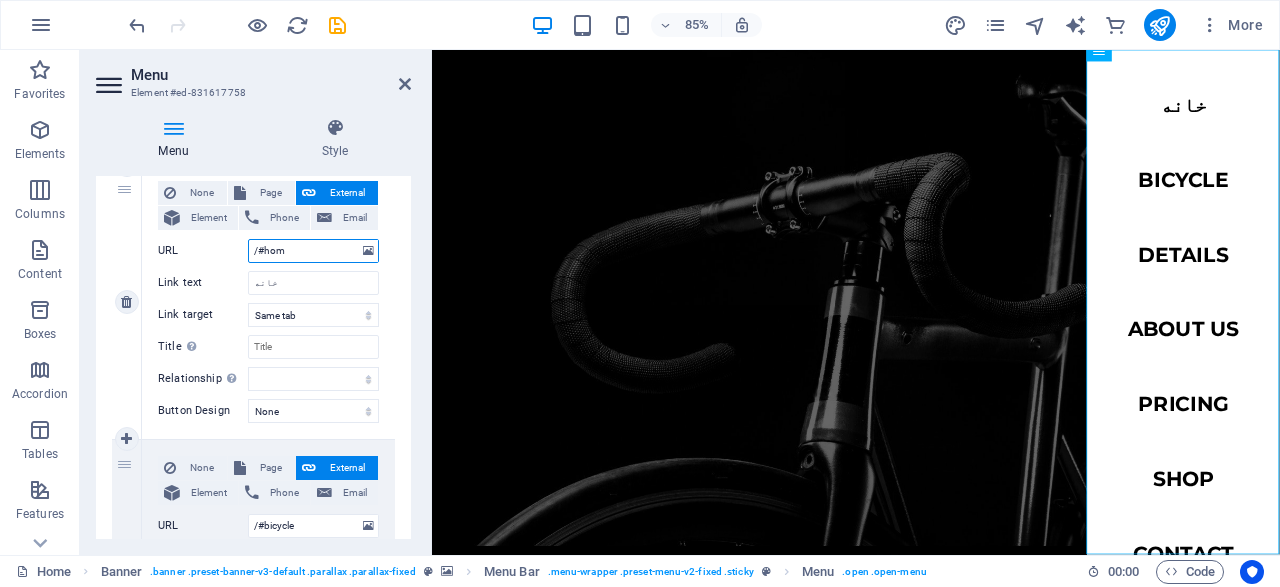 select 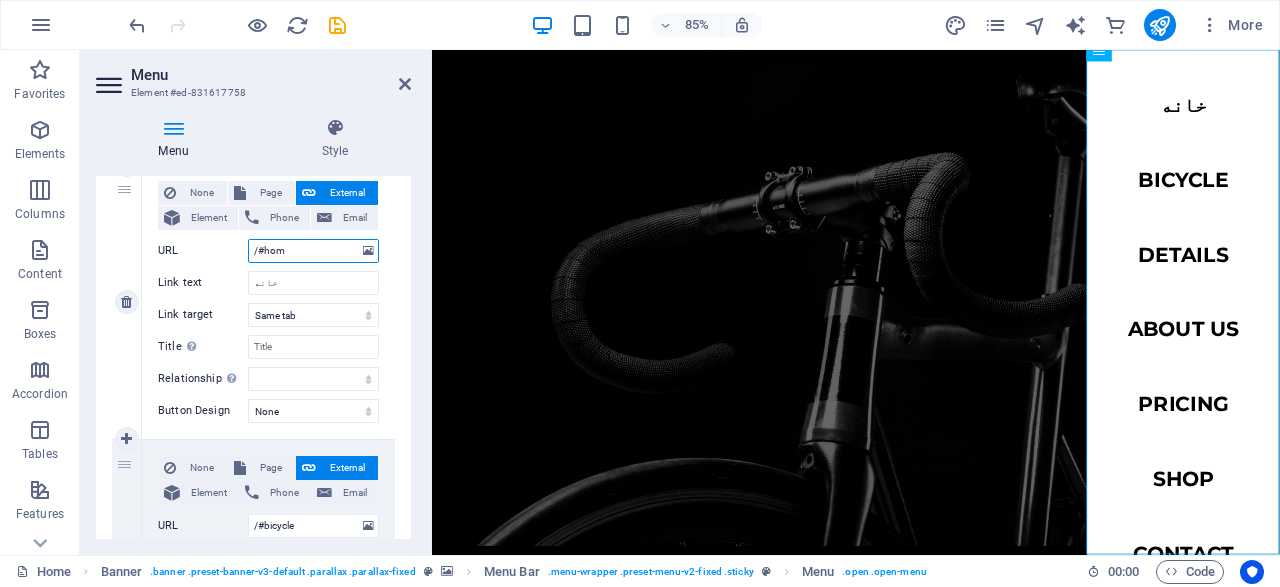 select 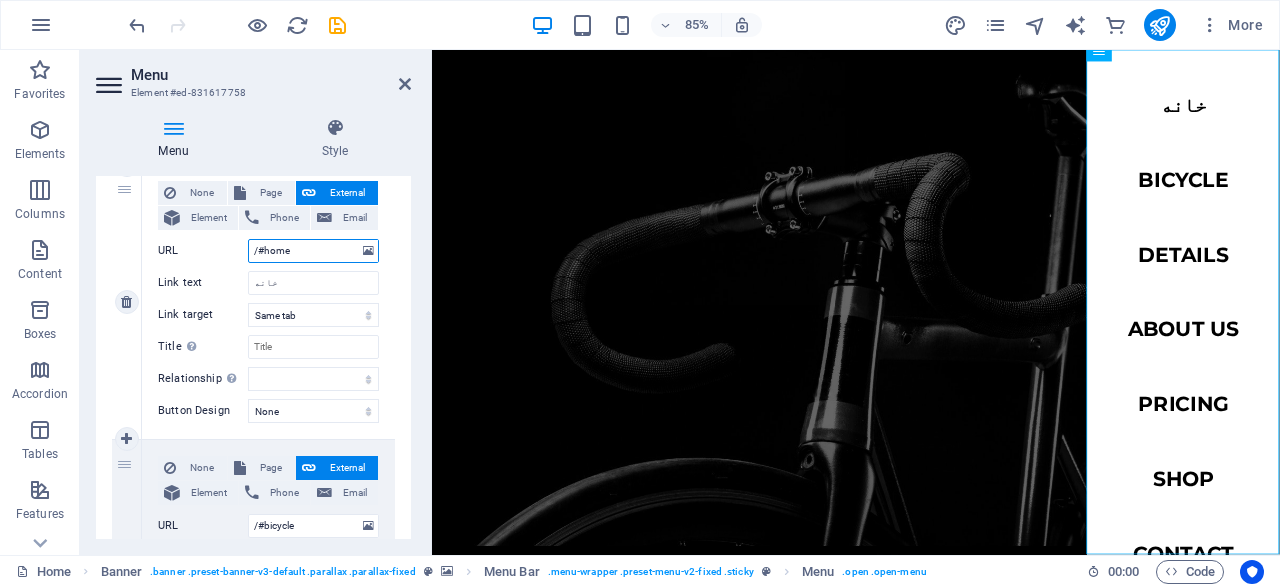 select 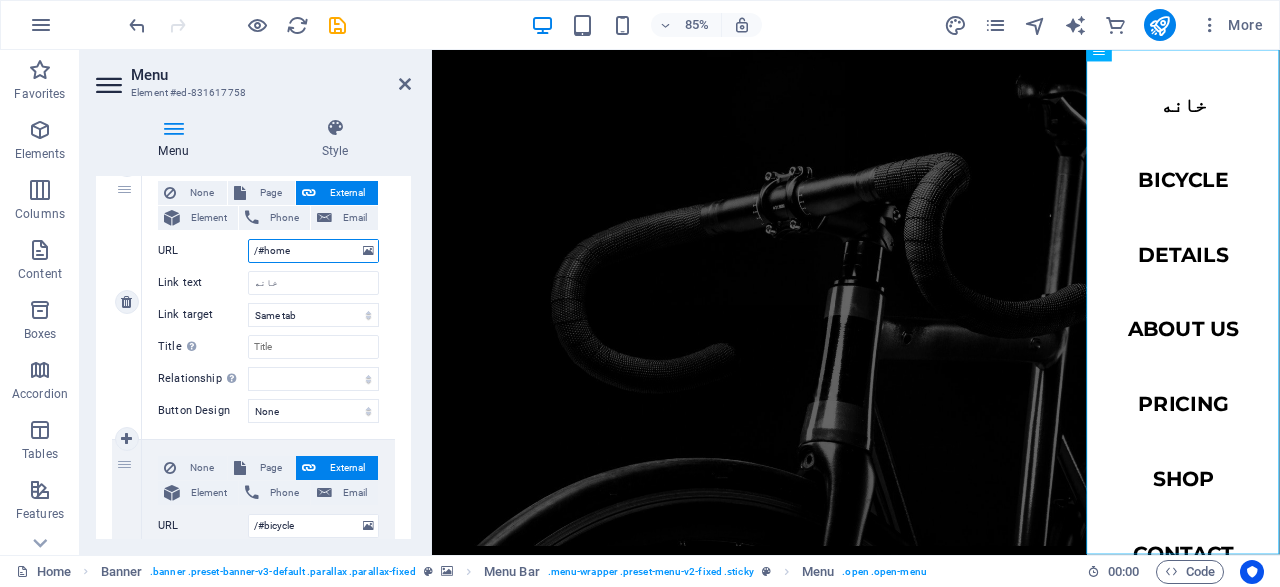 select 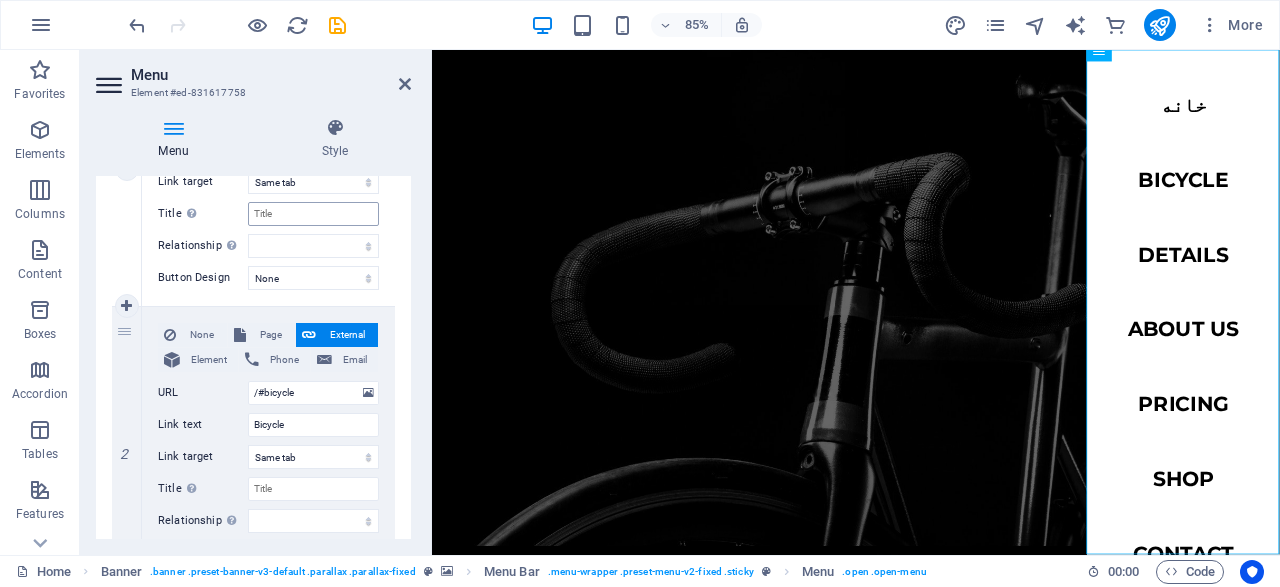 scroll, scrollTop: 335, scrollLeft: 0, axis: vertical 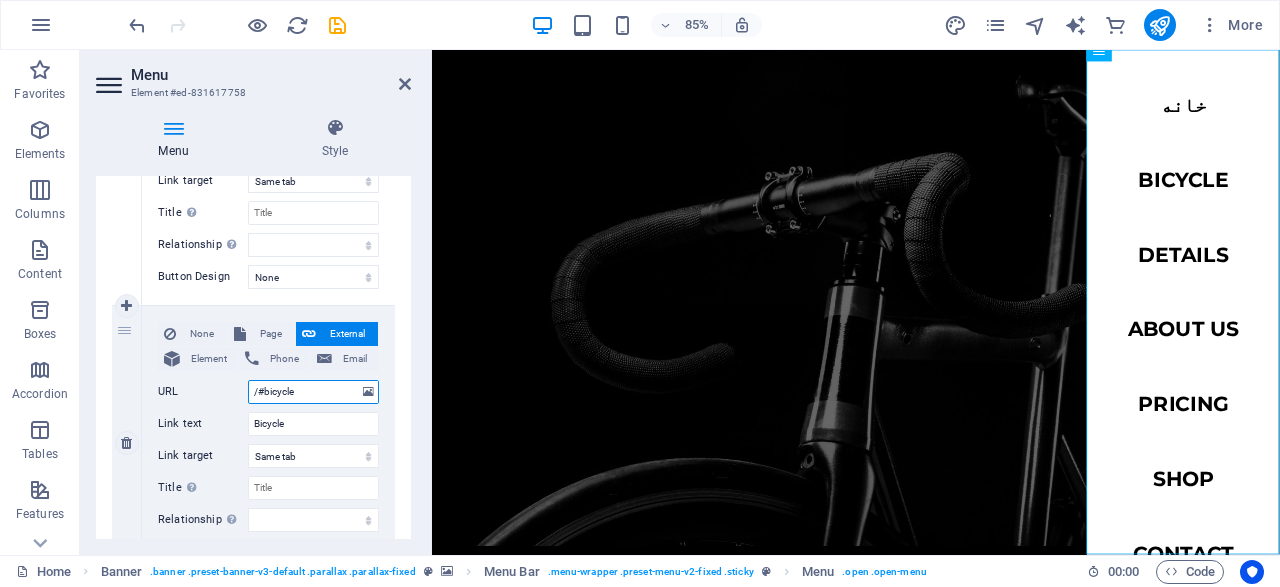 drag, startPoint x: 261, startPoint y: 386, endPoint x: 290, endPoint y: 385, distance: 29.017237 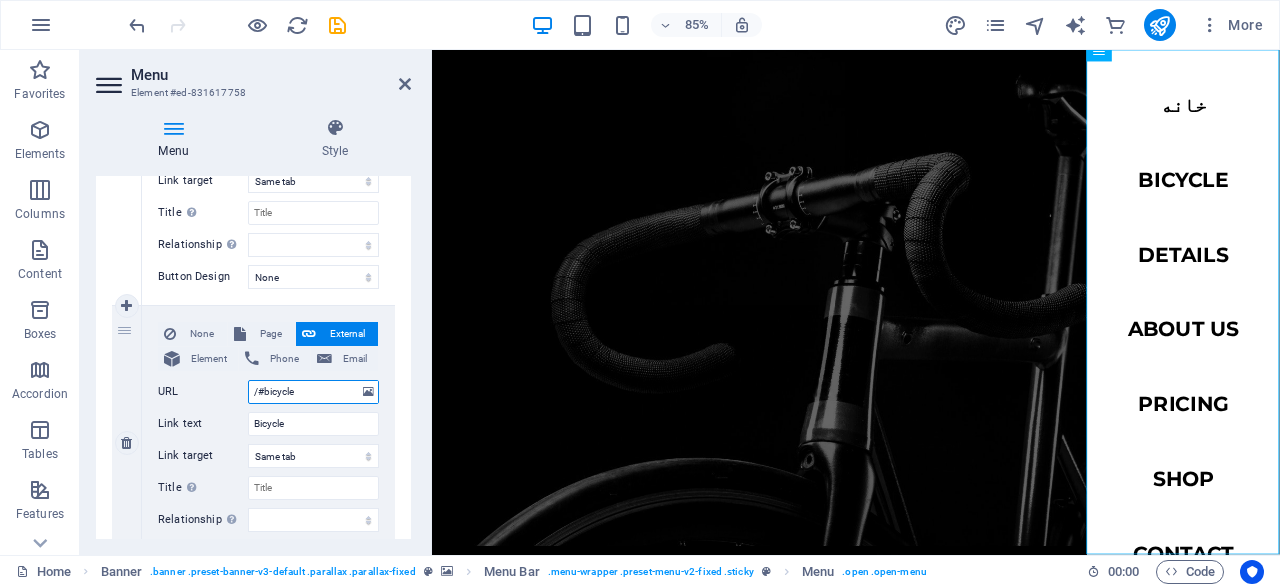 drag, startPoint x: 266, startPoint y: 391, endPoint x: 345, endPoint y: 373, distance: 81.02469 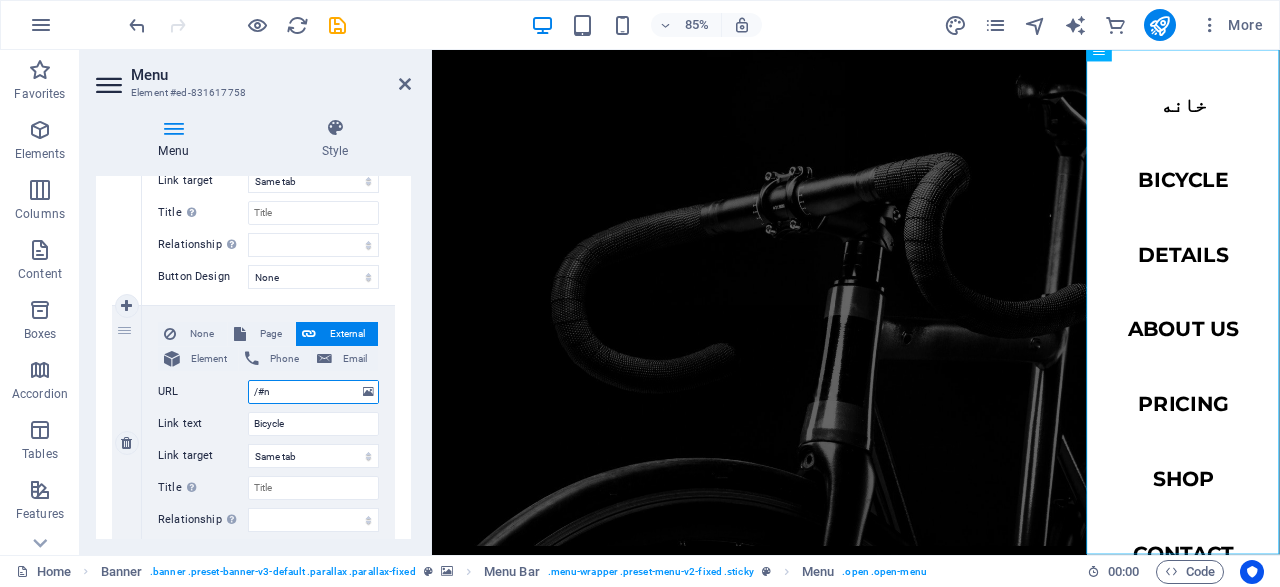 select 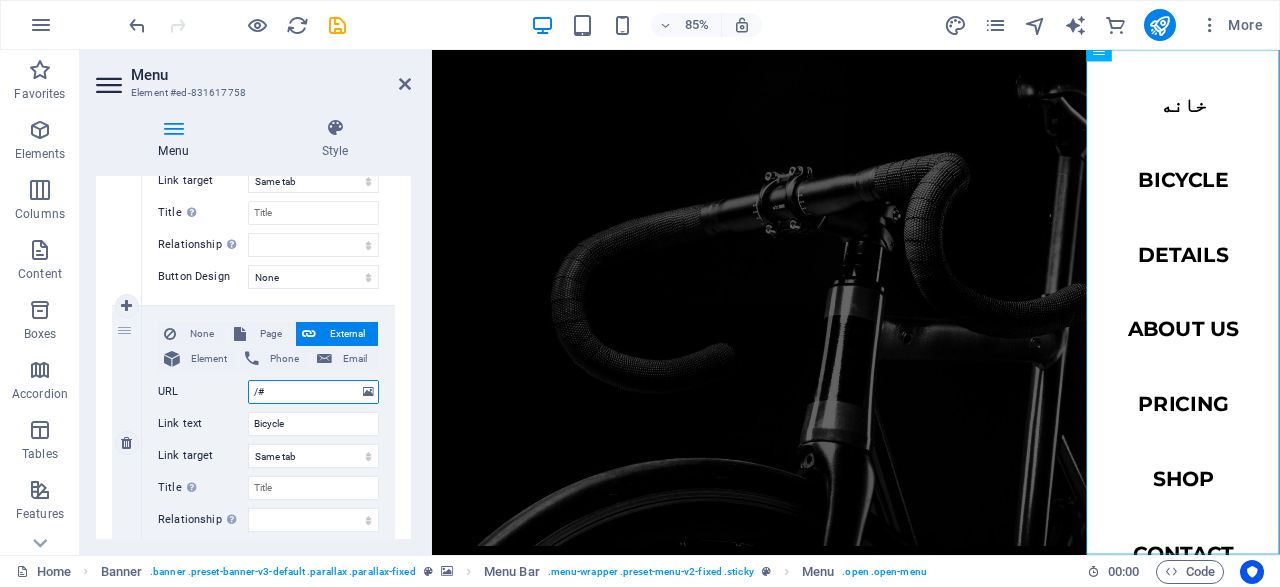 select 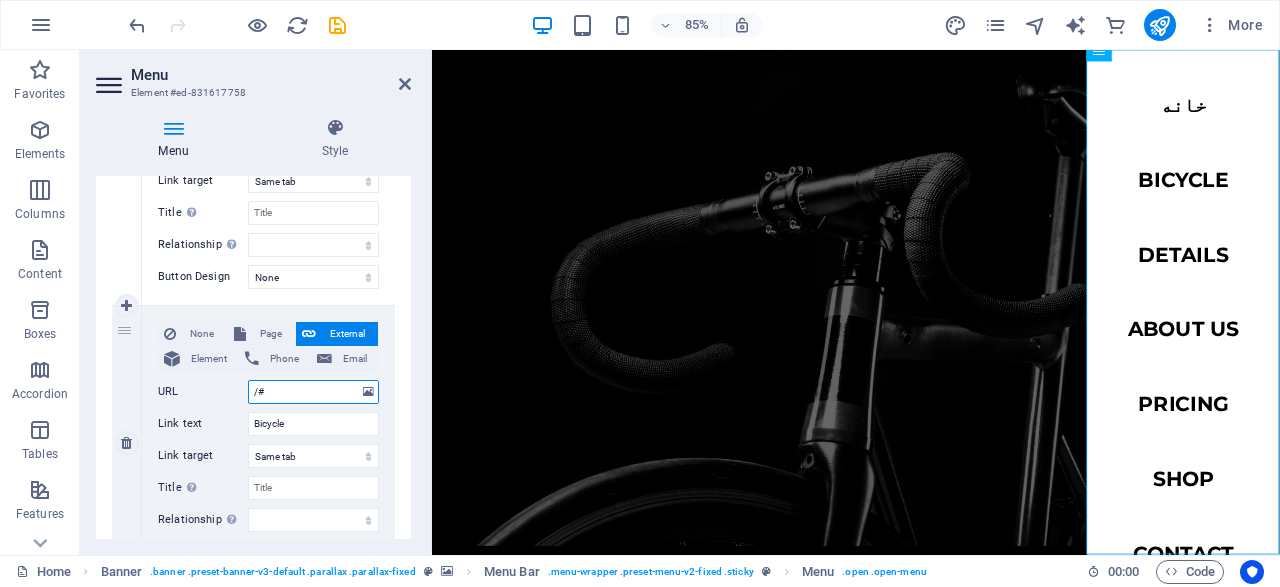 select 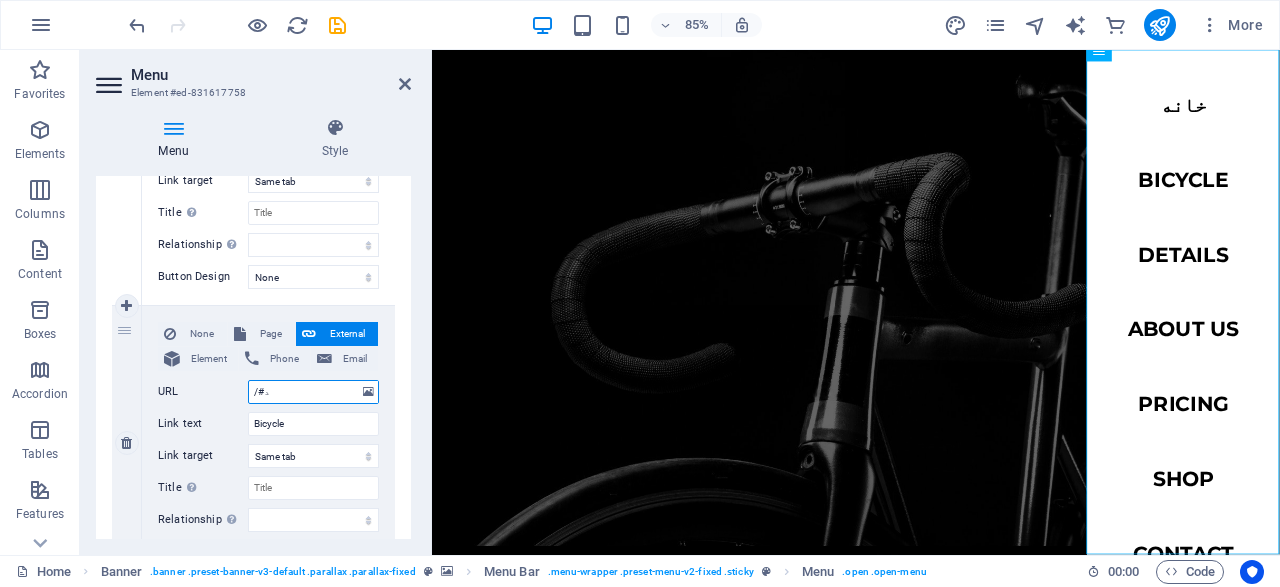 type on "/#دو" 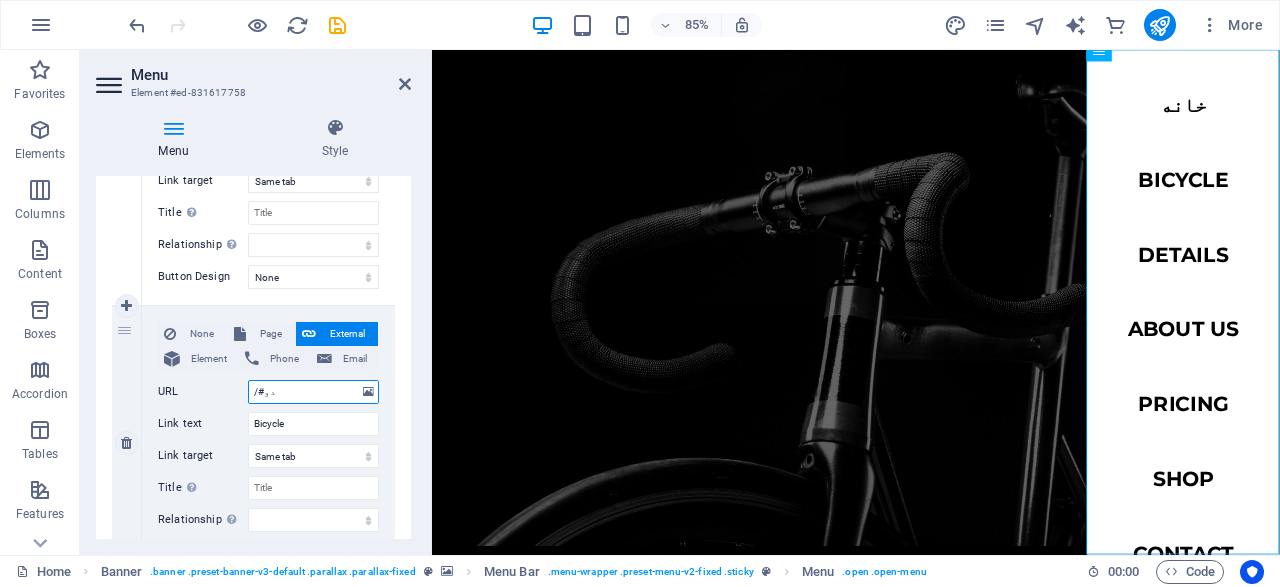 select 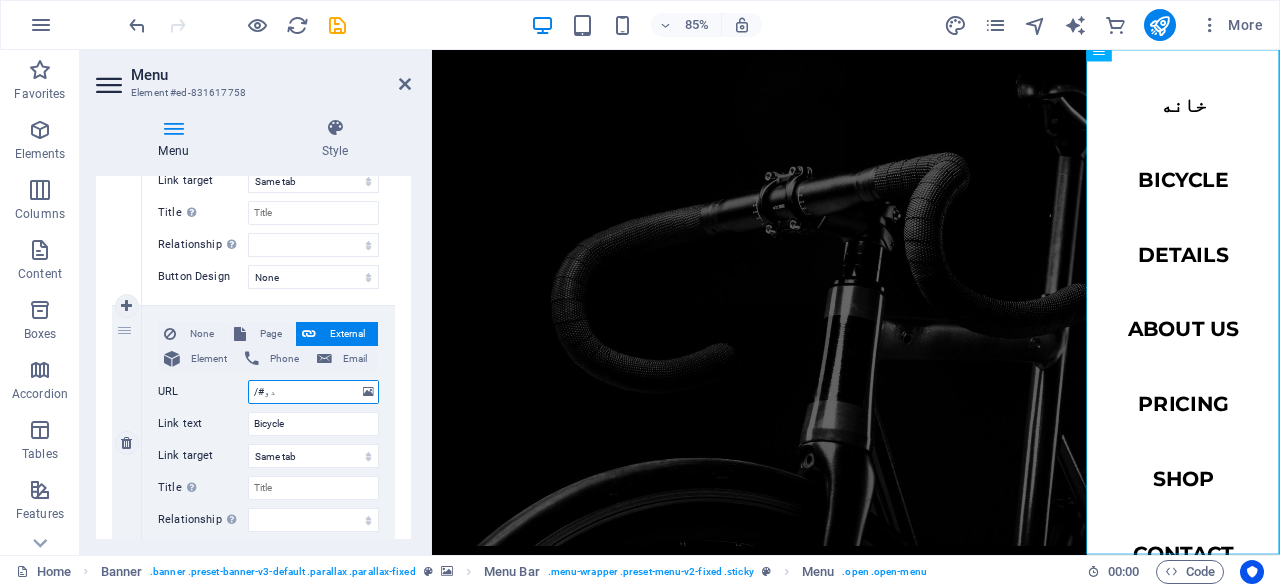 select 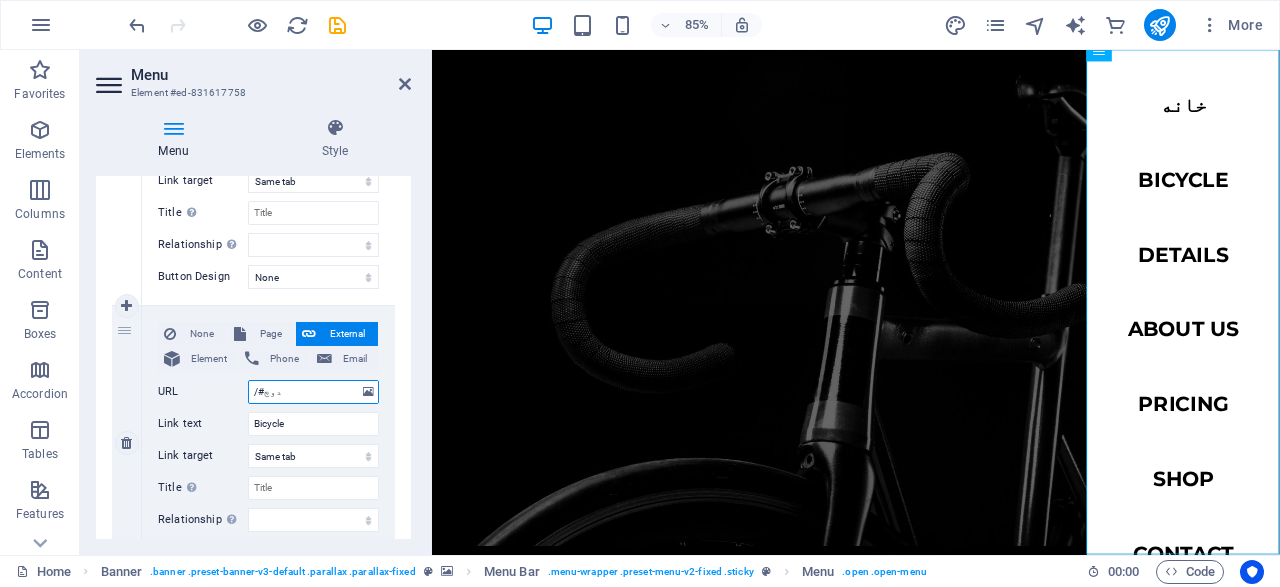 type on "/#دوچر" 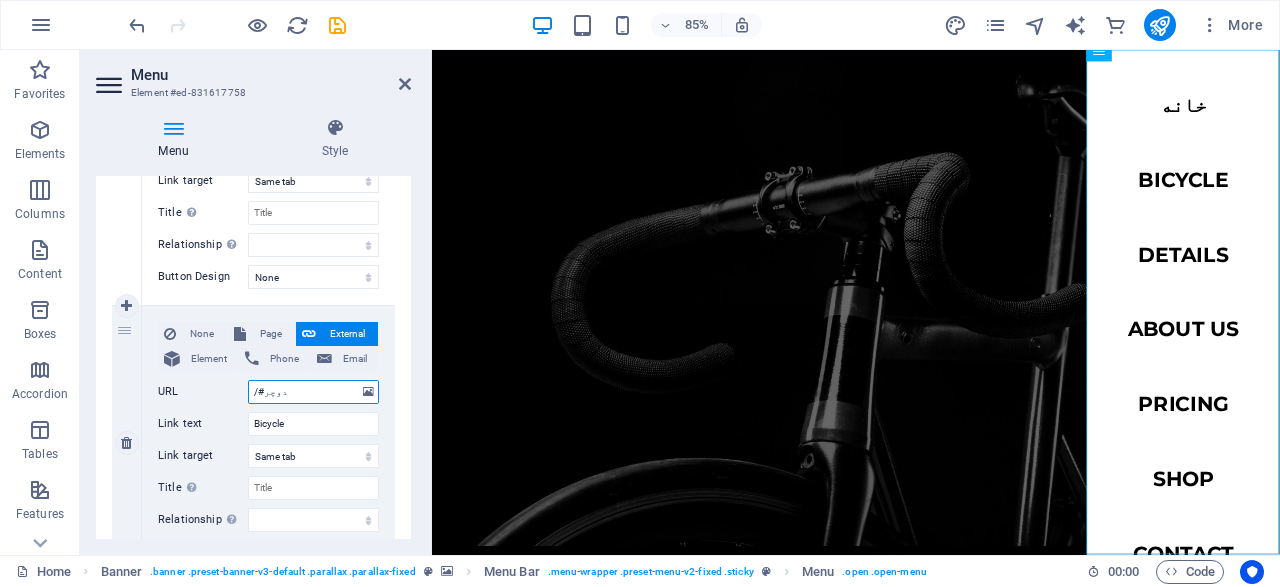 select 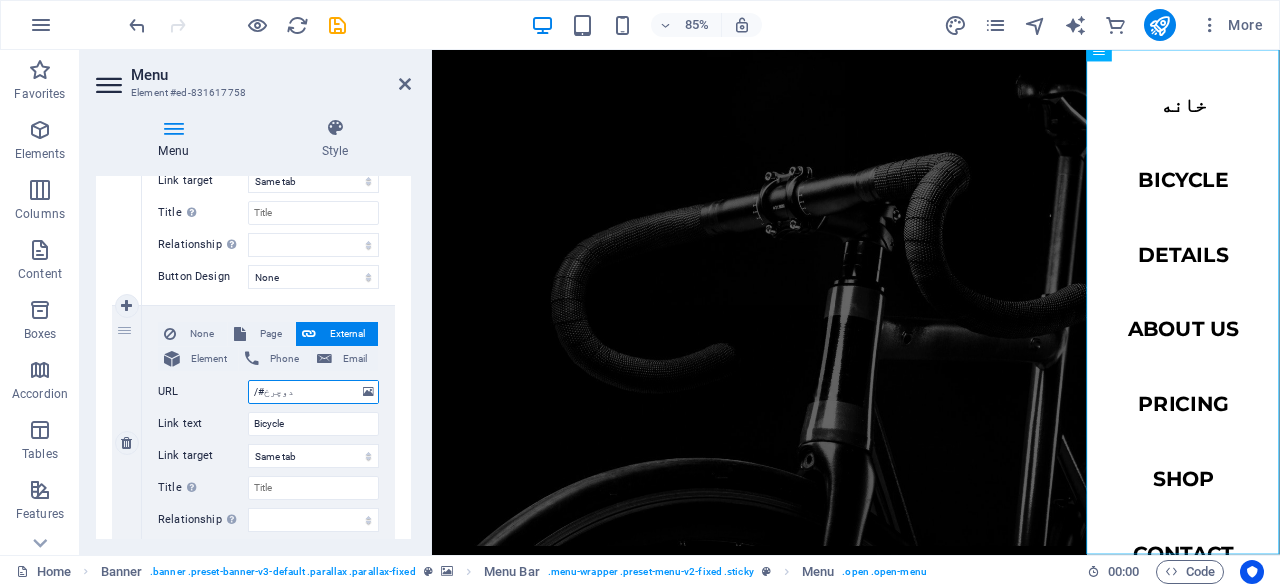 type on "/#دوچرخه" 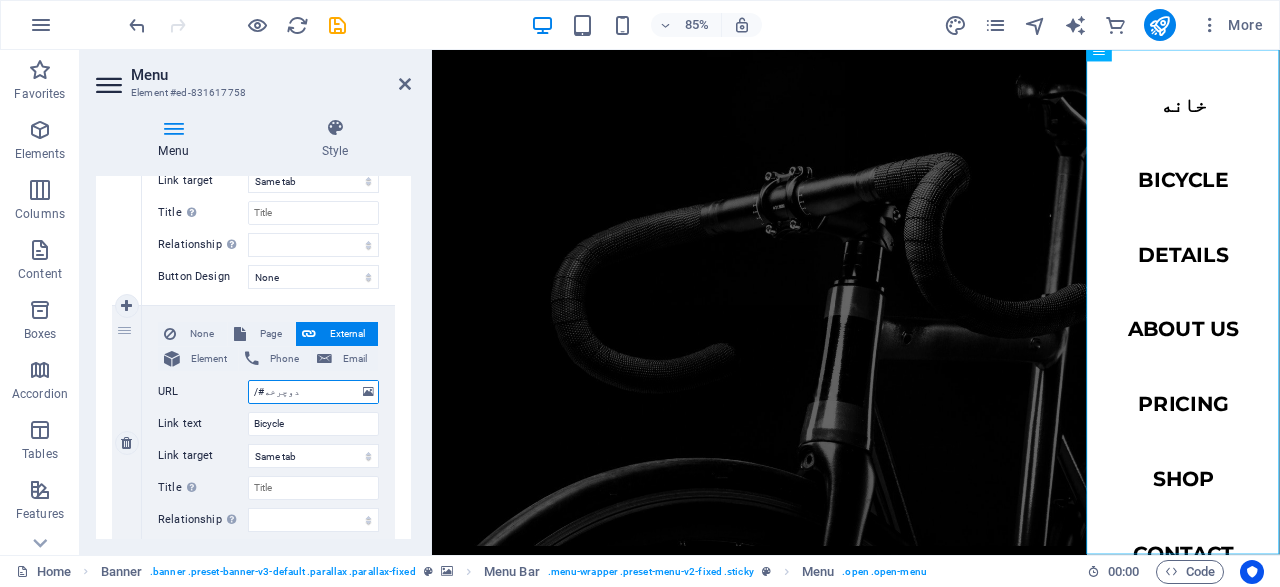 select 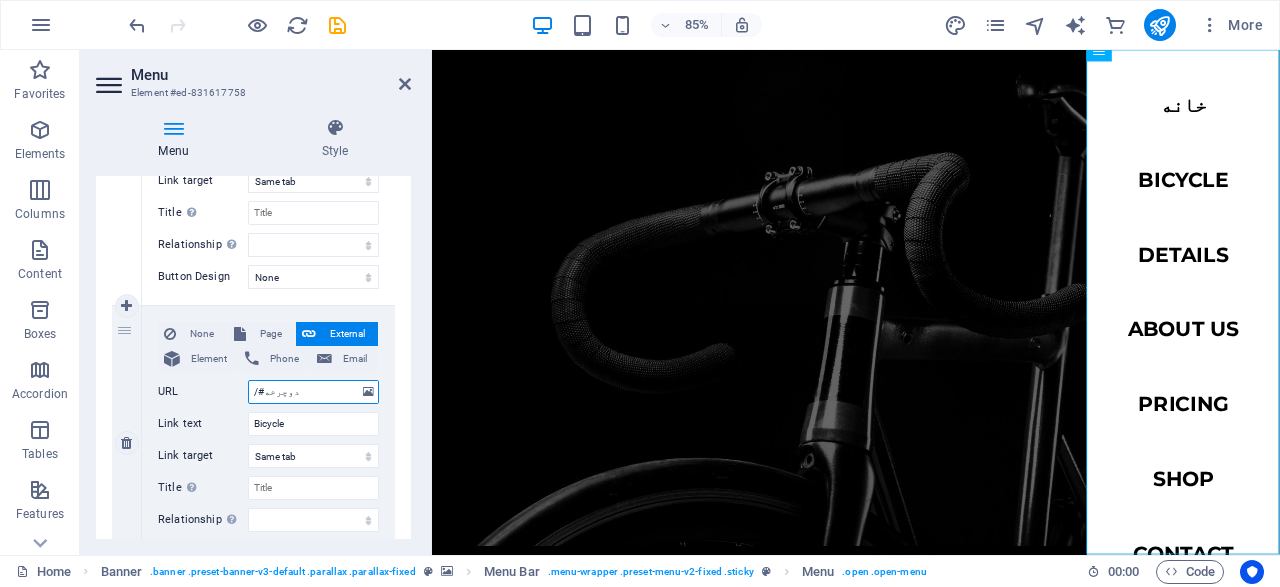 select 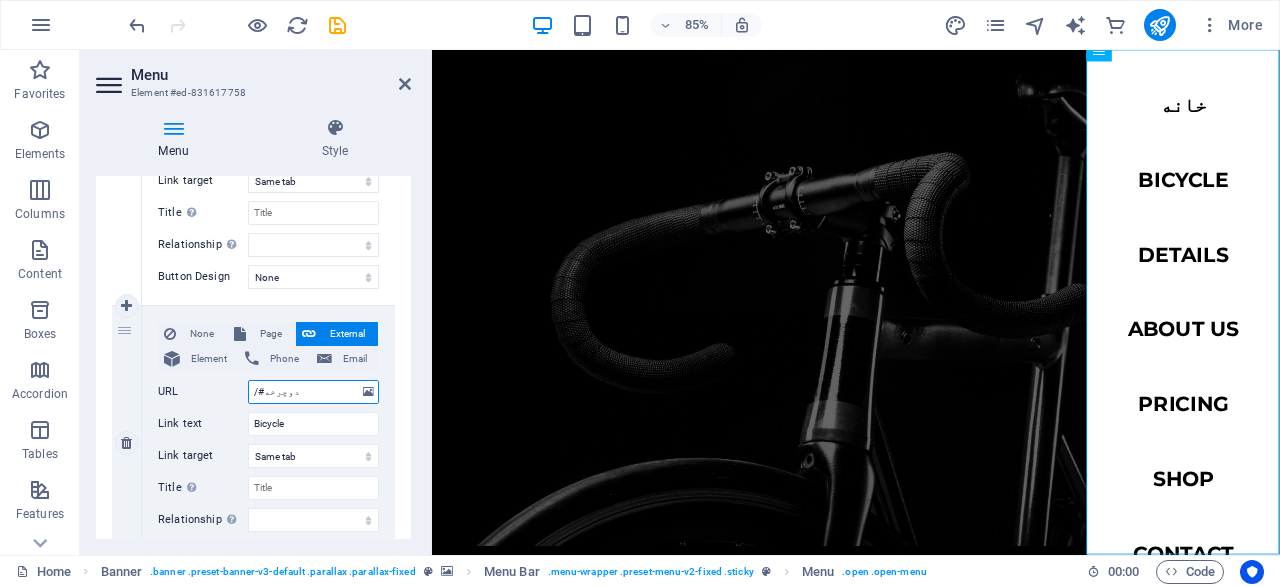 type on "/#دوچرخه" 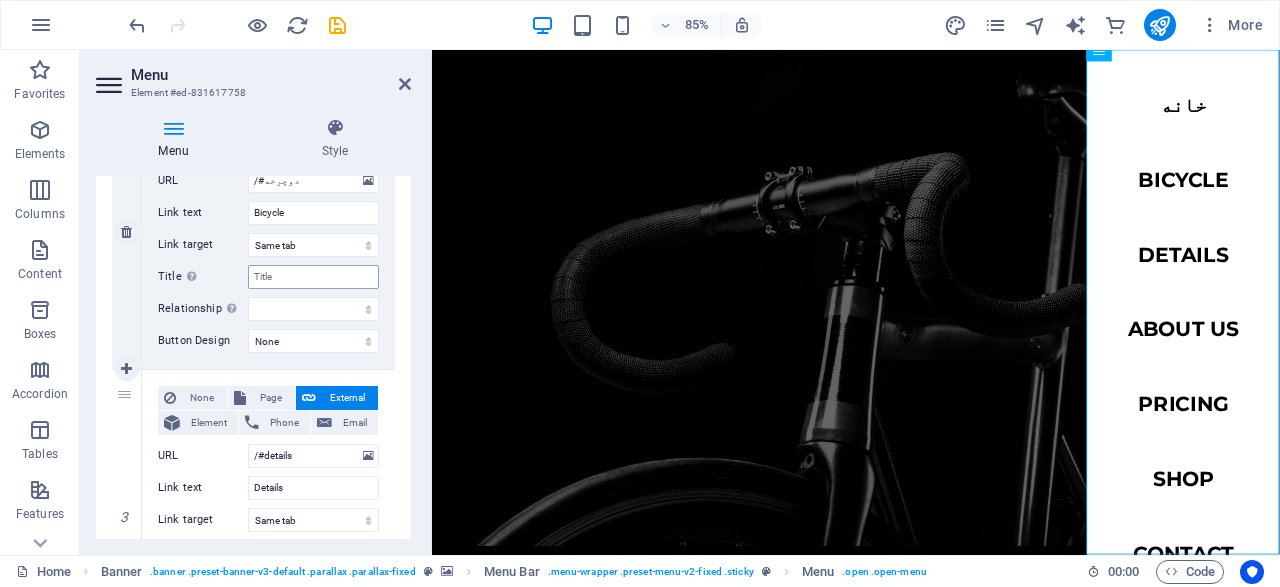 scroll, scrollTop: 574, scrollLeft: 0, axis: vertical 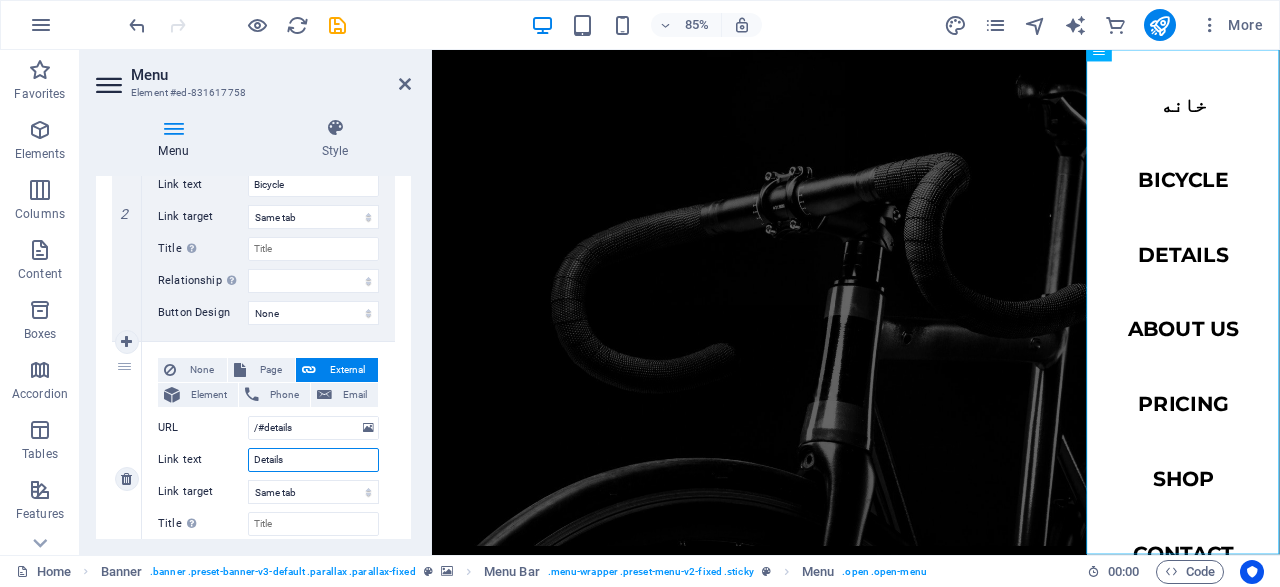 click on "Details" at bounding box center (313, 460) 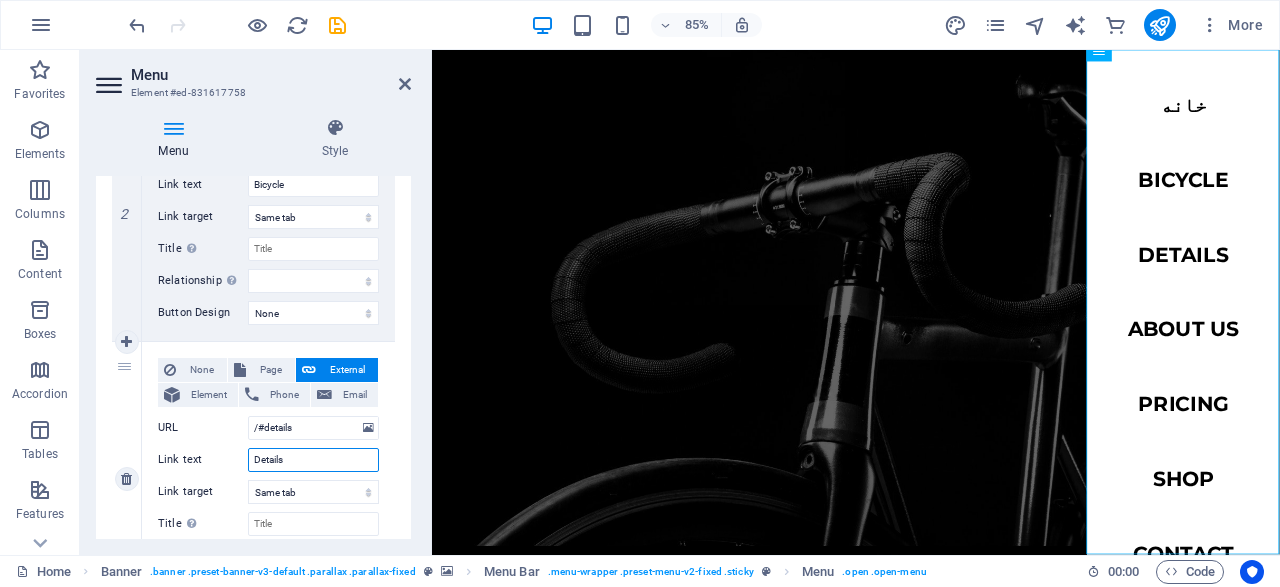 type on "ح" 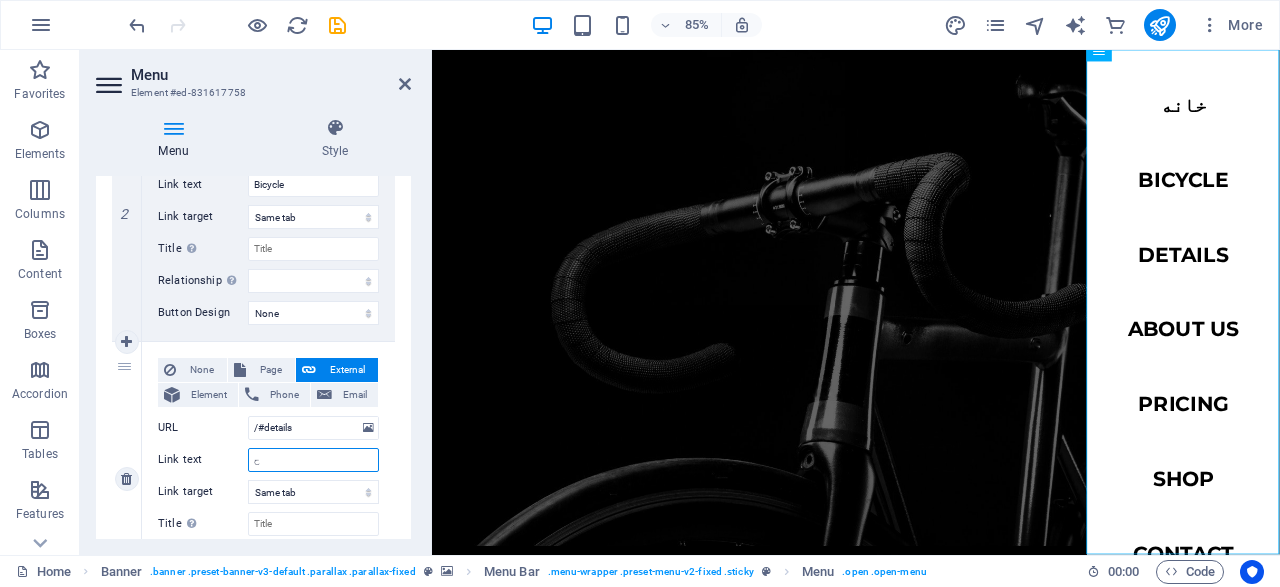 select 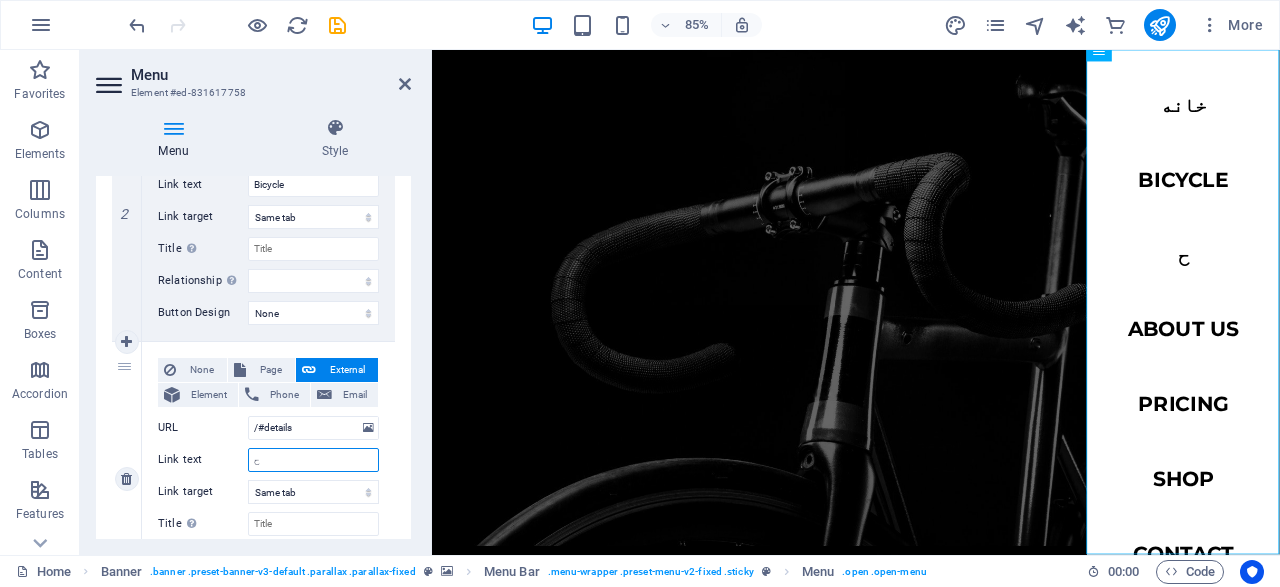 type 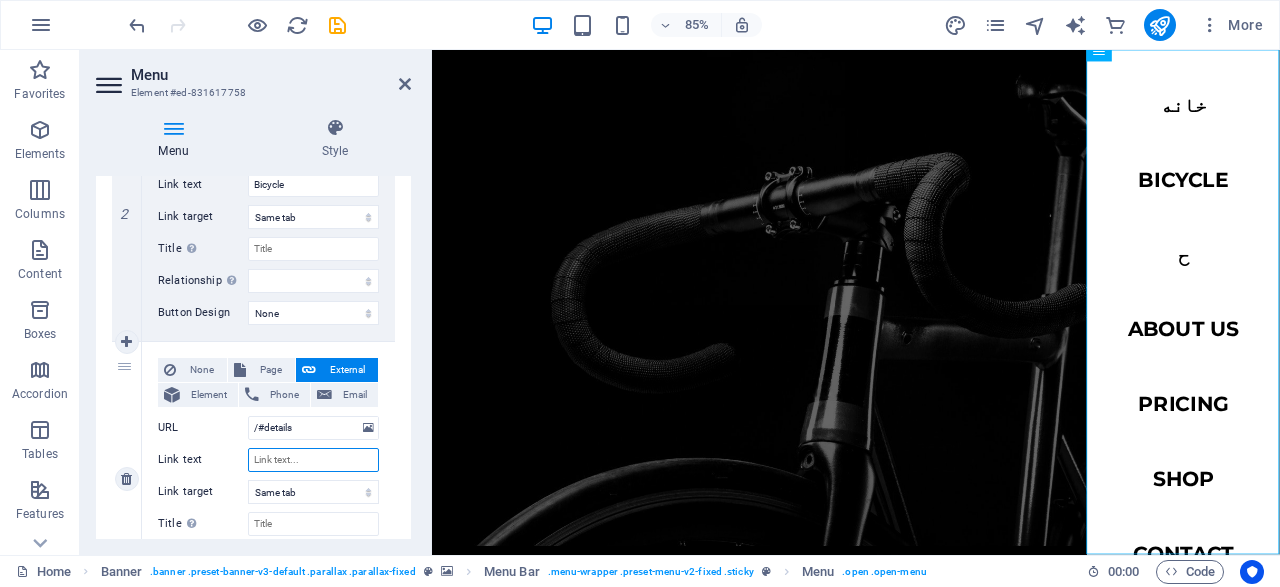select 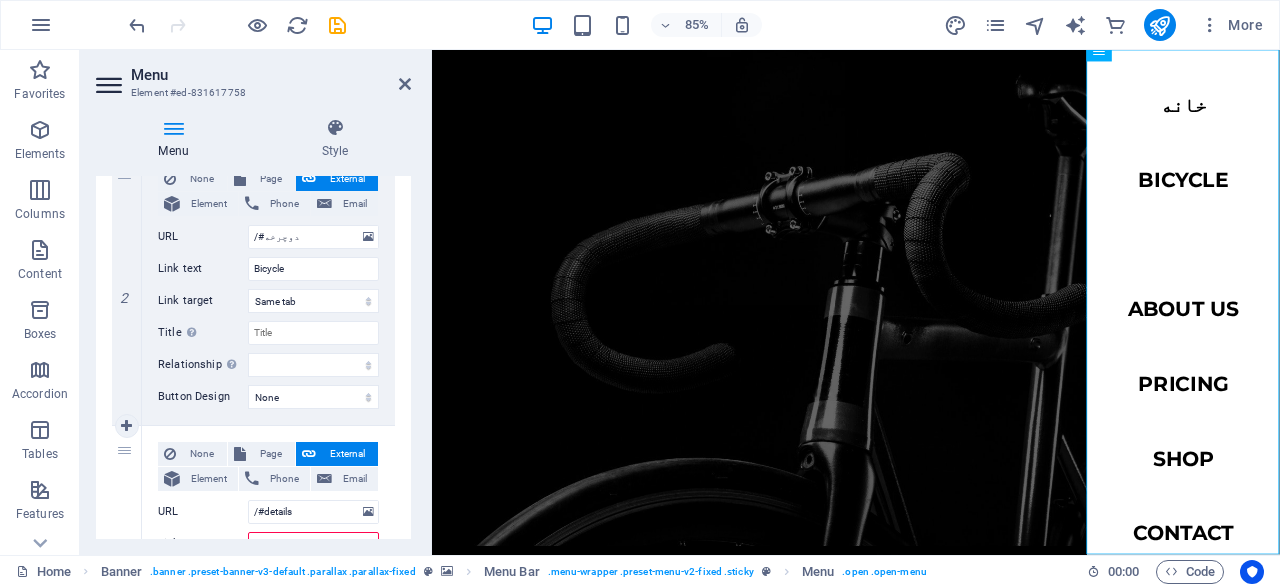 scroll, scrollTop: 450, scrollLeft: 0, axis: vertical 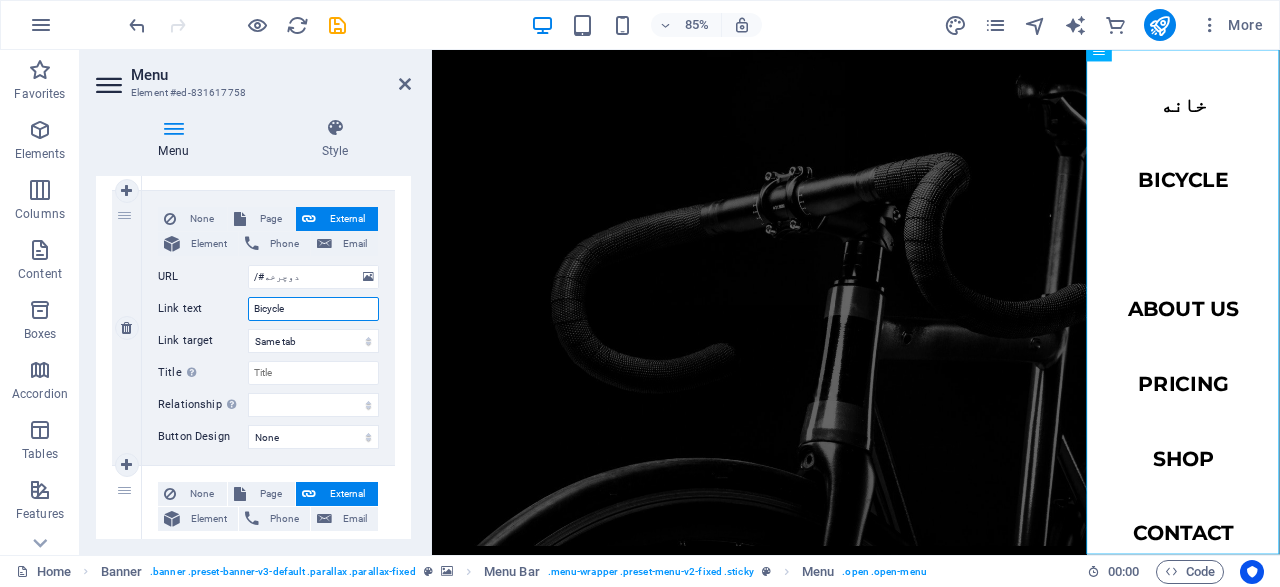 click on "Bicycle" at bounding box center [313, 309] 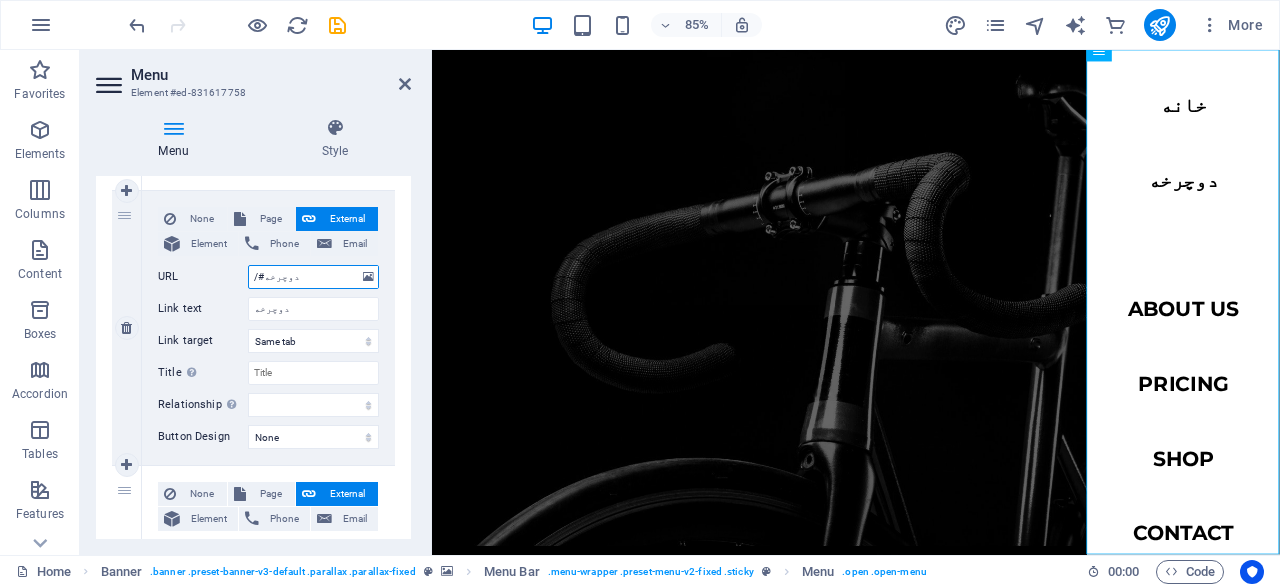 drag, startPoint x: 263, startPoint y: 272, endPoint x: 289, endPoint y: 275, distance: 26.172504 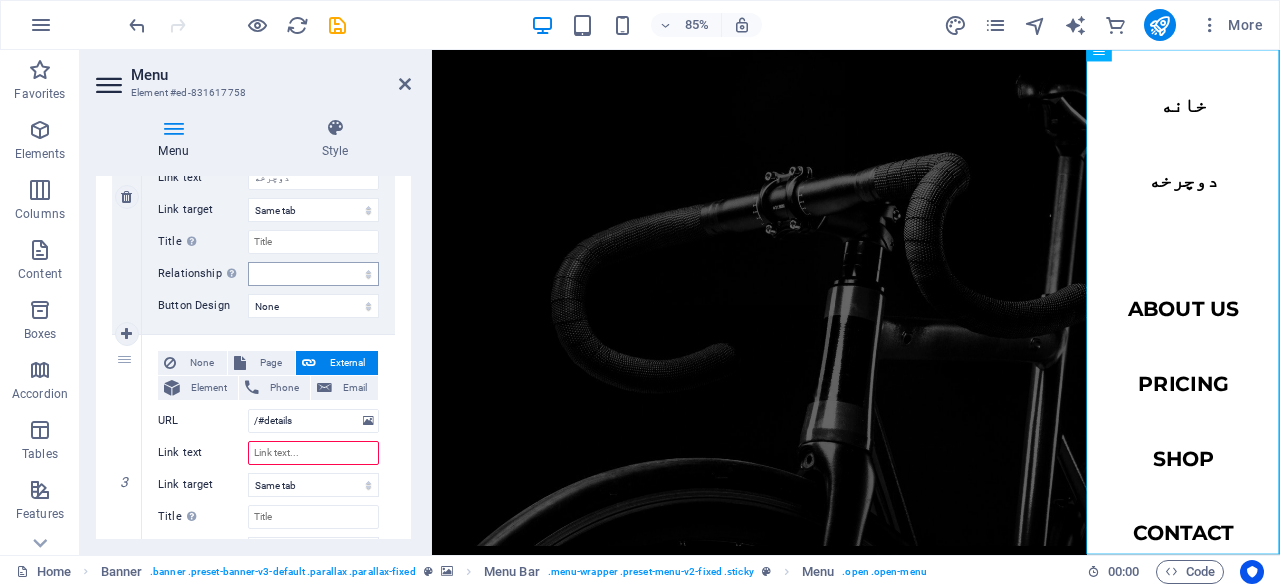 scroll, scrollTop: 588, scrollLeft: 0, axis: vertical 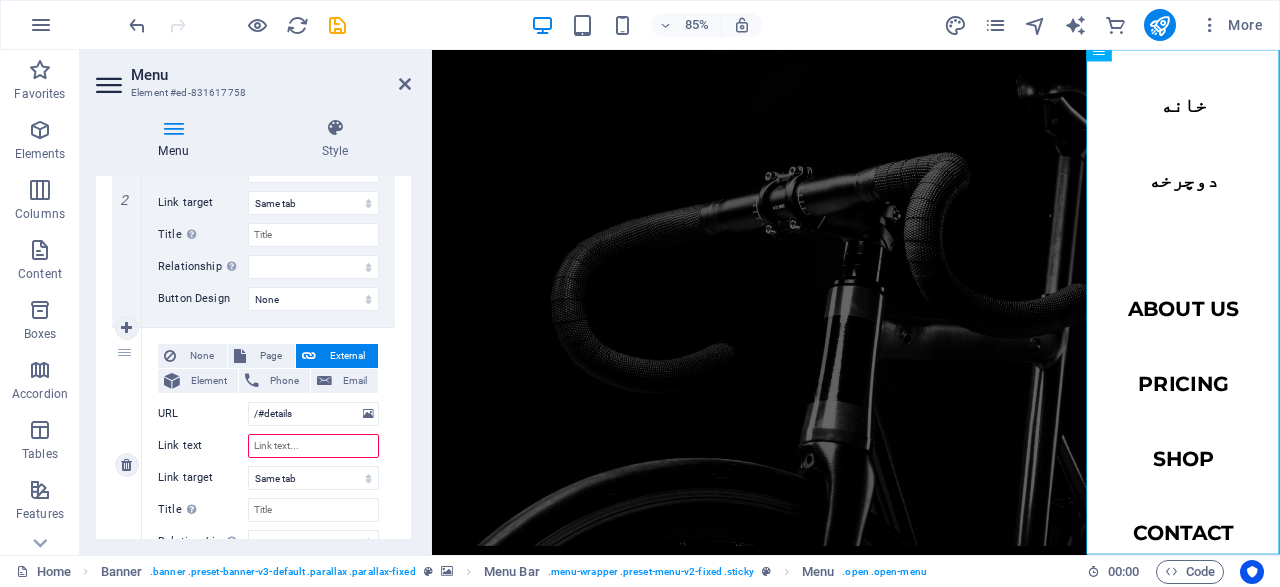 click on "Link text" at bounding box center [313, 446] 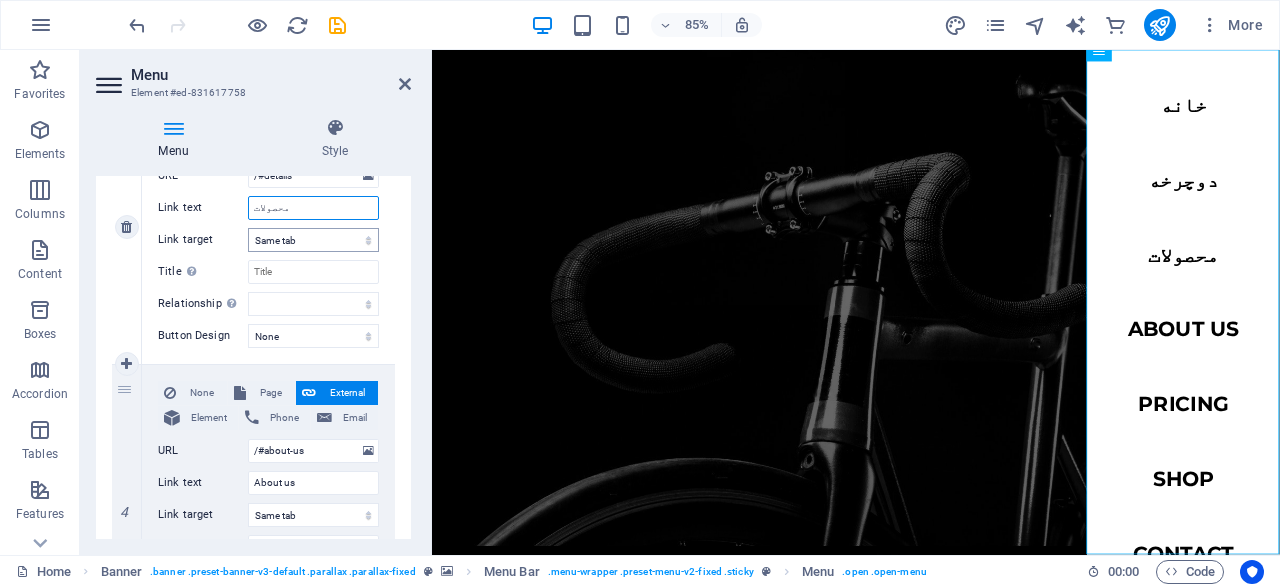 scroll, scrollTop: 826, scrollLeft: 0, axis: vertical 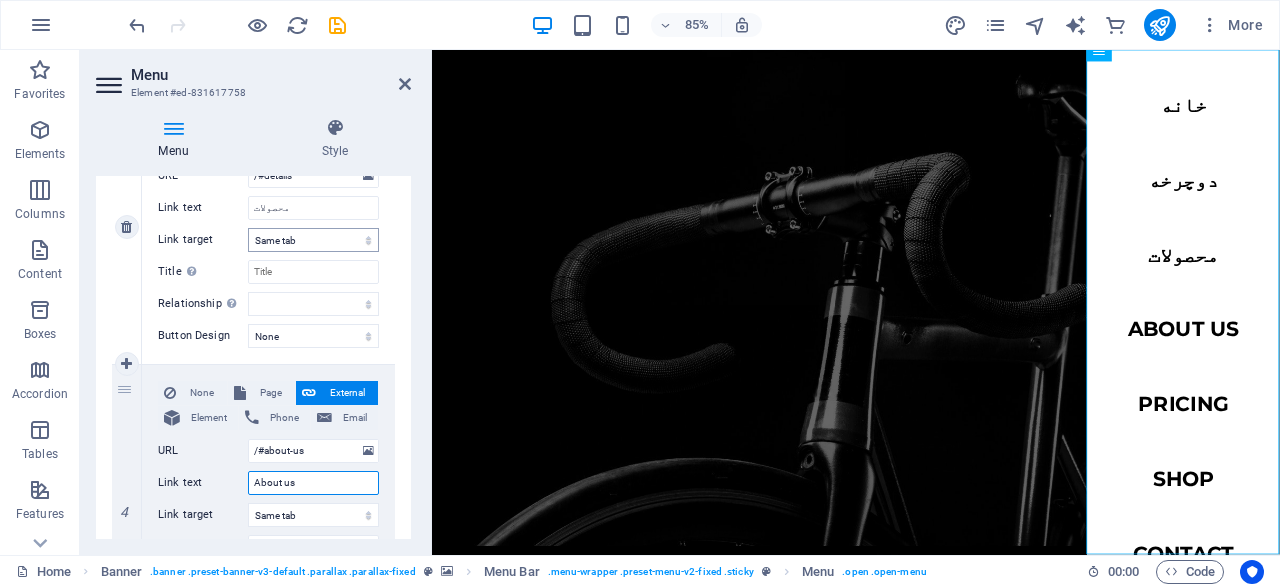 click on "About us" at bounding box center (313, 483) 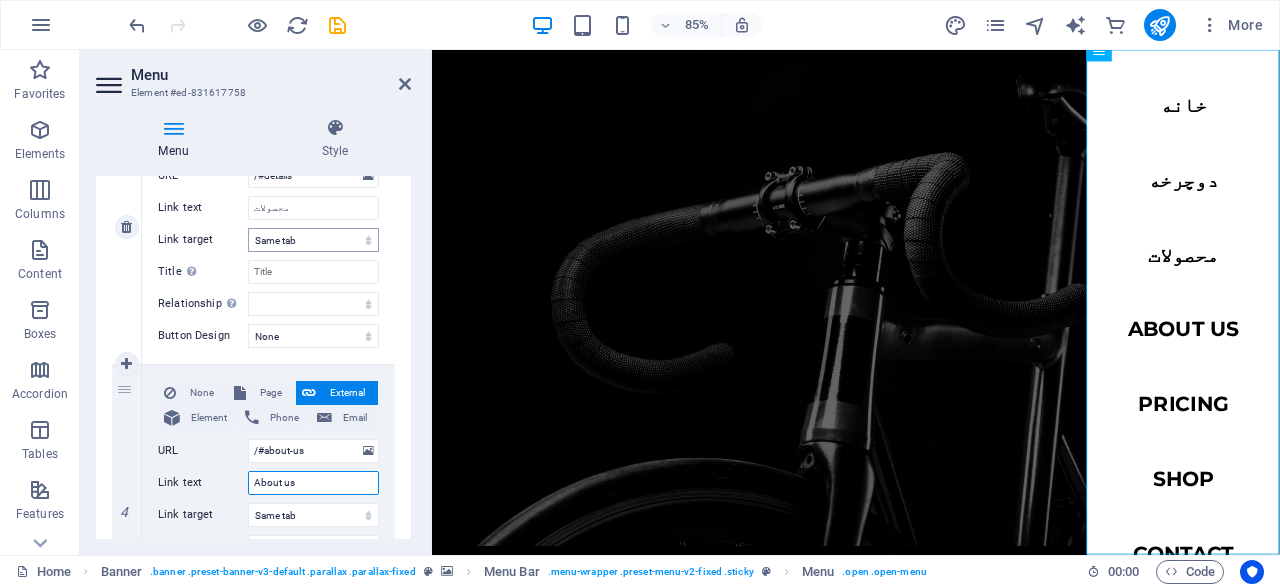 click on "About us" at bounding box center (313, 483) 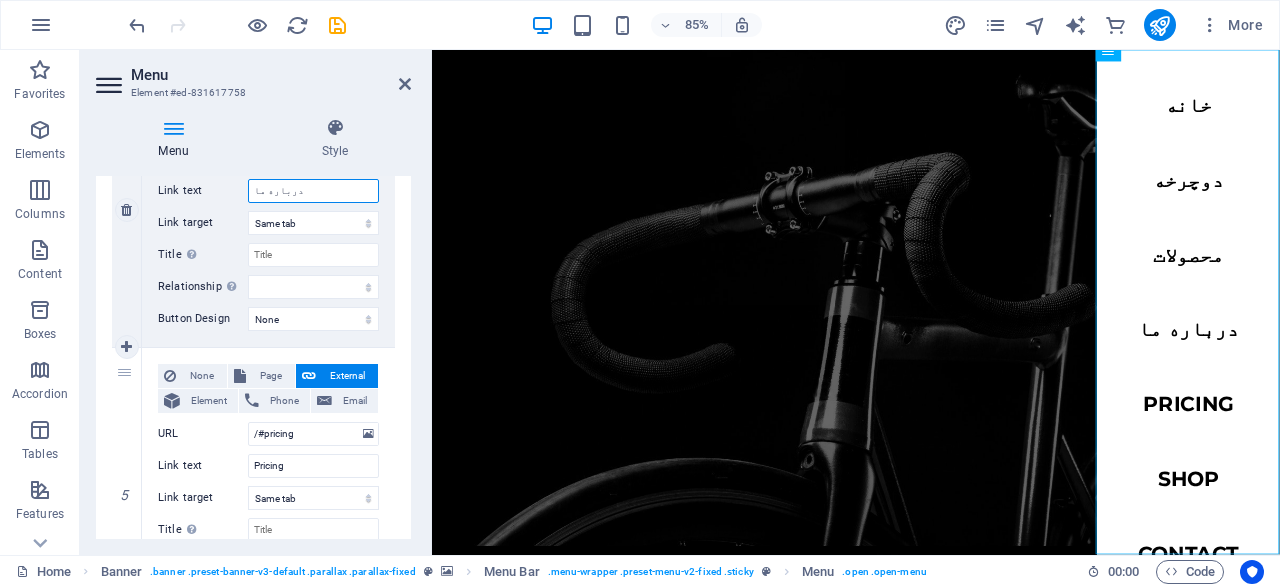 scroll, scrollTop: 1120, scrollLeft: 0, axis: vertical 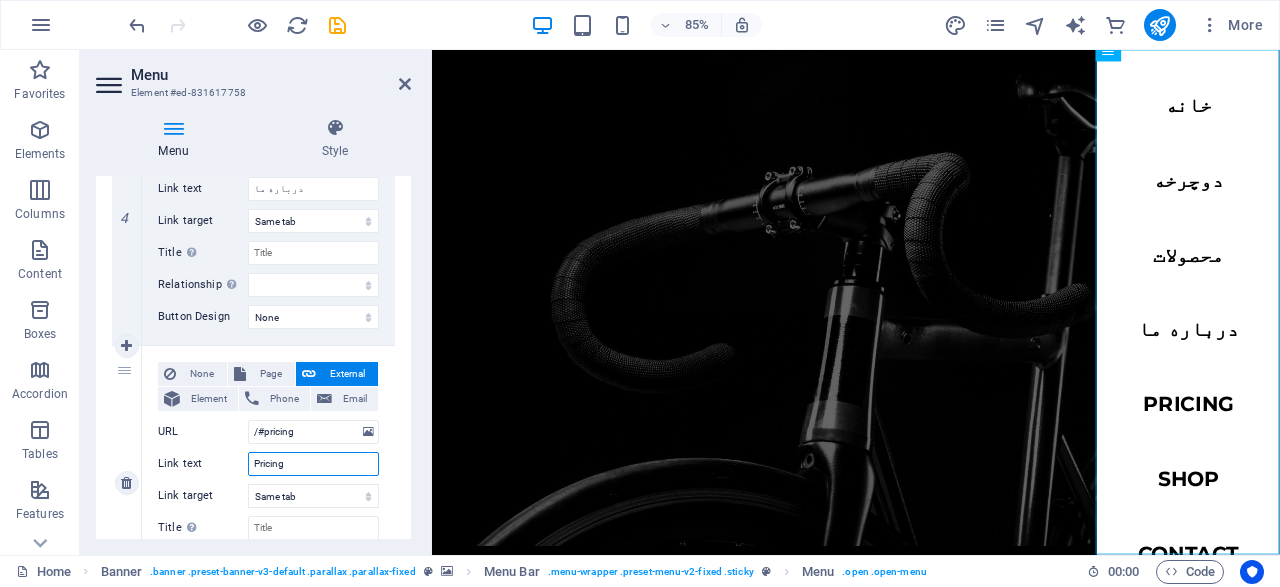 click on "Pricing" at bounding box center [313, 464] 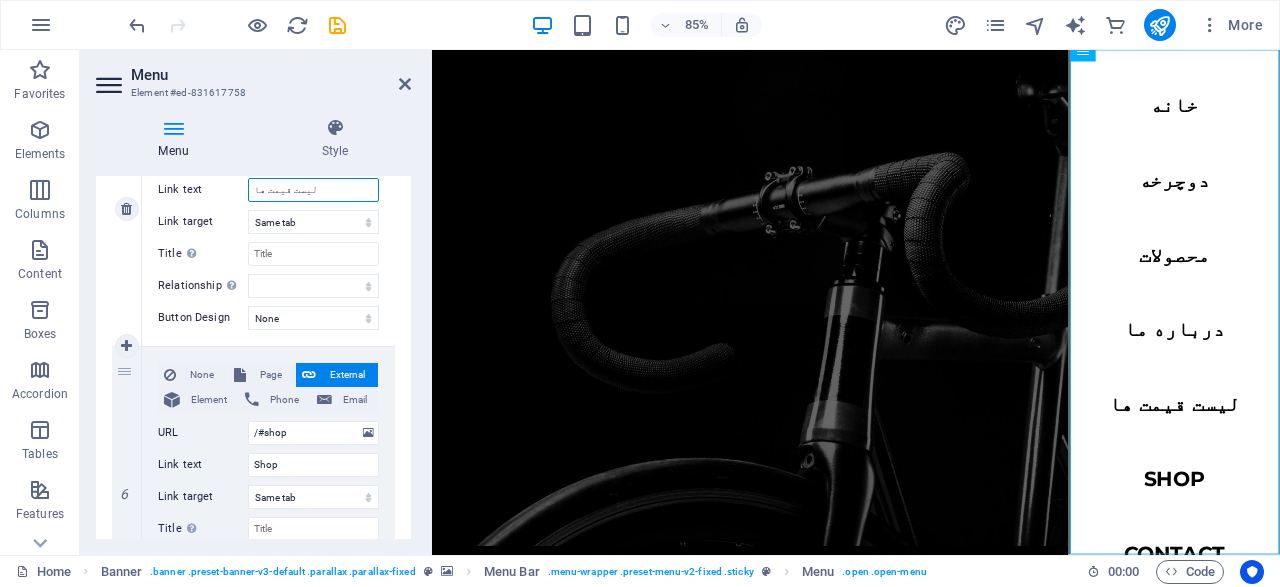 scroll, scrollTop: 1400, scrollLeft: 0, axis: vertical 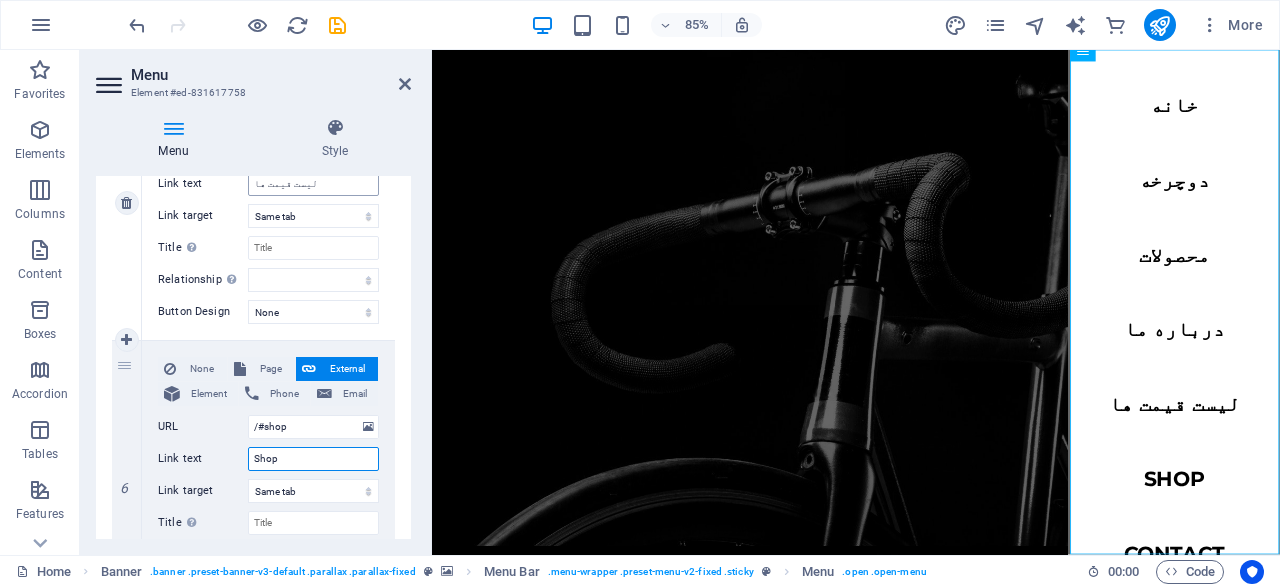 click on "Shop" at bounding box center [313, 459] 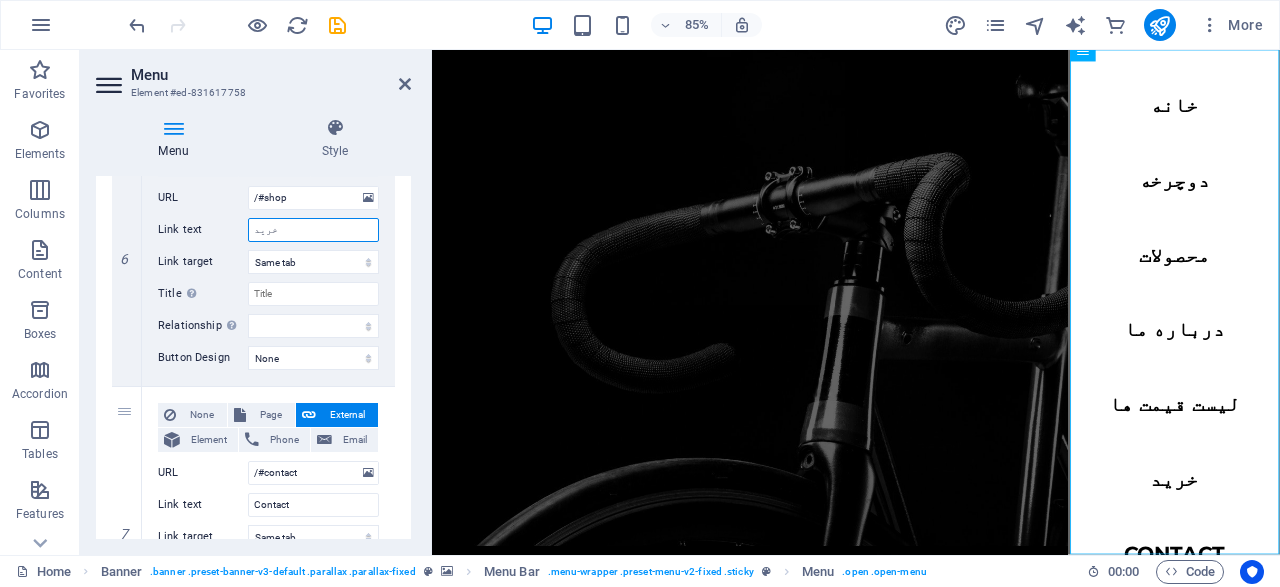 scroll, scrollTop: 1632, scrollLeft: 0, axis: vertical 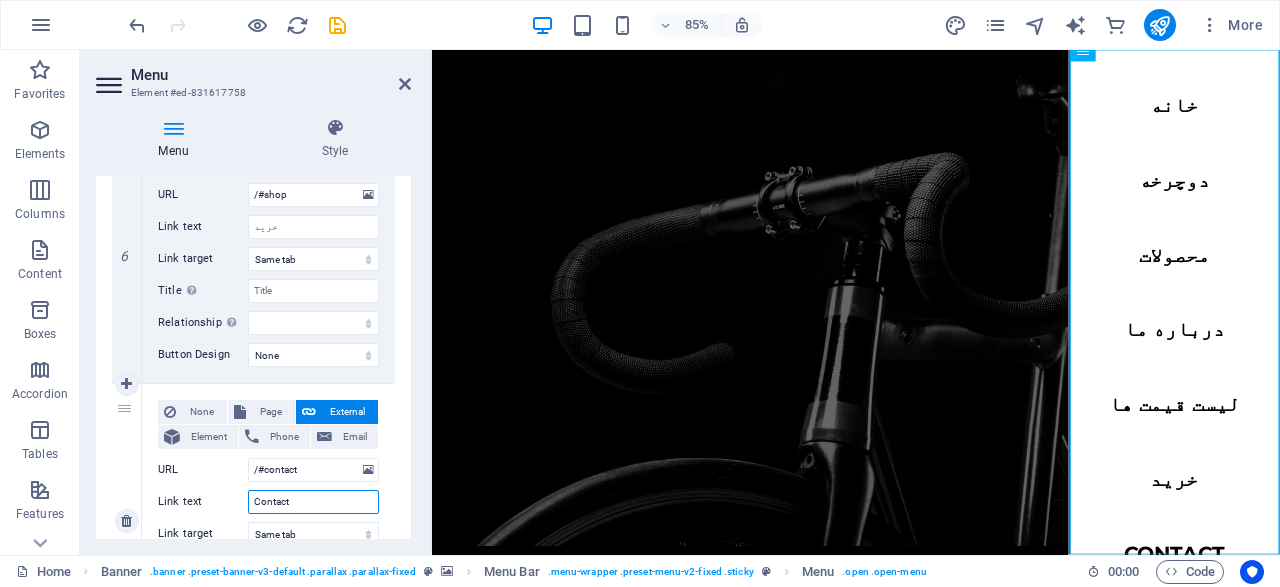 click on "Contact" at bounding box center (313, 502) 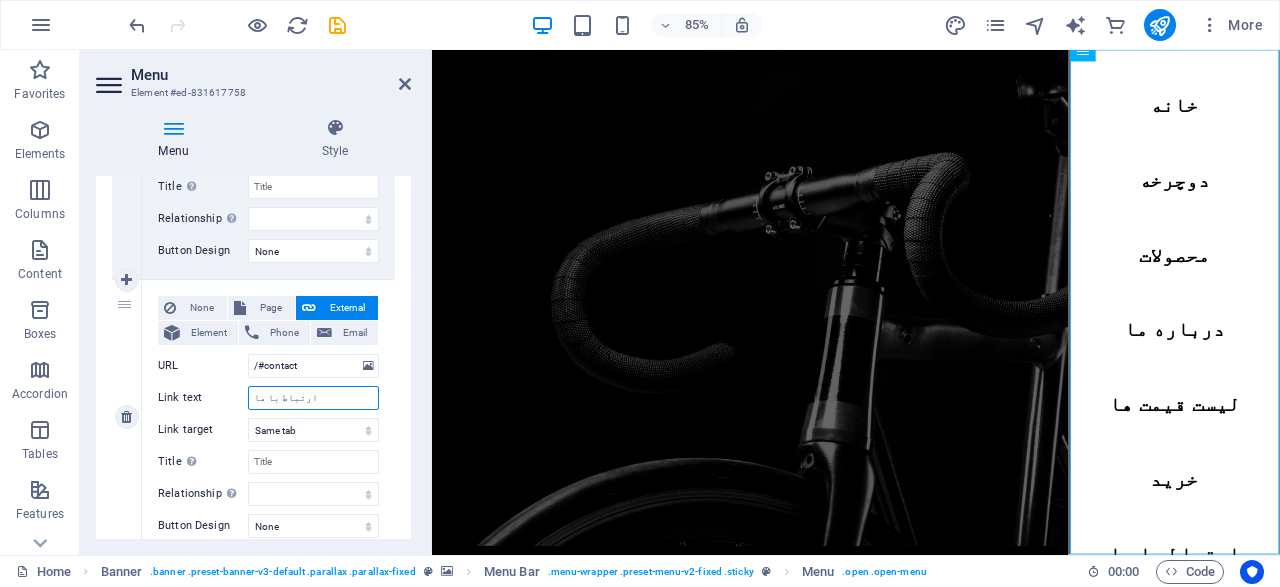 scroll, scrollTop: 1804, scrollLeft: 0, axis: vertical 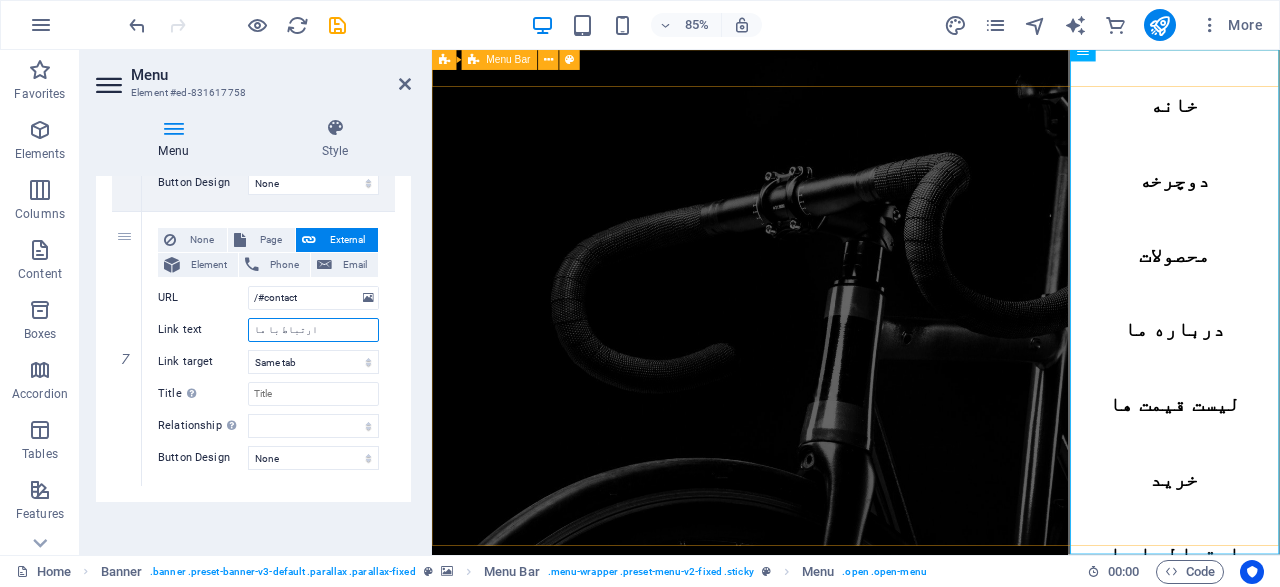 click on "Menu Bar" at bounding box center [500, 60] 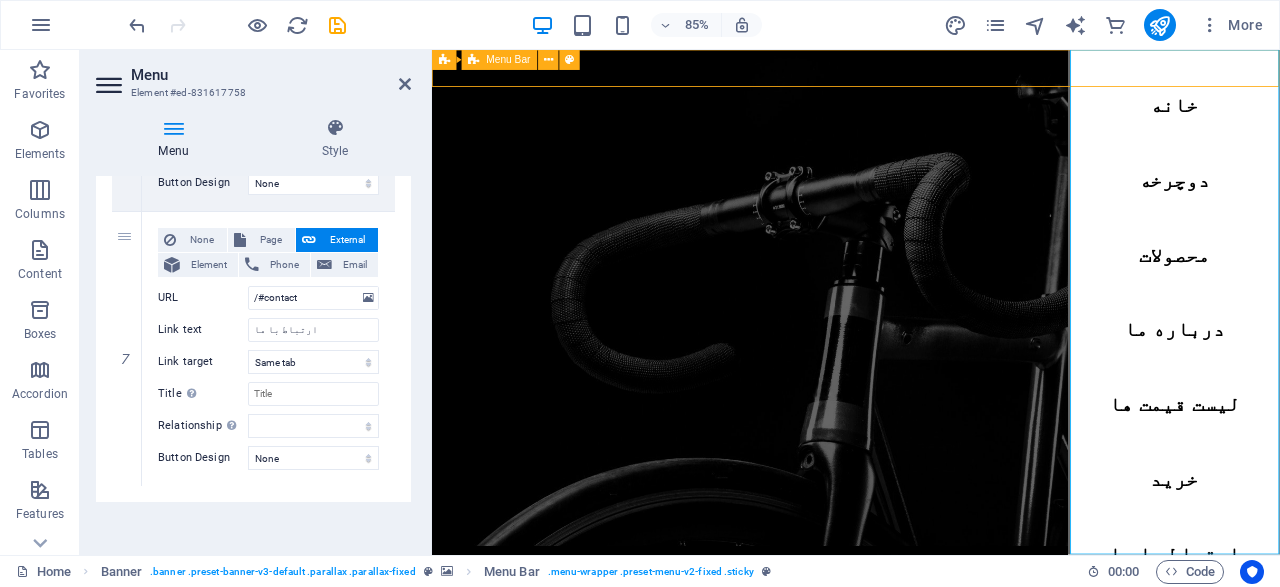 scroll, scrollTop: 0, scrollLeft: 0, axis: both 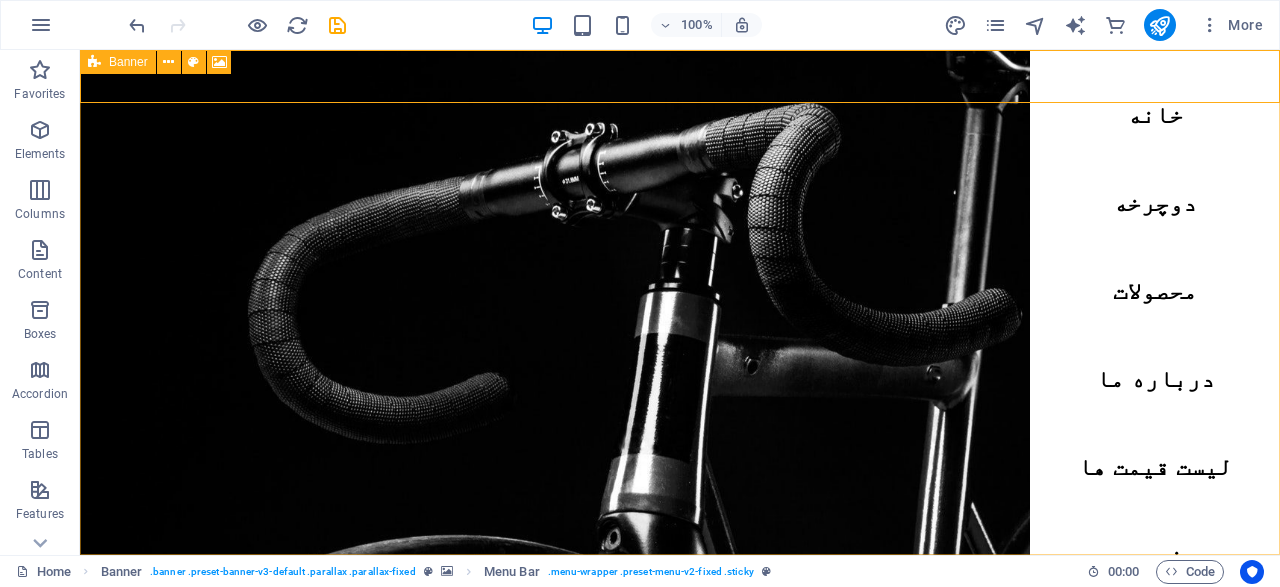 click at bounding box center (94, 62) 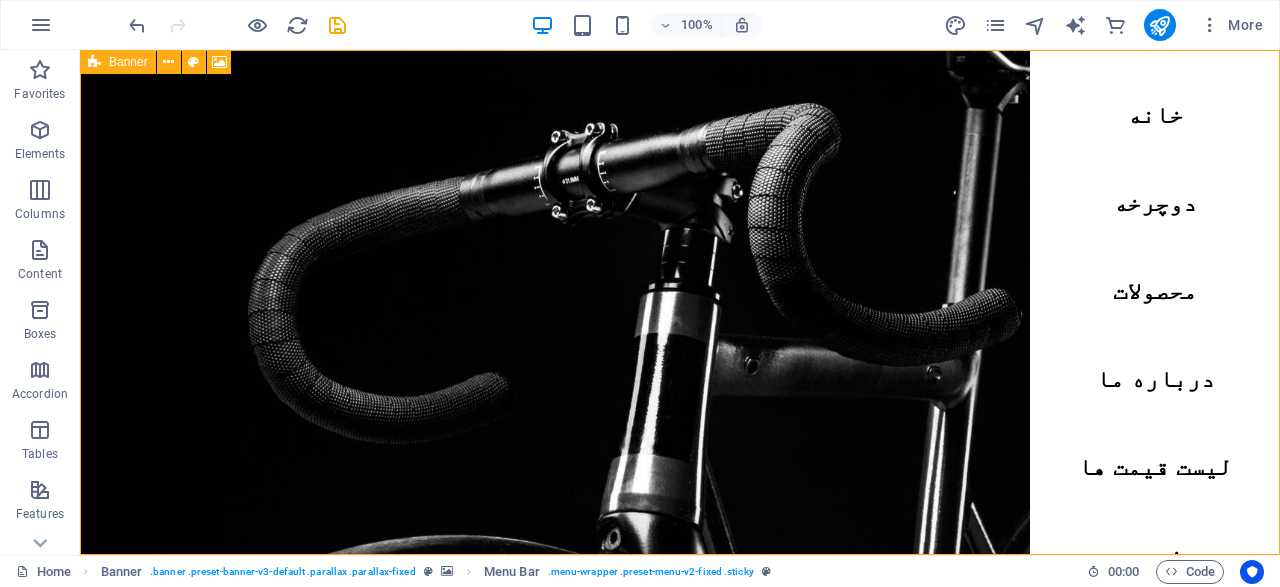 click at bounding box center [94, 62] 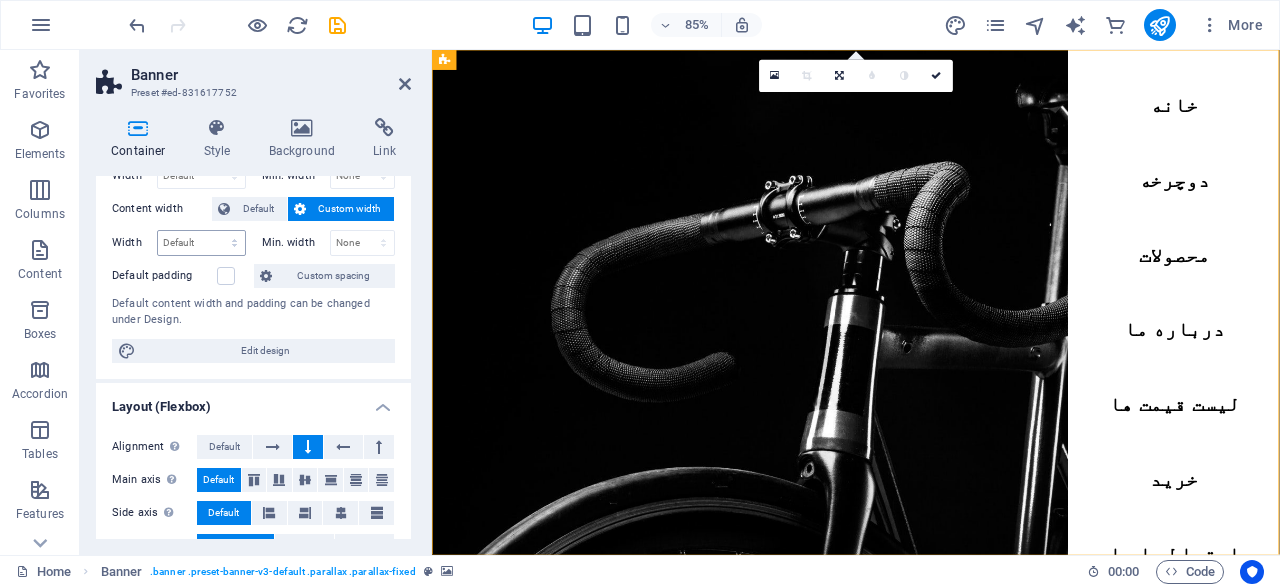 scroll, scrollTop: 0, scrollLeft: 0, axis: both 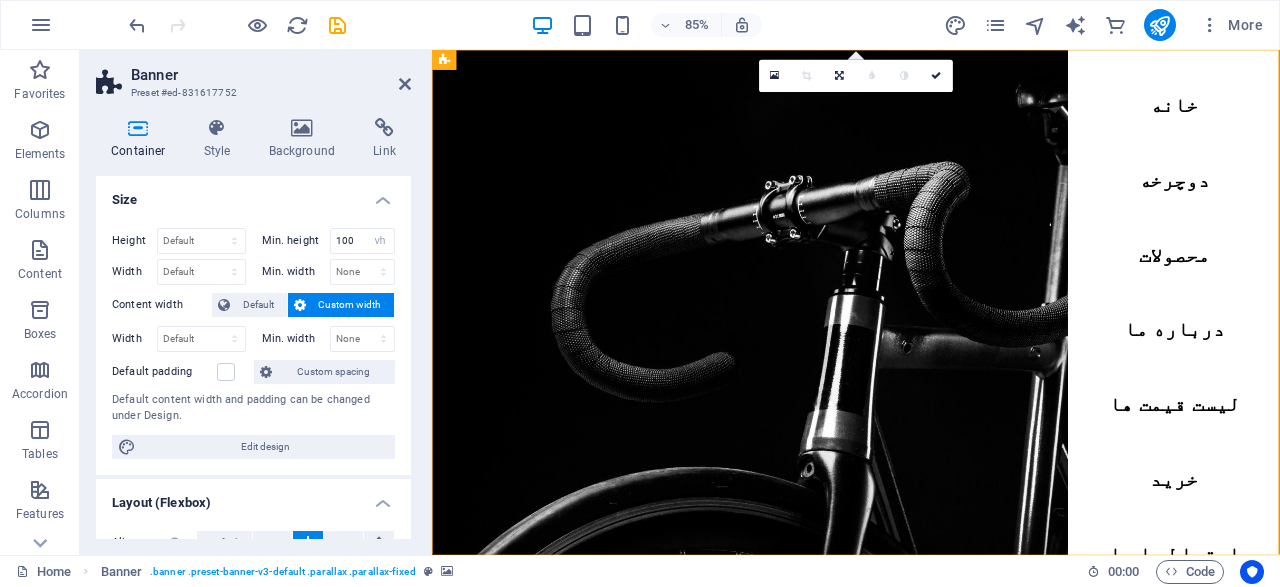 click on "Custom width" at bounding box center [350, 305] 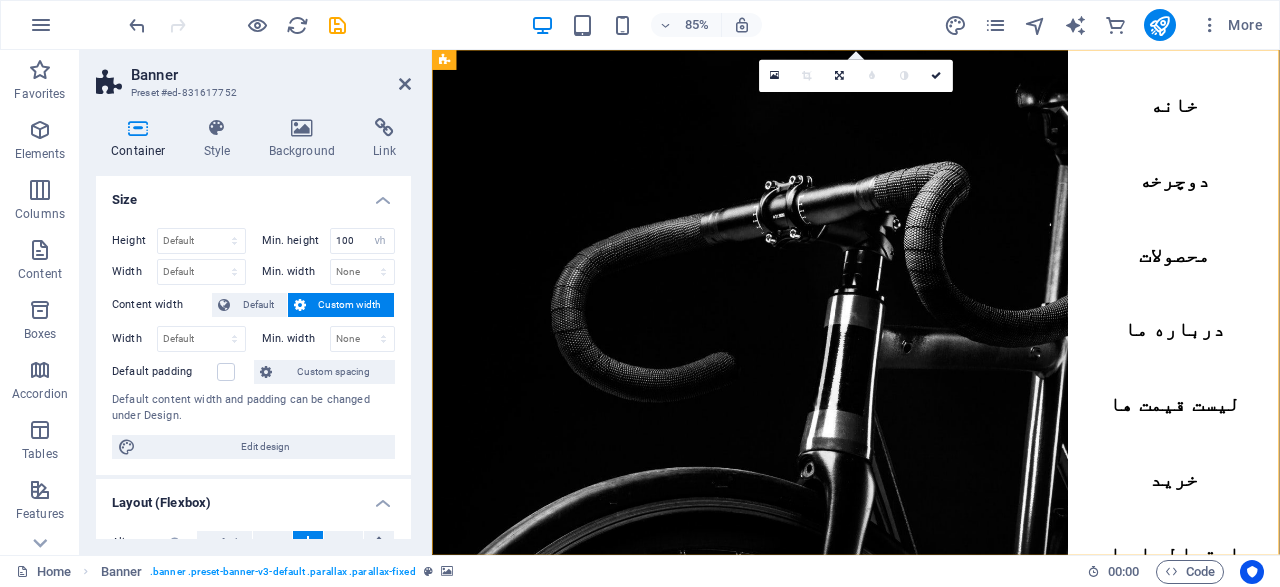 click on "Custom width" at bounding box center (350, 305) 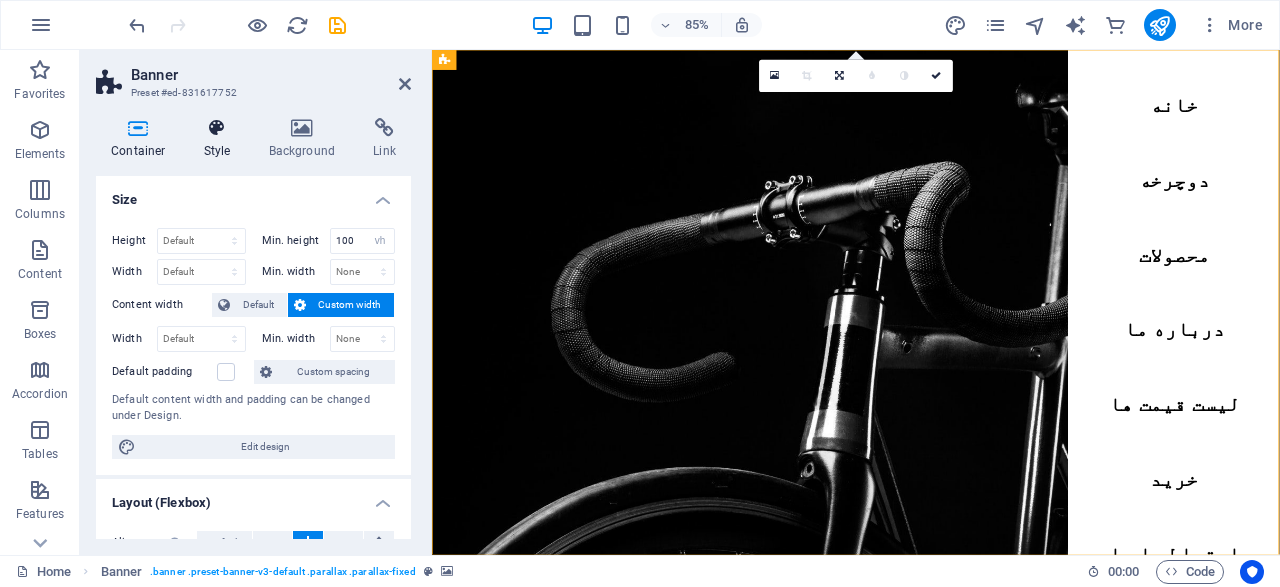 click on "Style" at bounding box center (221, 139) 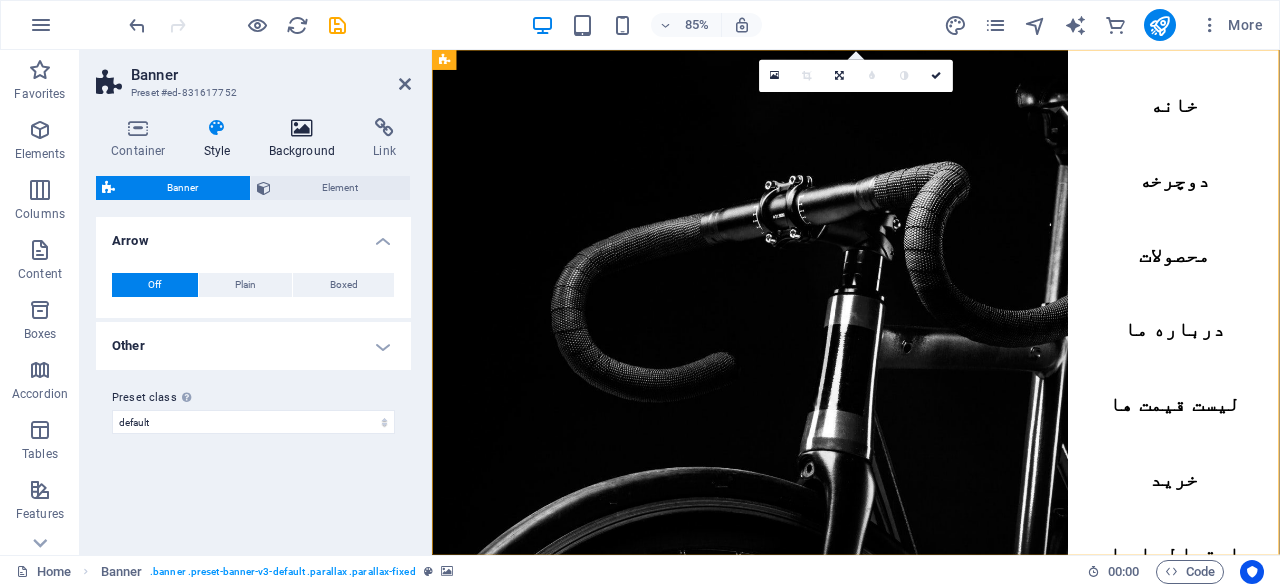 click on "Background" at bounding box center (306, 139) 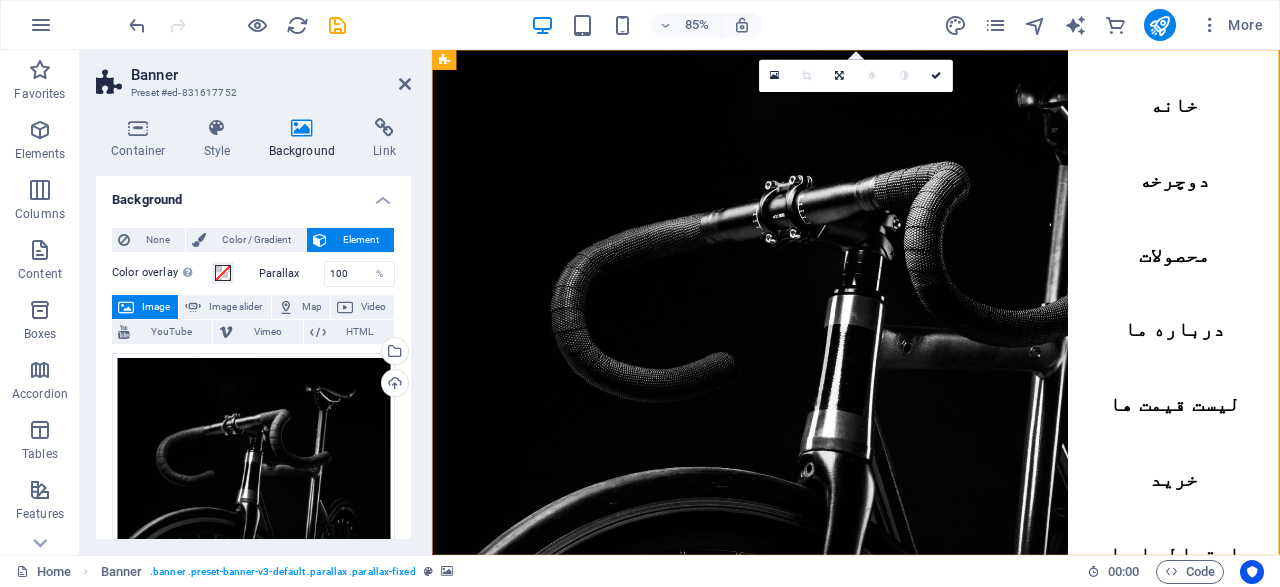 click on "Image" at bounding box center [156, 307] 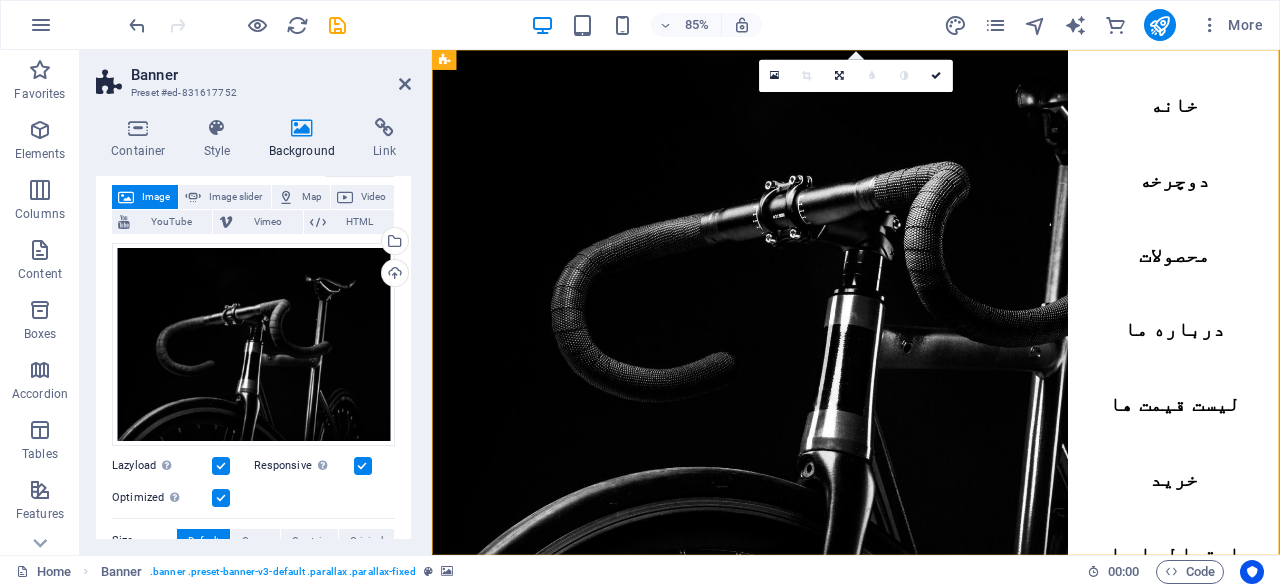 scroll, scrollTop: 120, scrollLeft: 0, axis: vertical 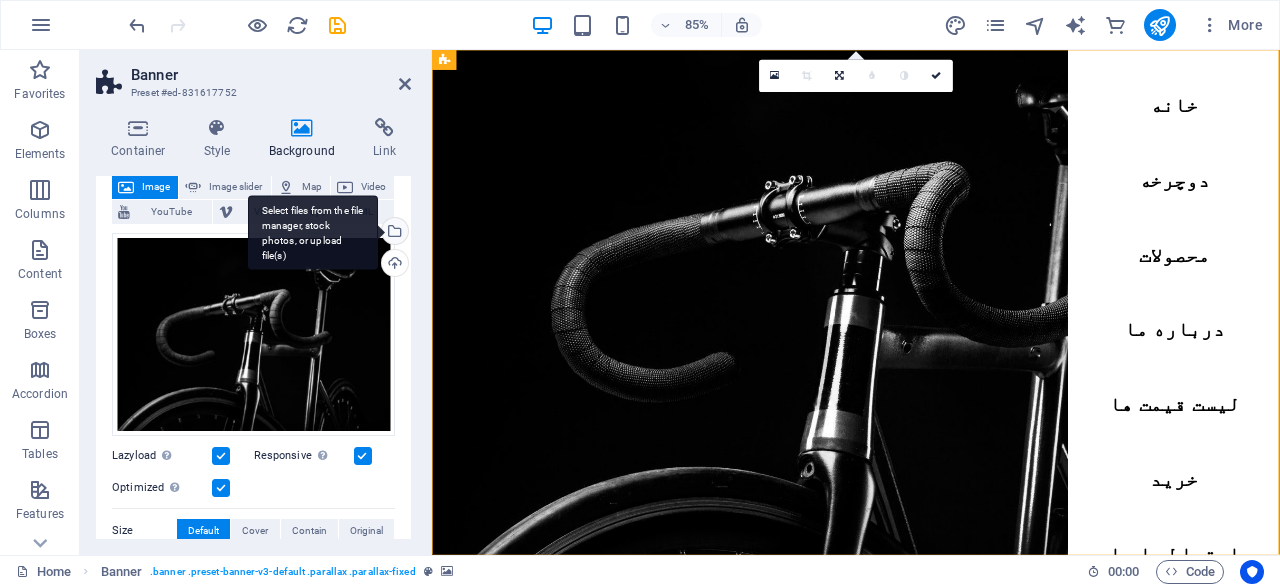 click on "Select files from the file manager, stock photos, or upload file(s)" at bounding box center [313, 232] 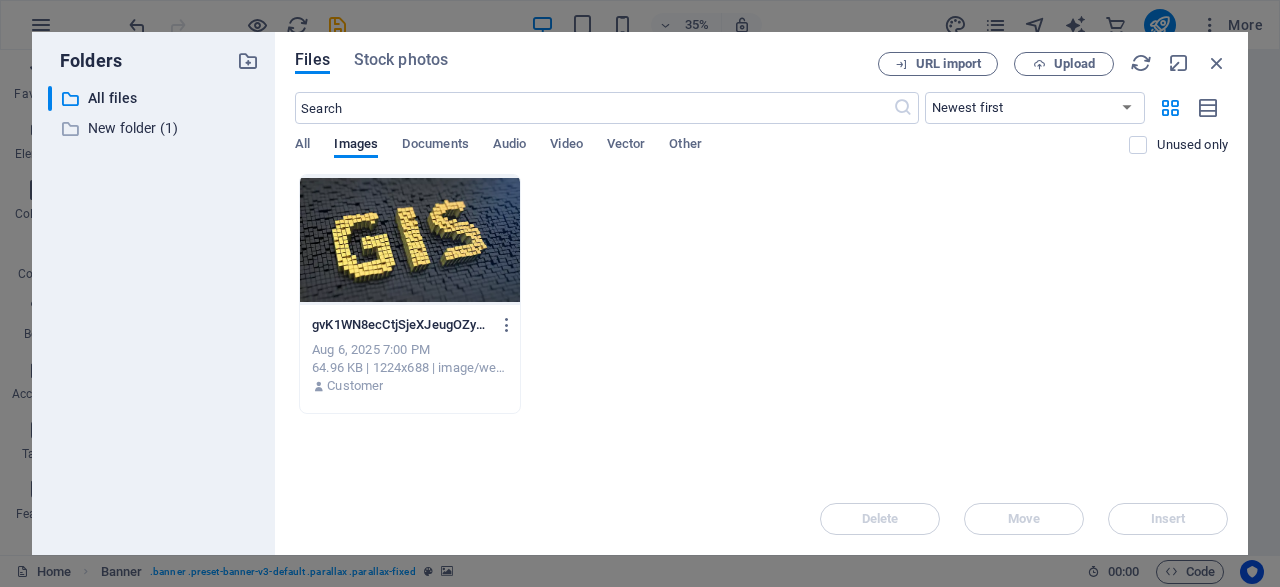 click at bounding box center (410, 240) 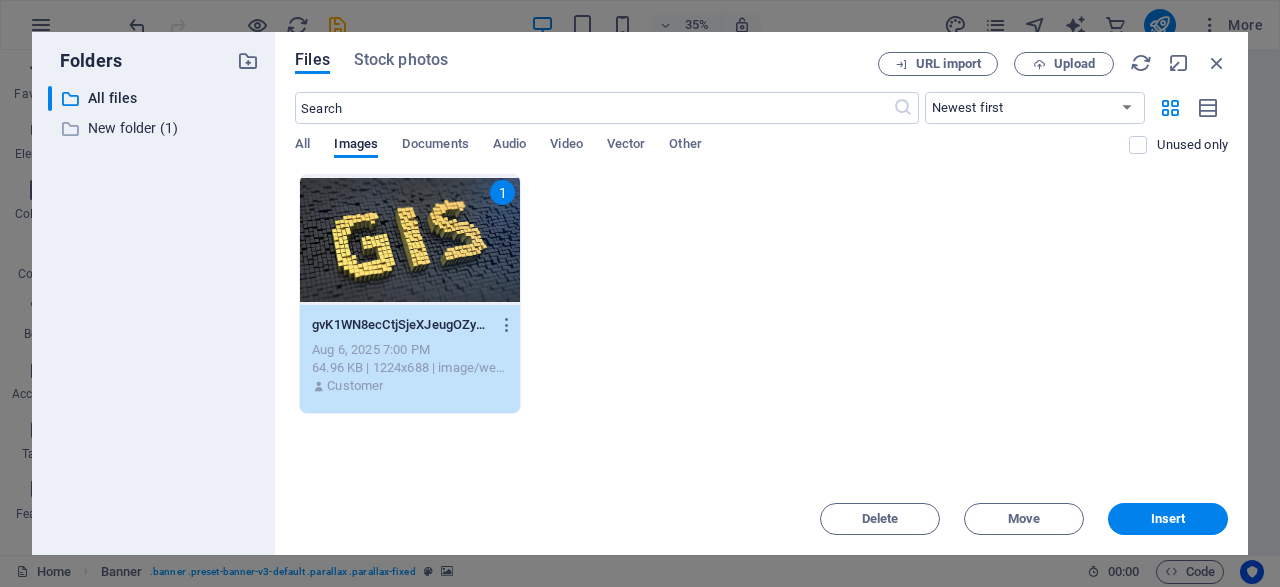 click on "1" at bounding box center [410, 240] 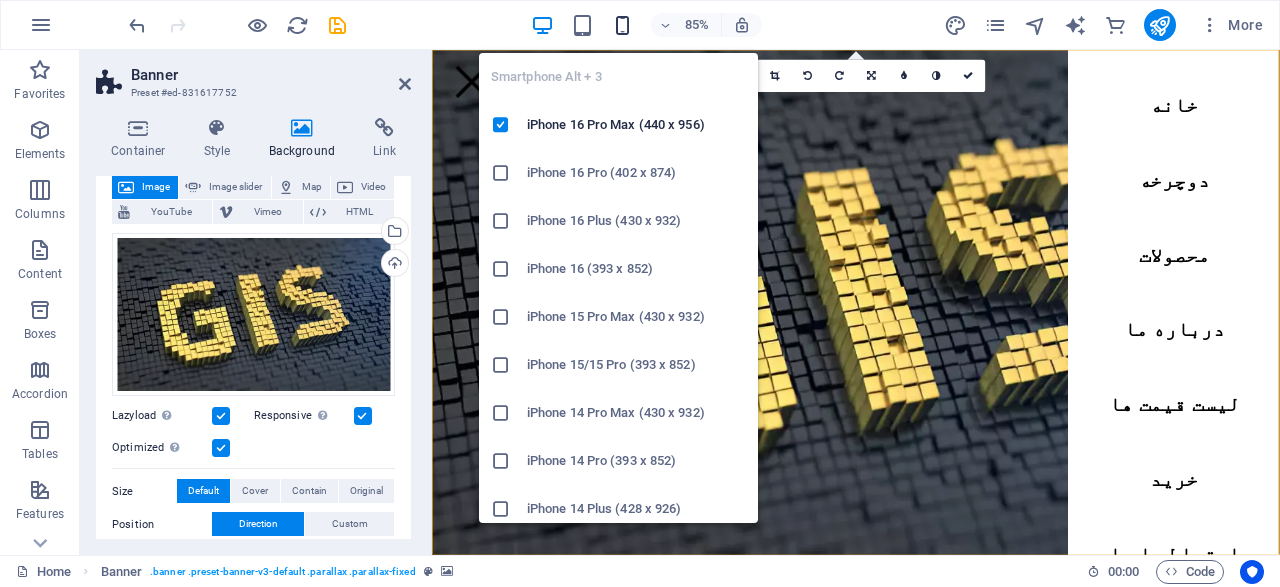 click at bounding box center (622, 25) 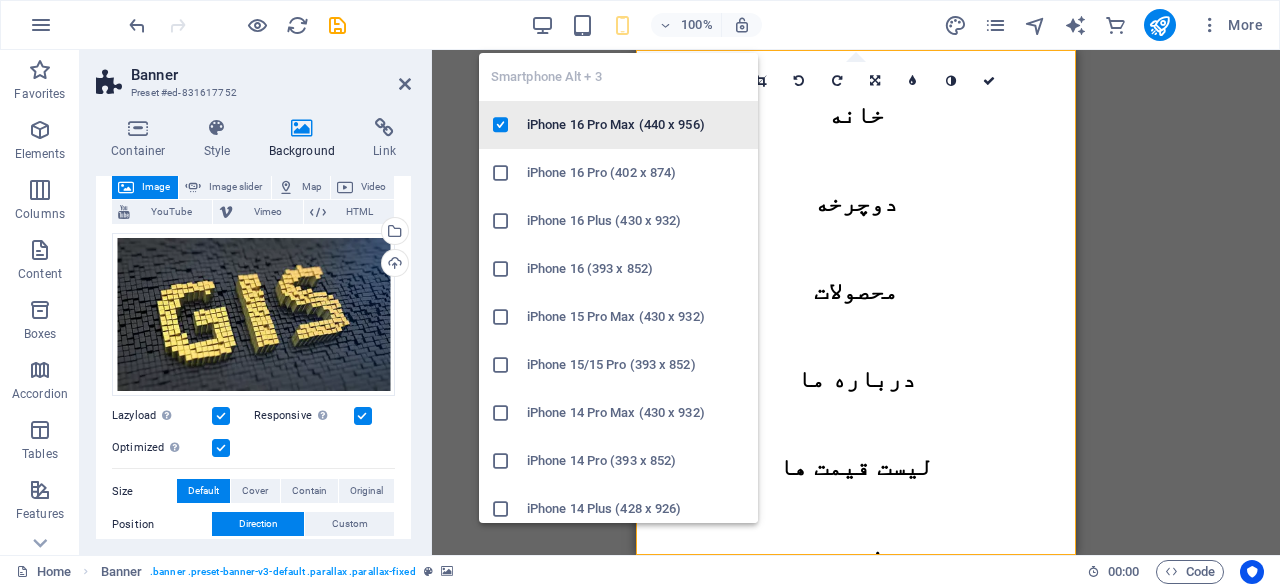click on "iPhone 16 Pro Max (440 x 956)" at bounding box center (636, 125) 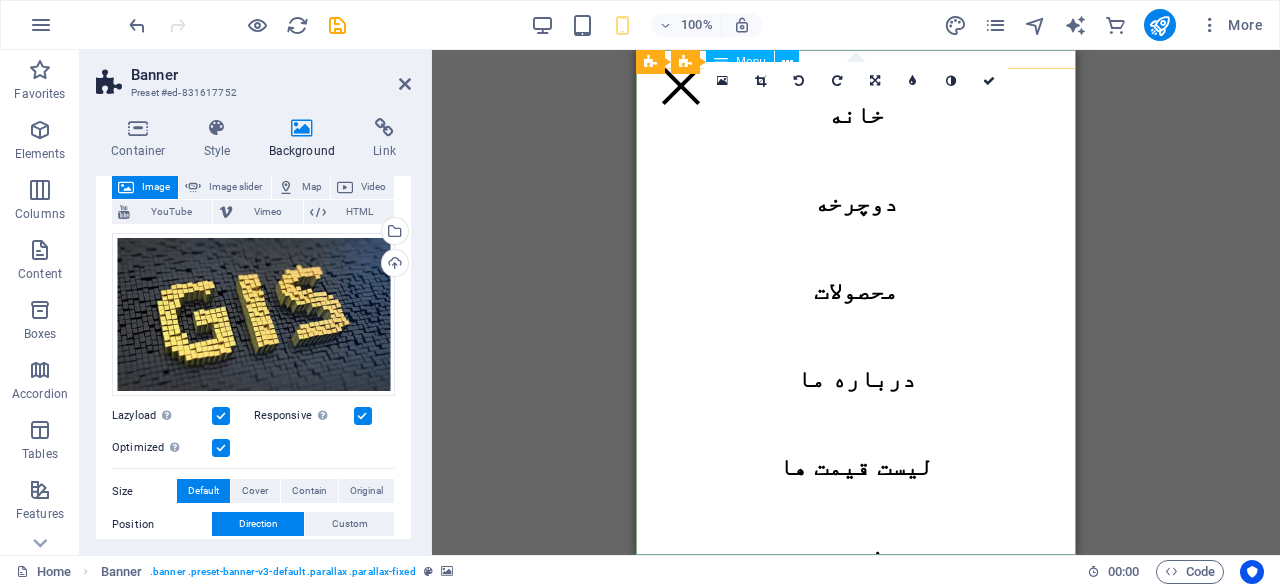 scroll, scrollTop: 116, scrollLeft: 0, axis: vertical 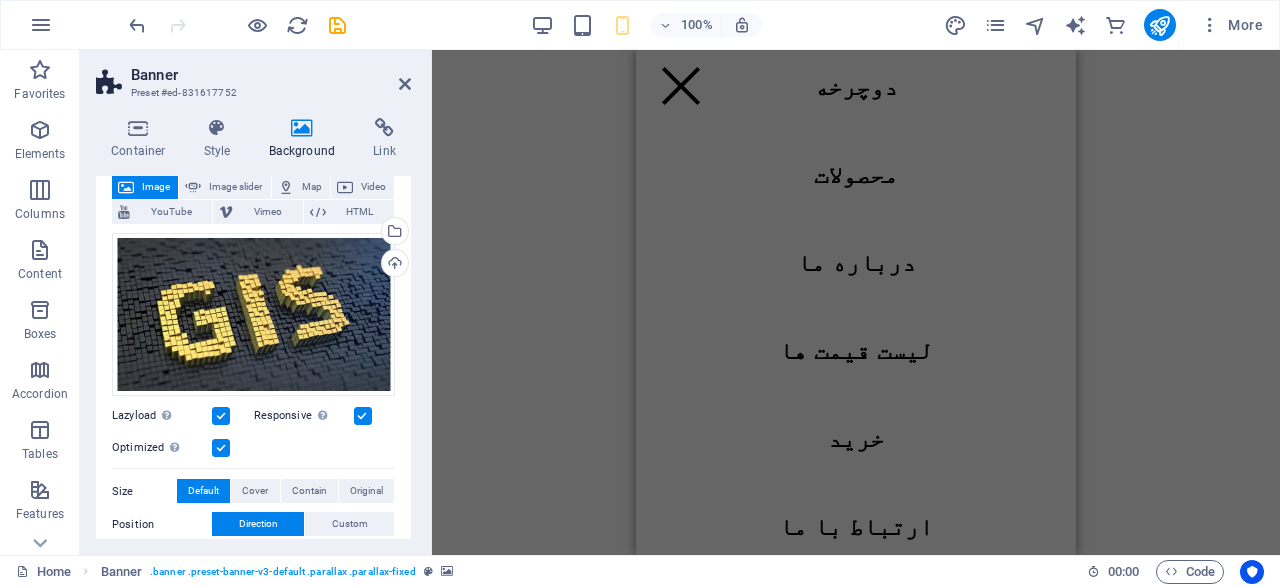 click on "Drag here to replace the existing content. Press “Ctrl” if you want to create a new element.
H2   2 columns   Container   Banner   Container   Banner   Logo   Banner   Menu Bar   Banner   Container   HTML   Menu Bar   Banner   Menu 180 170 160 150 140 130 120 110 100 90 80 70 60 50 40 30 20 10 0 -10 -20 -30 -40 -50 -60 -70 -80 -90 -100 -110 -120 -130 -140 -150 -160 -170 1224px × 1406px / 0° / 73% 16:10 16:9 4:3 1:1 1:2 0" at bounding box center [856, 302] 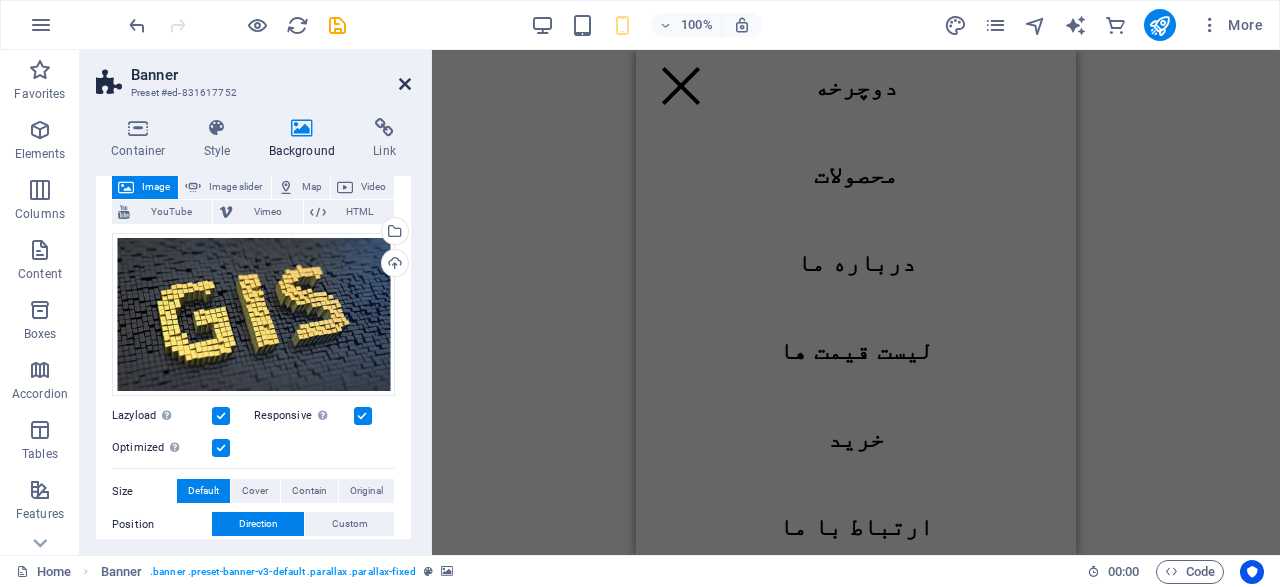 click at bounding box center [405, 84] 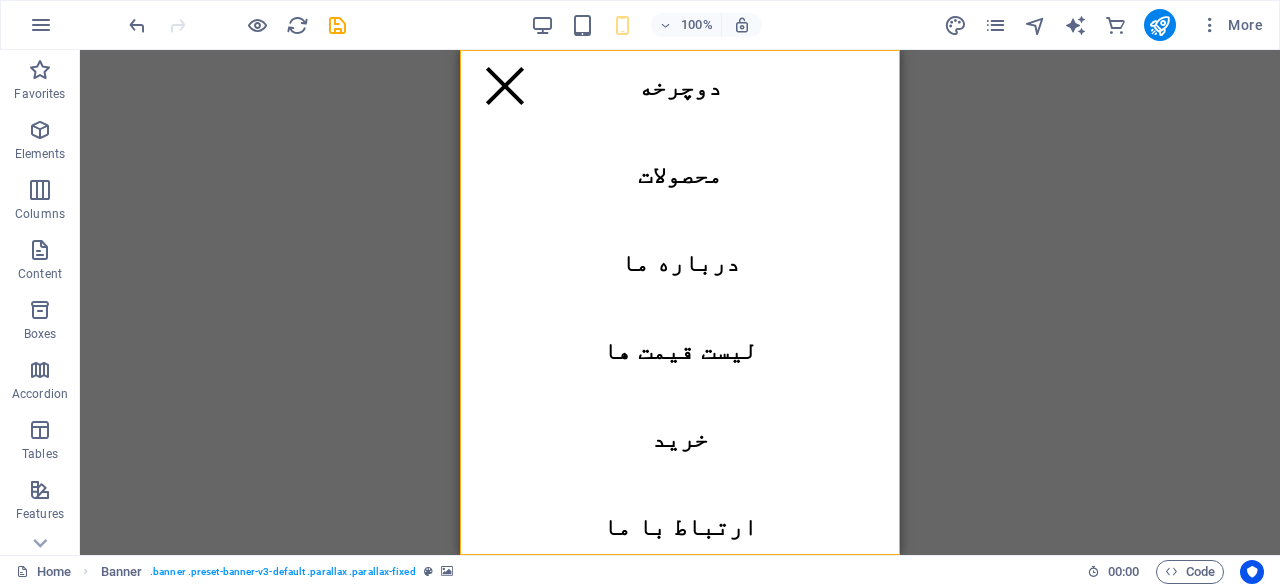 scroll, scrollTop: 0, scrollLeft: 0, axis: both 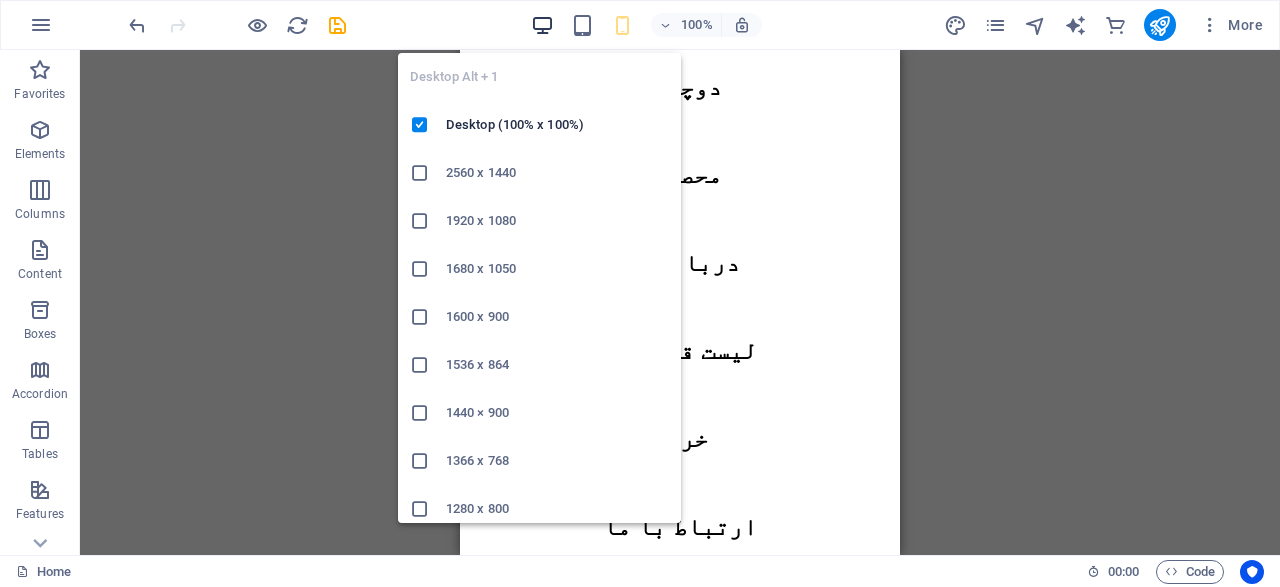 click at bounding box center (542, 25) 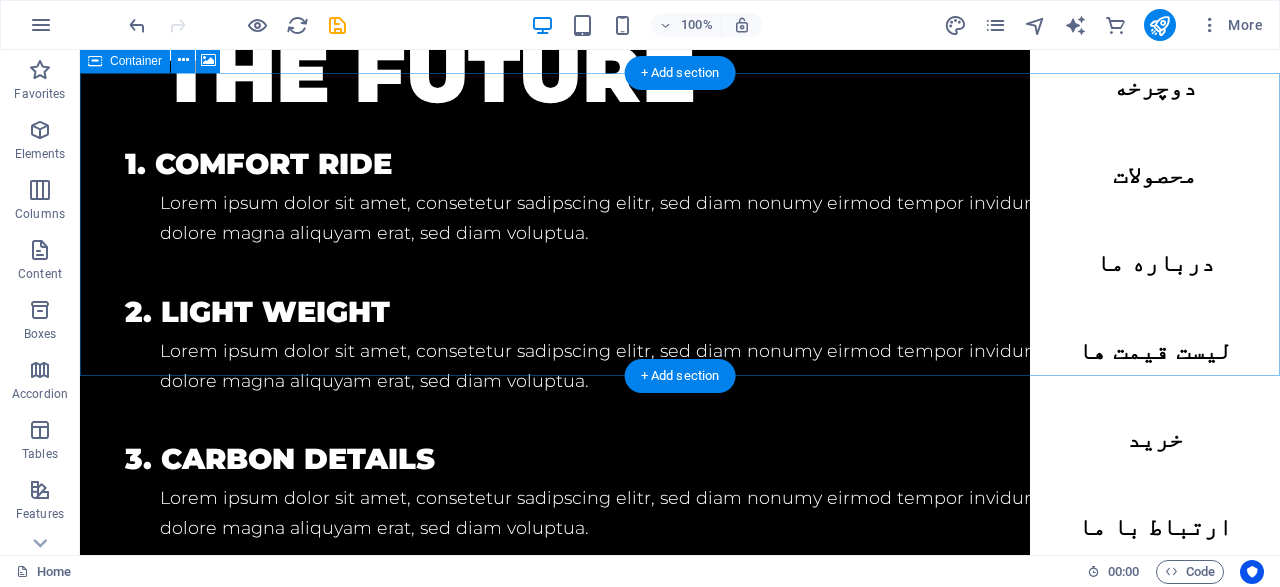 scroll, scrollTop: 1351, scrollLeft: 0, axis: vertical 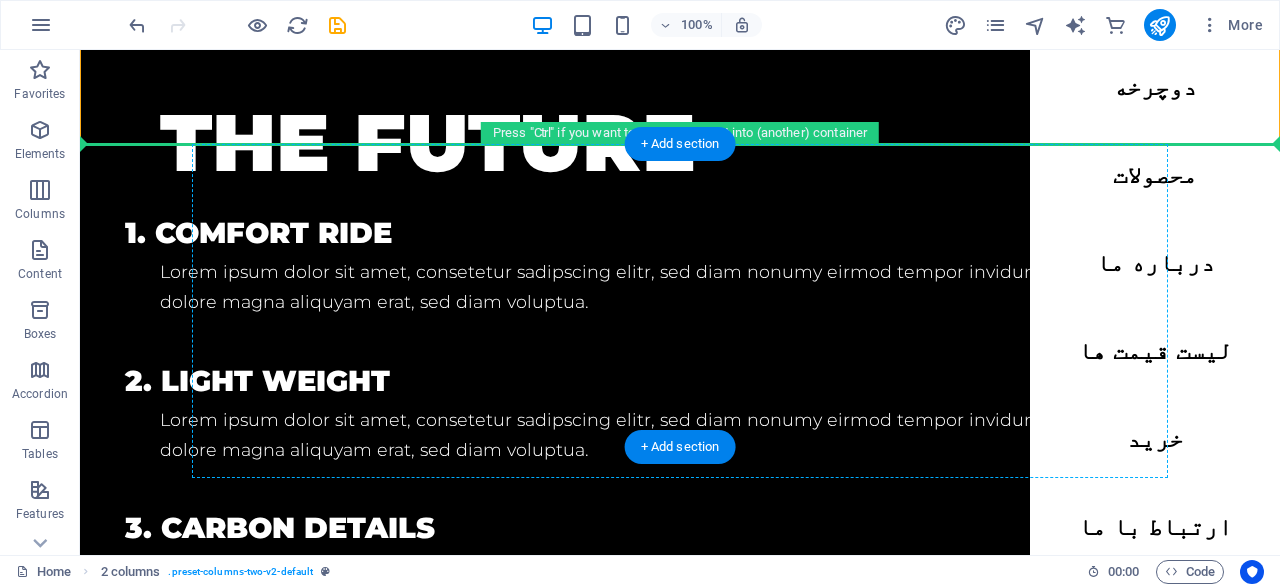 drag, startPoint x: 213, startPoint y: 139, endPoint x: 351, endPoint y: 251, distance: 177.73013 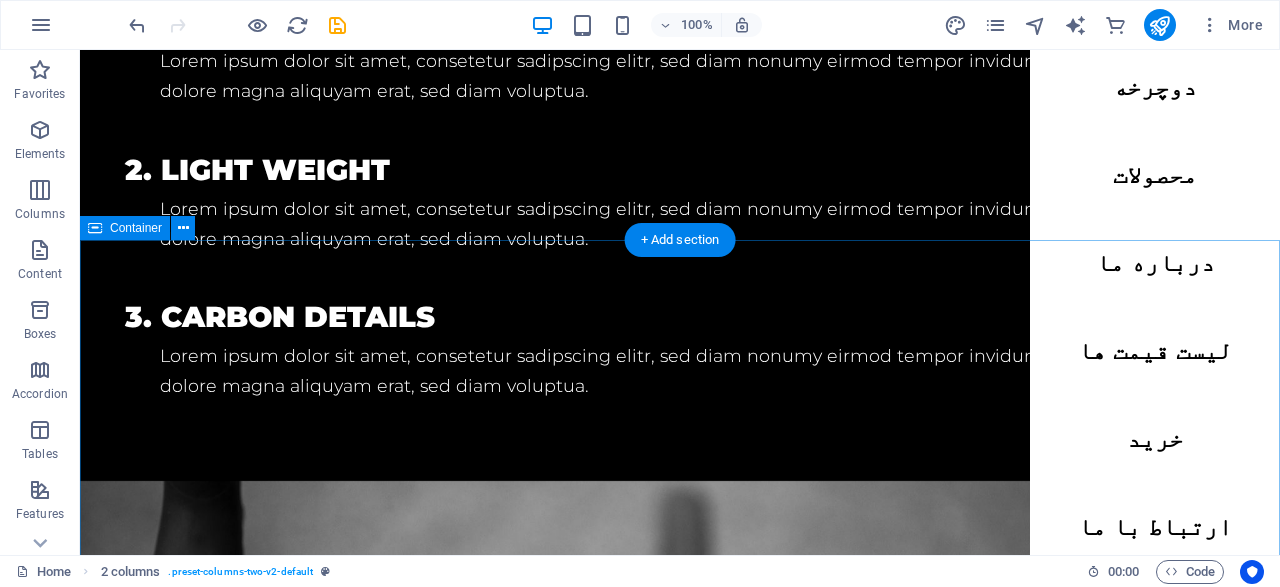 scroll, scrollTop: 1570, scrollLeft: 0, axis: vertical 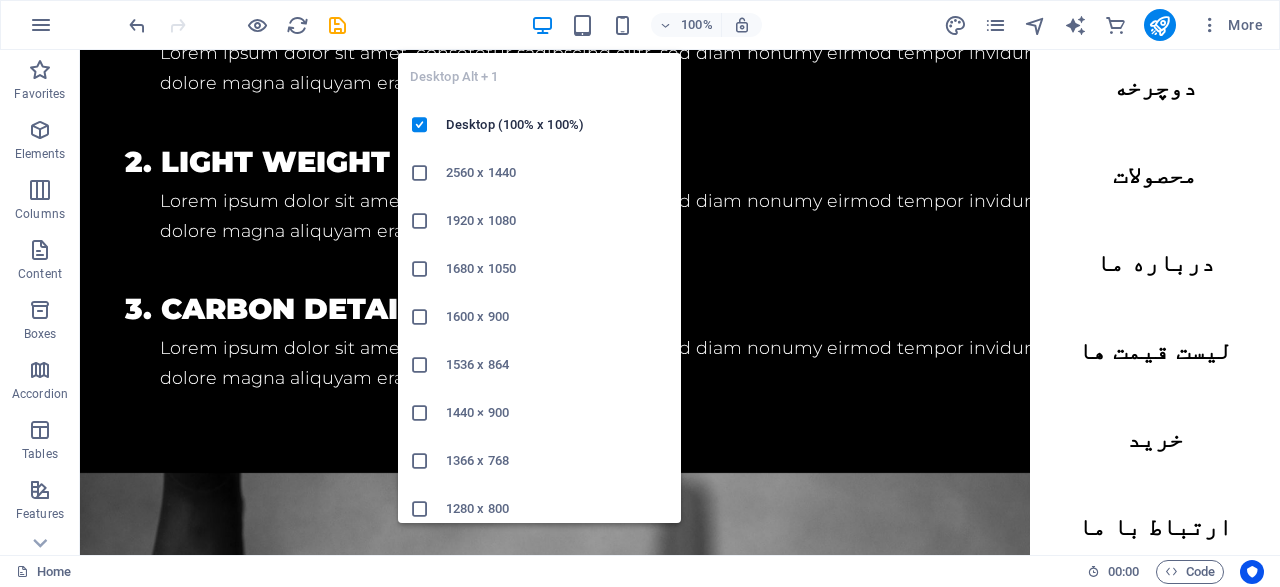 click on "2560 x 1440" at bounding box center [557, 173] 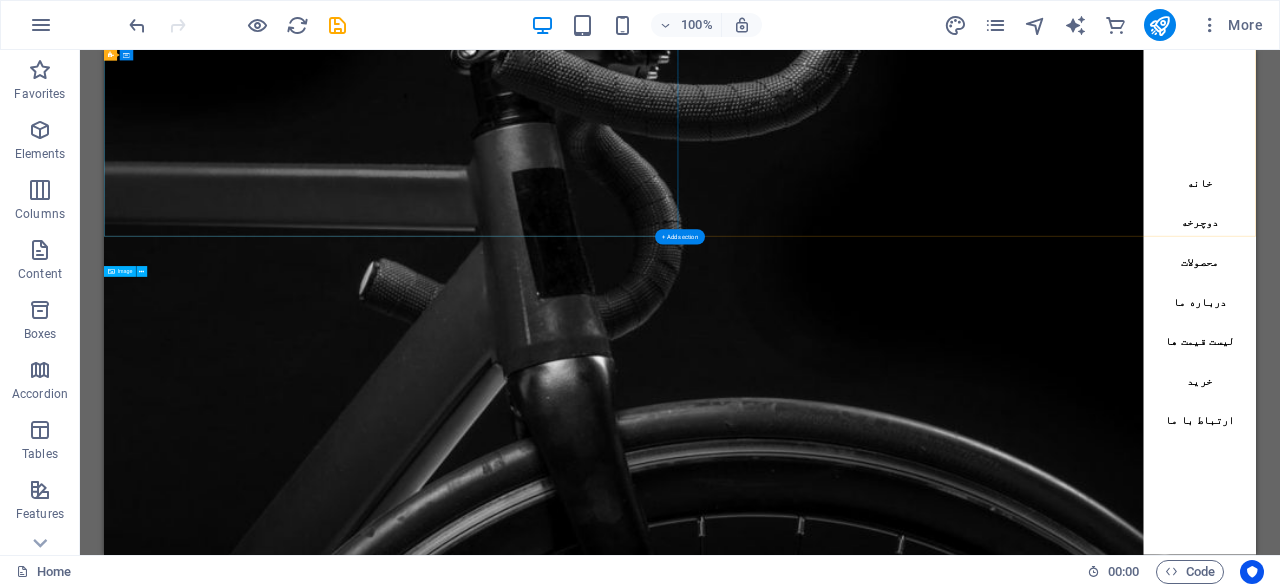 scroll, scrollTop: 0, scrollLeft: 0, axis: both 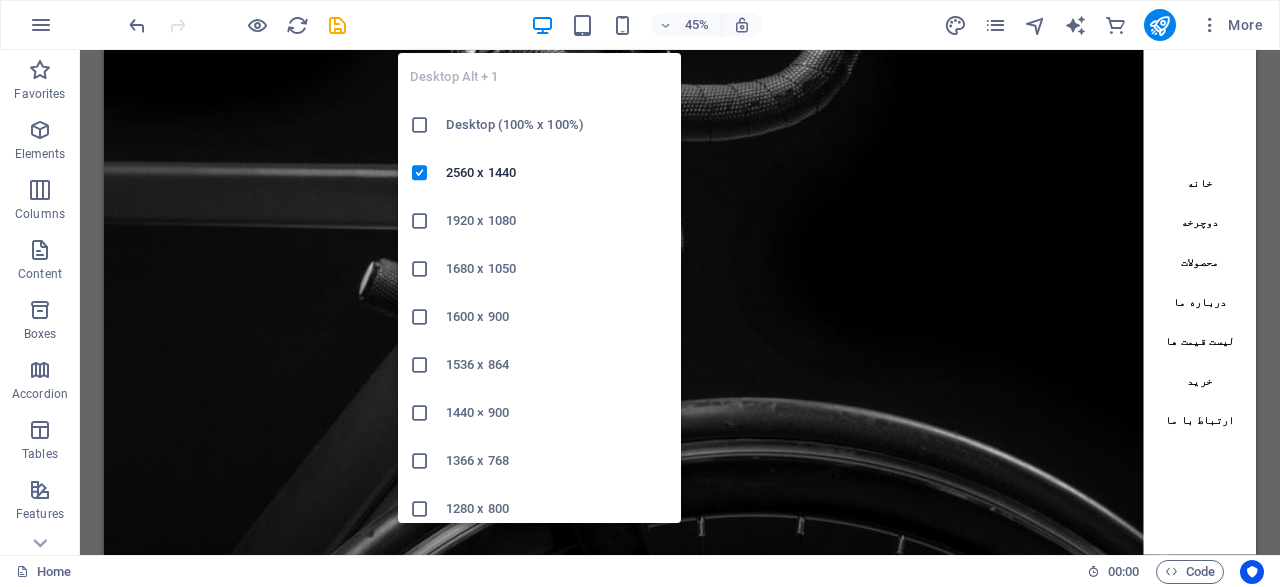 click at bounding box center [542, 25] 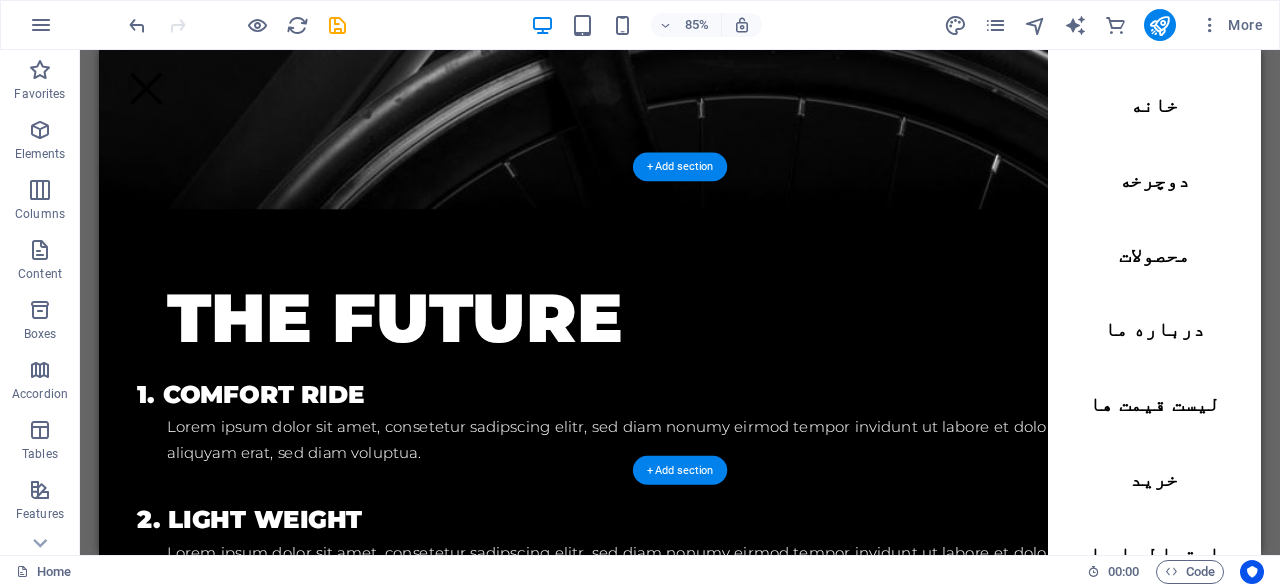 scroll, scrollTop: 1253, scrollLeft: 0, axis: vertical 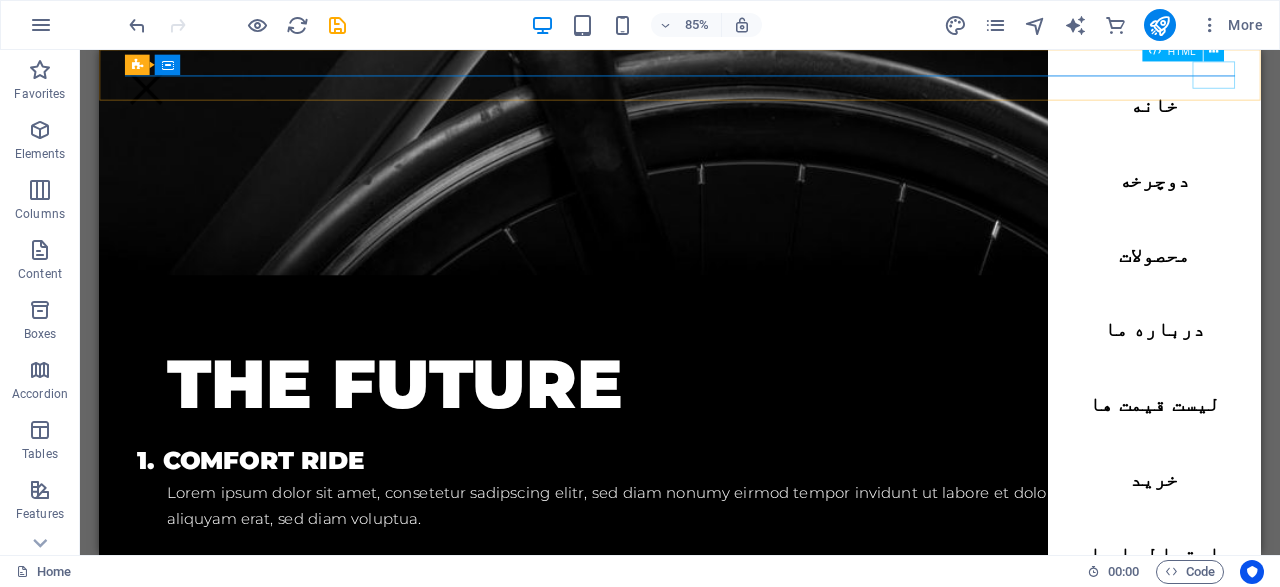 click at bounding box center (154, 96) 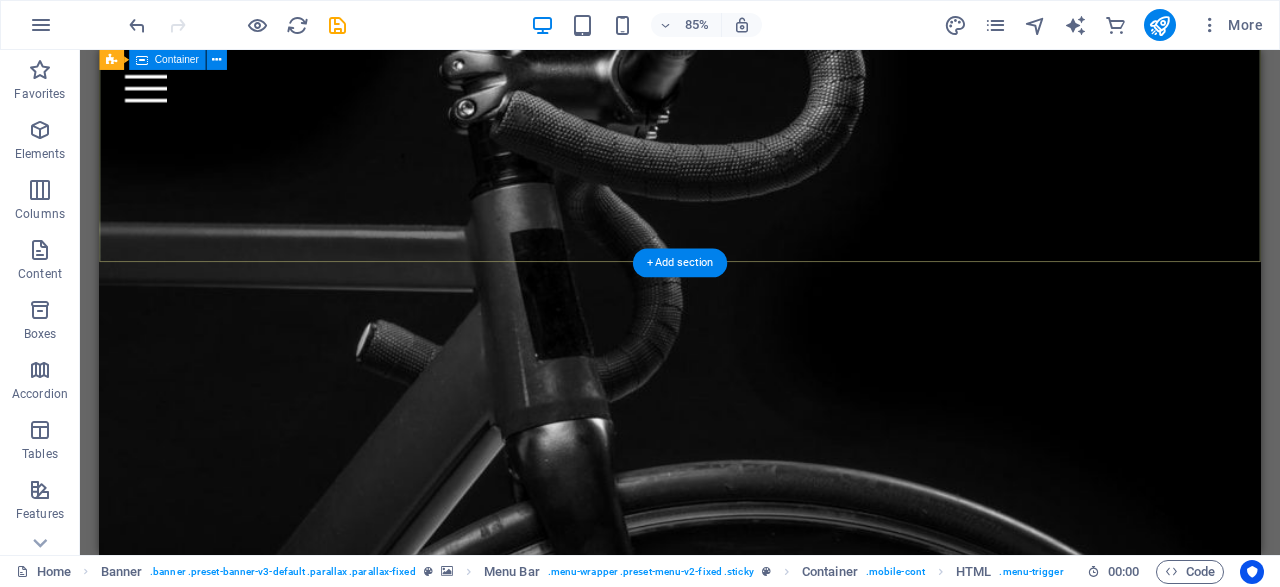 scroll, scrollTop: 0, scrollLeft: 0, axis: both 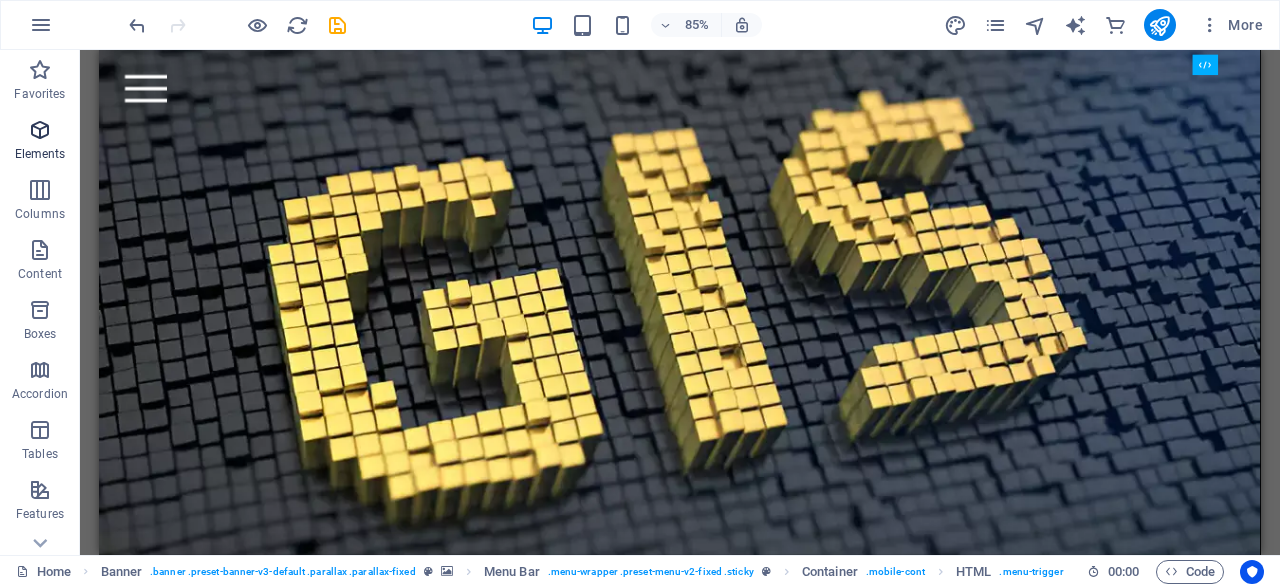 click on "Elements" at bounding box center [40, 142] 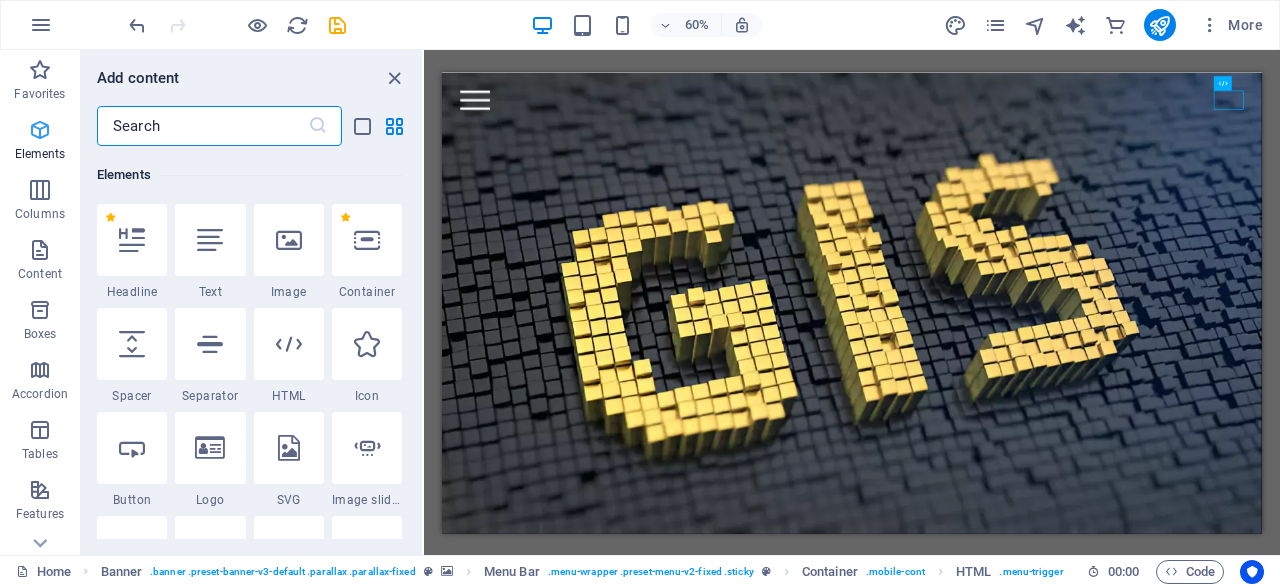 scroll, scrollTop: 212, scrollLeft: 0, axis: vertical 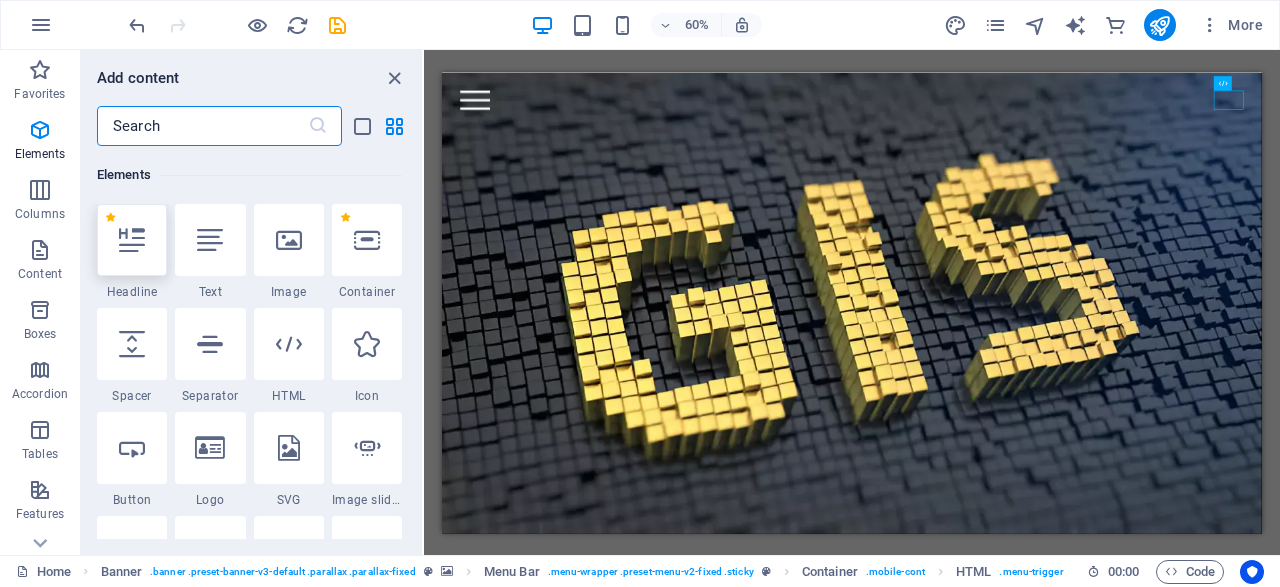 click at bounding box center (132, 240) 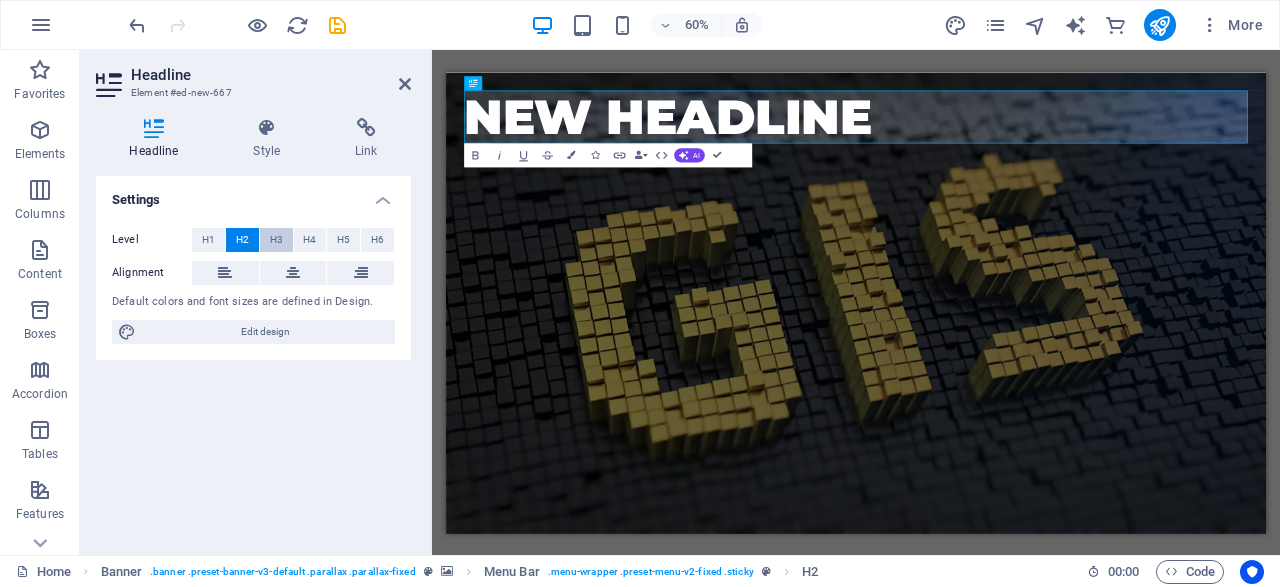 click on "H3" at bounding box center [276, 240] 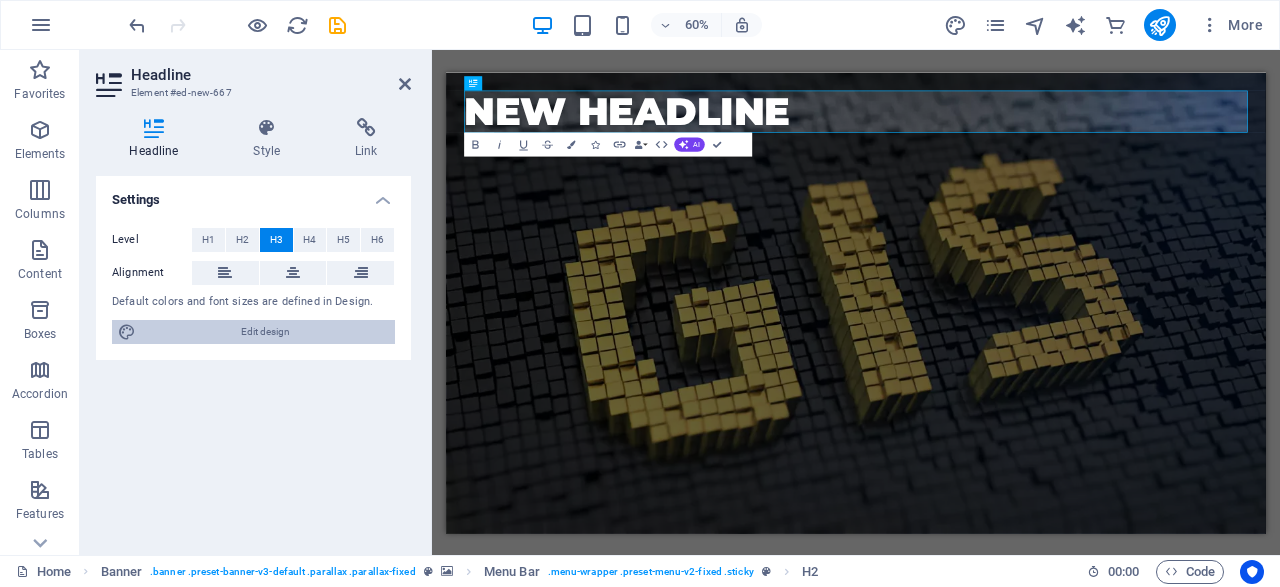 click on "Edit design" at bounding box center (265, 332) 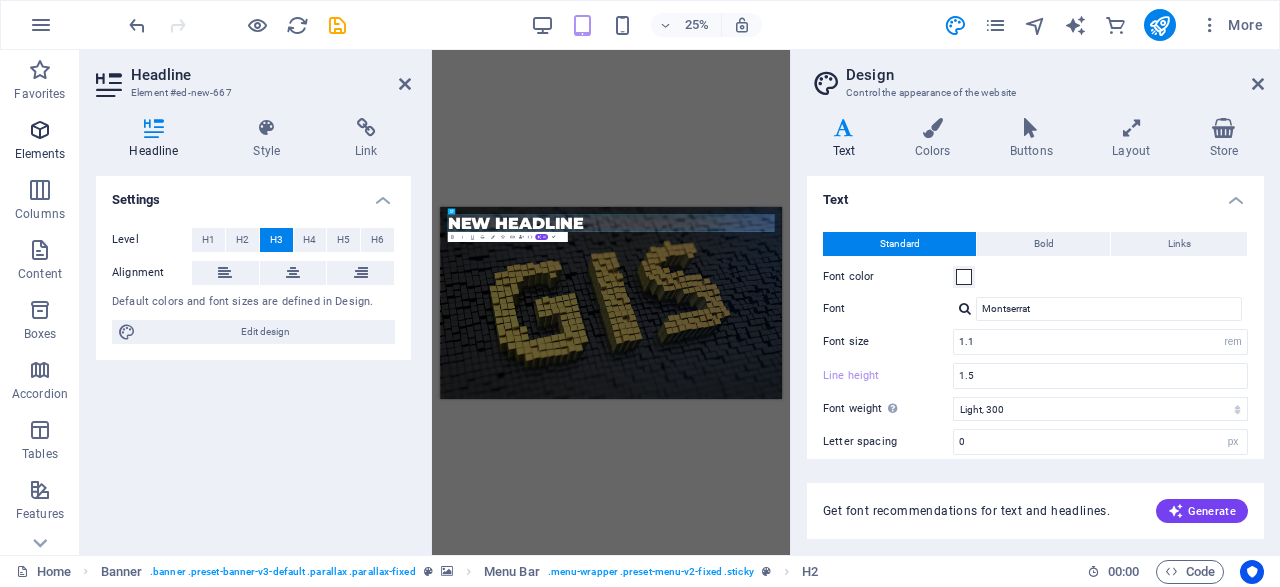click at bounding box center [40, 130] 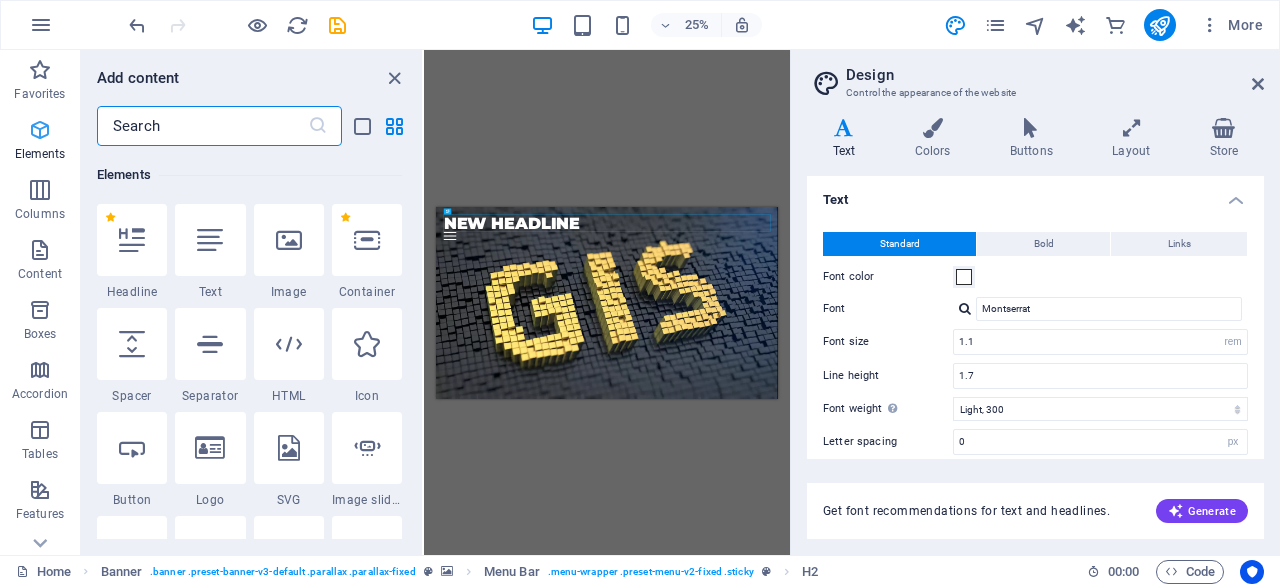 scroll, scrollTop: 212, scrollLeft: 0, axis: vertical 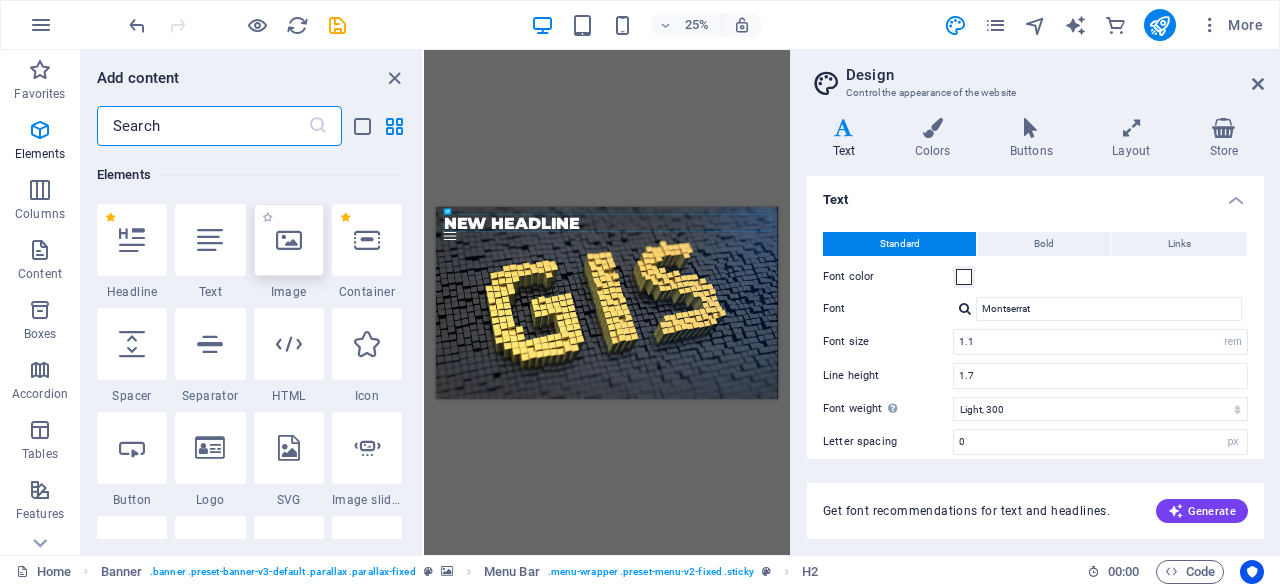 click at bounding box center [289, 240] 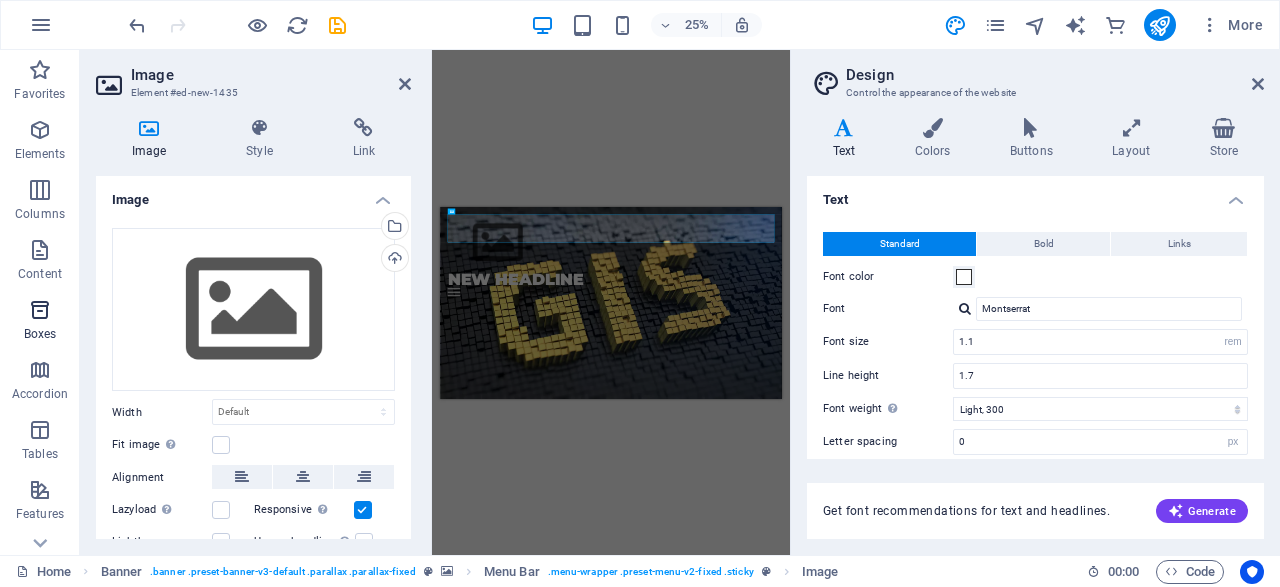 click on "Boxes" at bounding box center (40, 322) 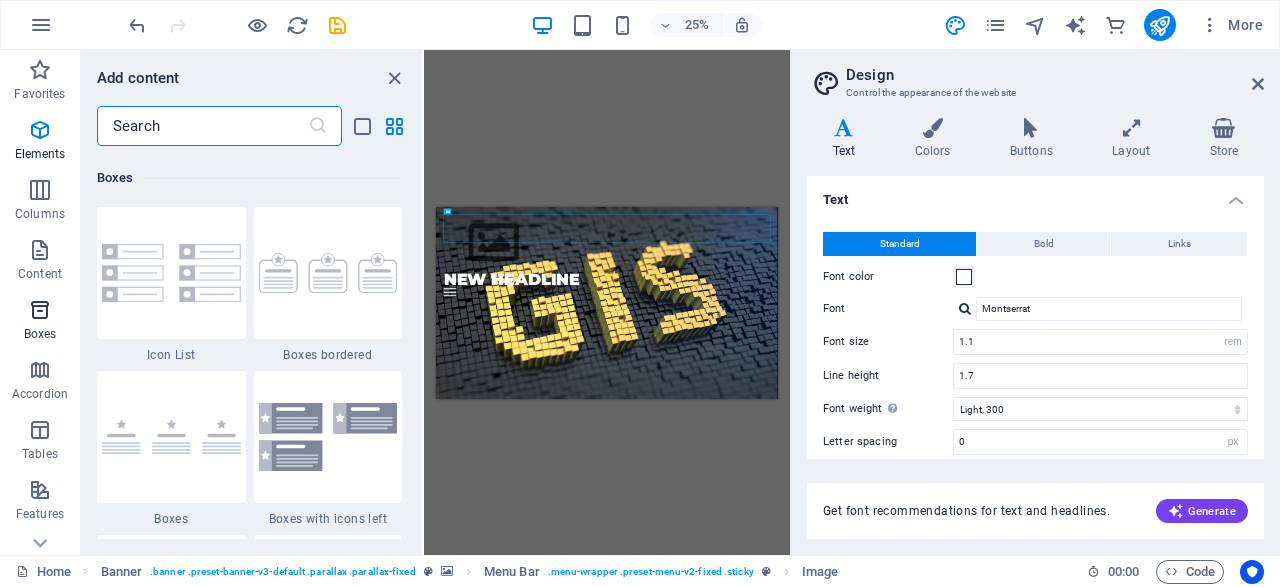 scroll, scrollTop: 5516, scrollLeft: 0, axis: vertical 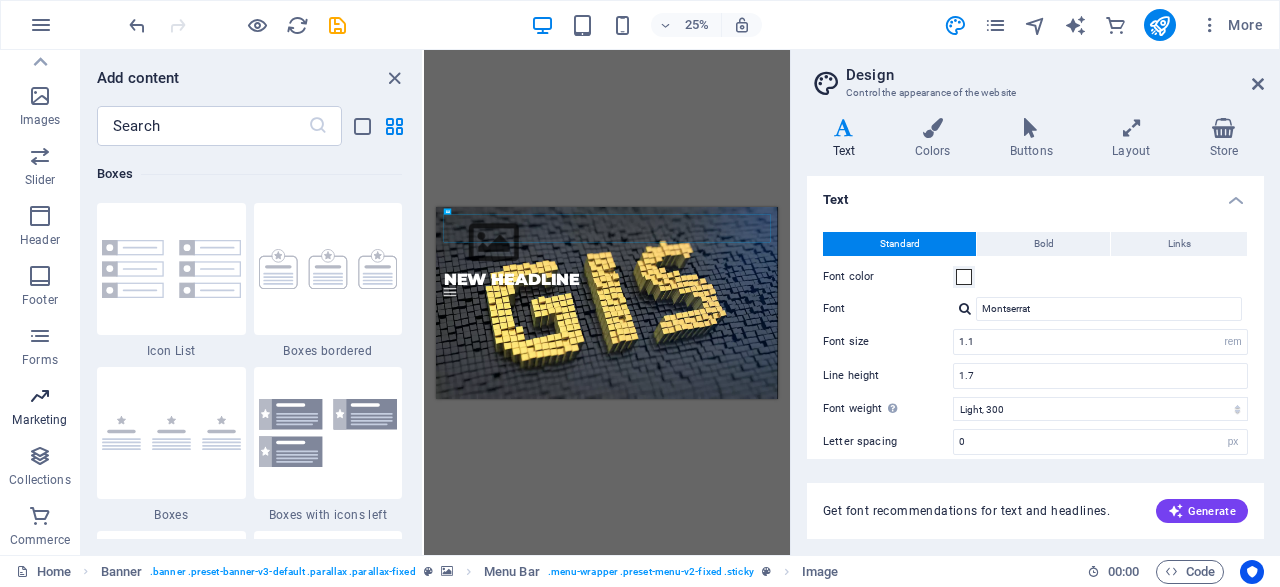 click at bounding box center [40, 396] 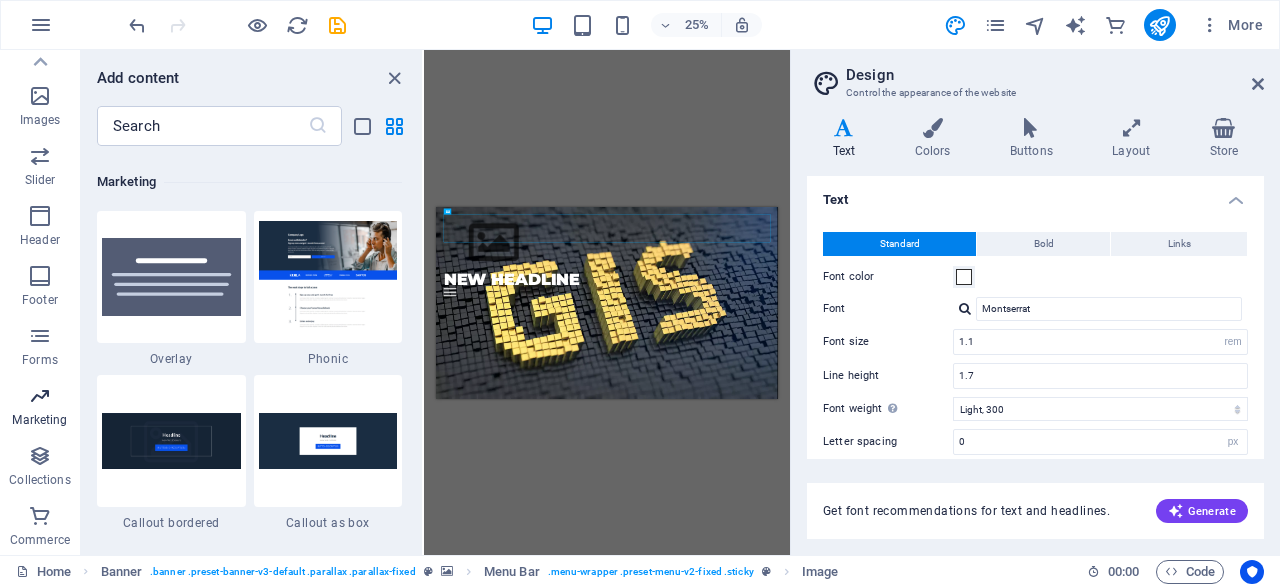 scroll, scrollTop: 16289, scrollLeft: 0, axis: vertical 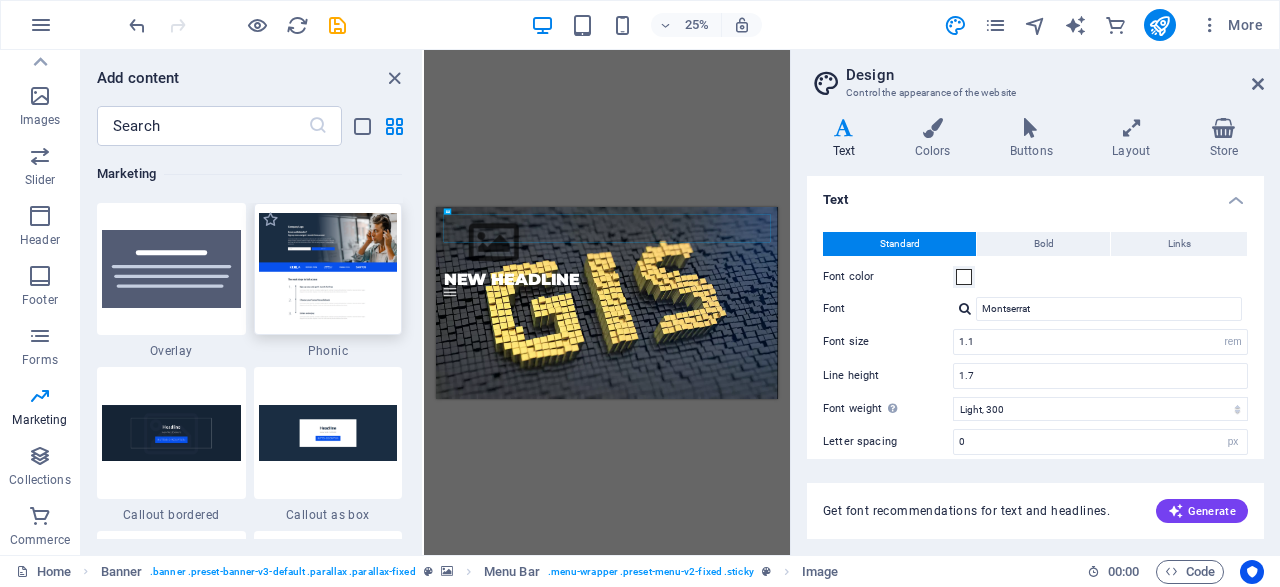 click at bounding box center (328, 268) 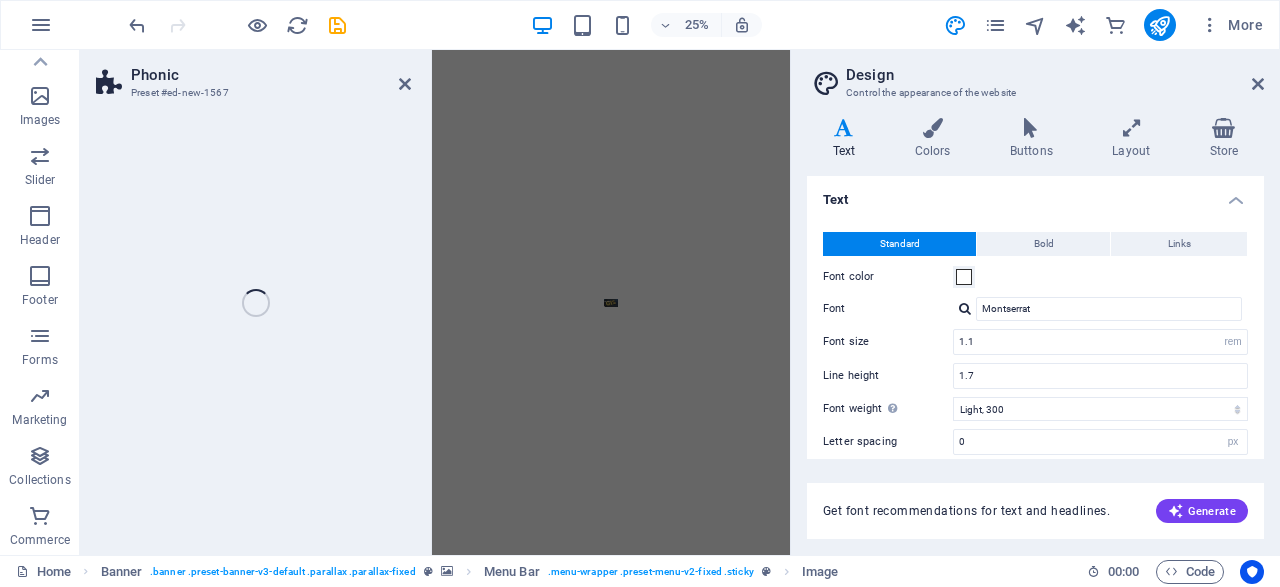 click on "Phonic Preset #ed-new-1567
Drag here to replace the existing content. Press “Ctrl” if you want to create a new element.
H2   2 columns   Container   Banner   Container   Banner   Logo   Banner   Menu Bar   Banner   Container   HTML   Menu   Container   2 columns   Logo   Container   Spacer   Social Media Icons   Footer Skadi   Icon   Captcha   Contact Form   Contact Form   Form   Checkbox   Textarea   Input   H2   Placeholder   Container   Container   Products   Spacer   Placeholder   Container   Container   Container   Text   Plans   Container   Container   Container   Container   Container   H4   Spacer   H2   Placeholder   Container   Placeholder   Container   Container   Text   Grid   Container   Container   Container   H4   Text   Container   Container   Container   H4   H2   Placeholder   Container   Text   H4   Spacer   Text   H4   Spacer   Text   H4   Spacer   Container   2 columns   Image   2 columns   Container   Grid   Container   H3   Menu Bar   Banner   Image   Phonic" at bounding box center (435, 302) 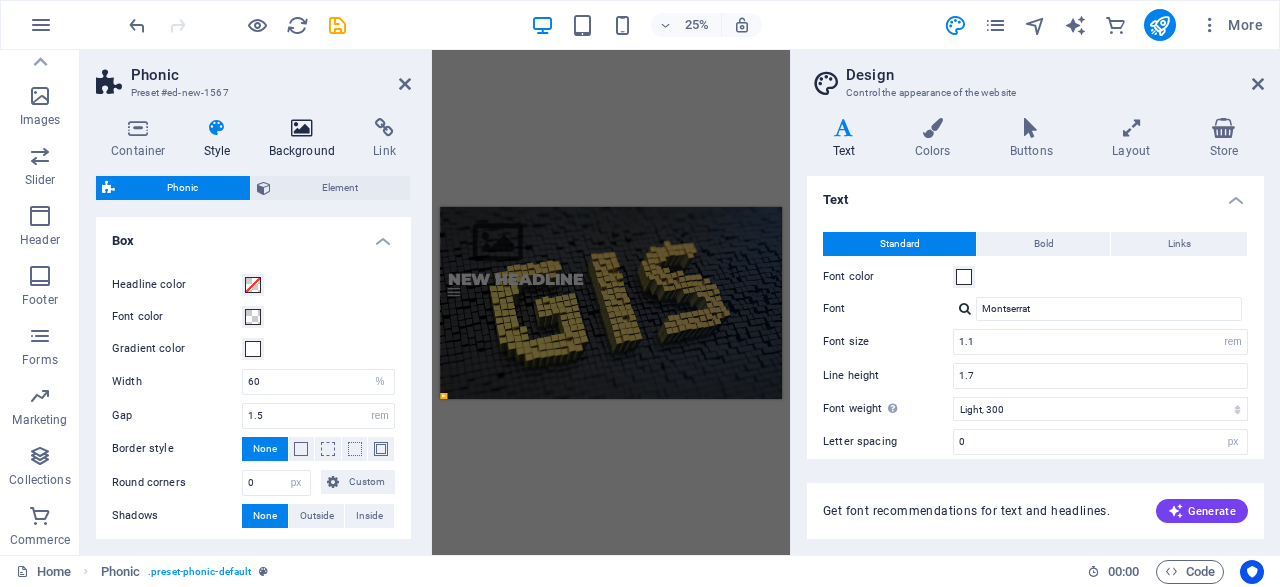 click at bounding box center [302, 128] 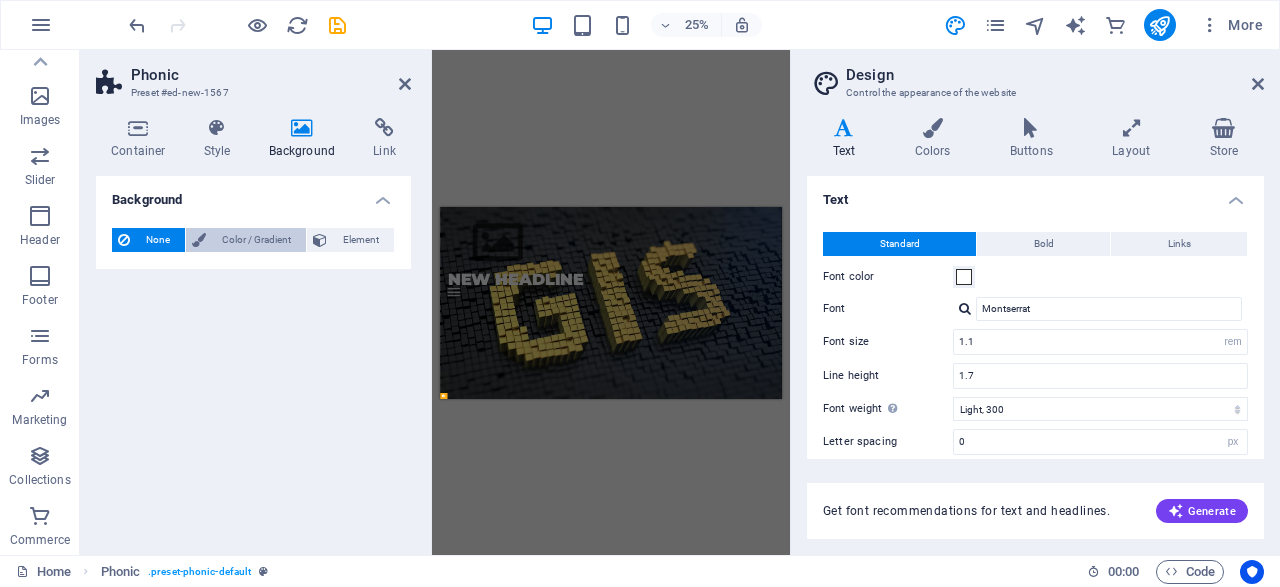click on "Color / Gradient" at bounding box center [256, 240] 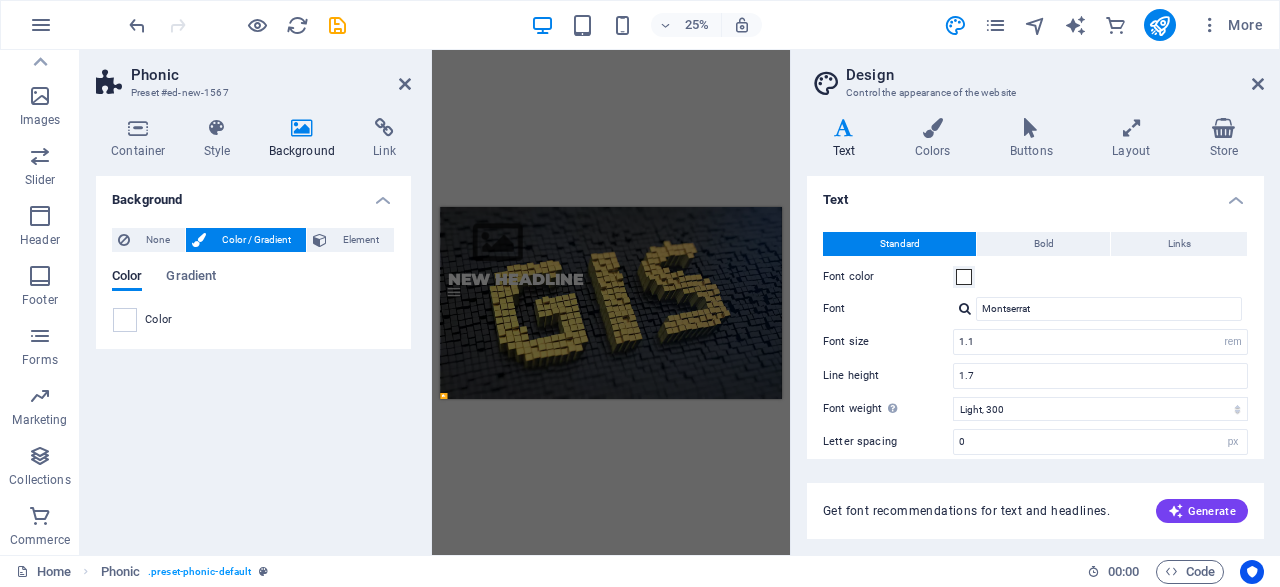 click on "Color" at bounding box center [253, 320] 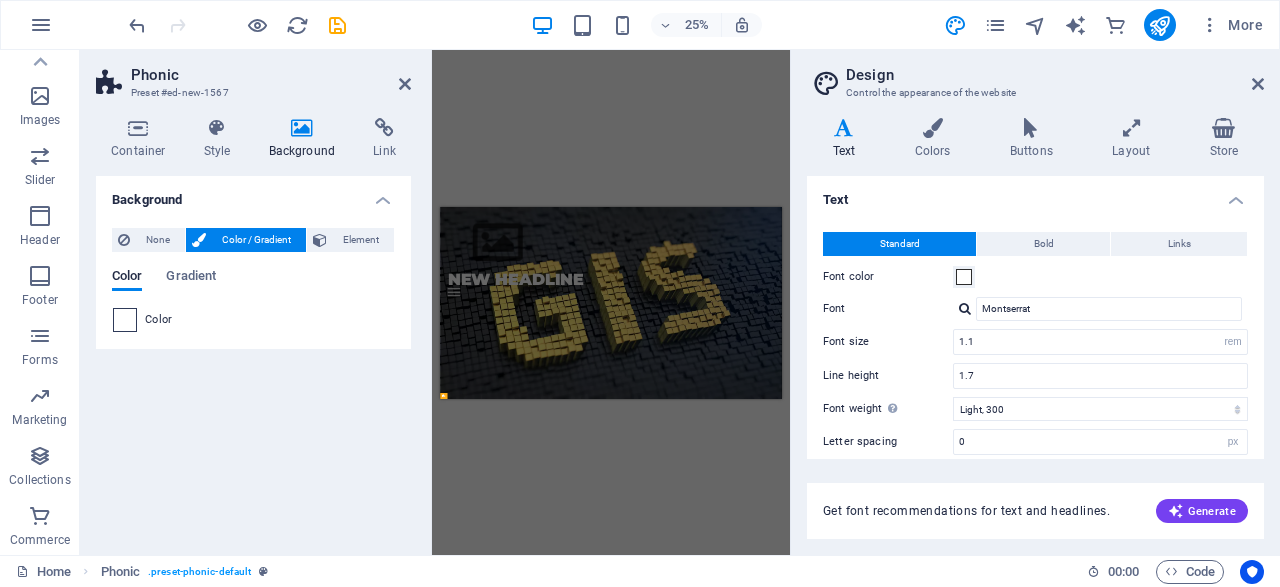 click at bounding box center [125, 320] 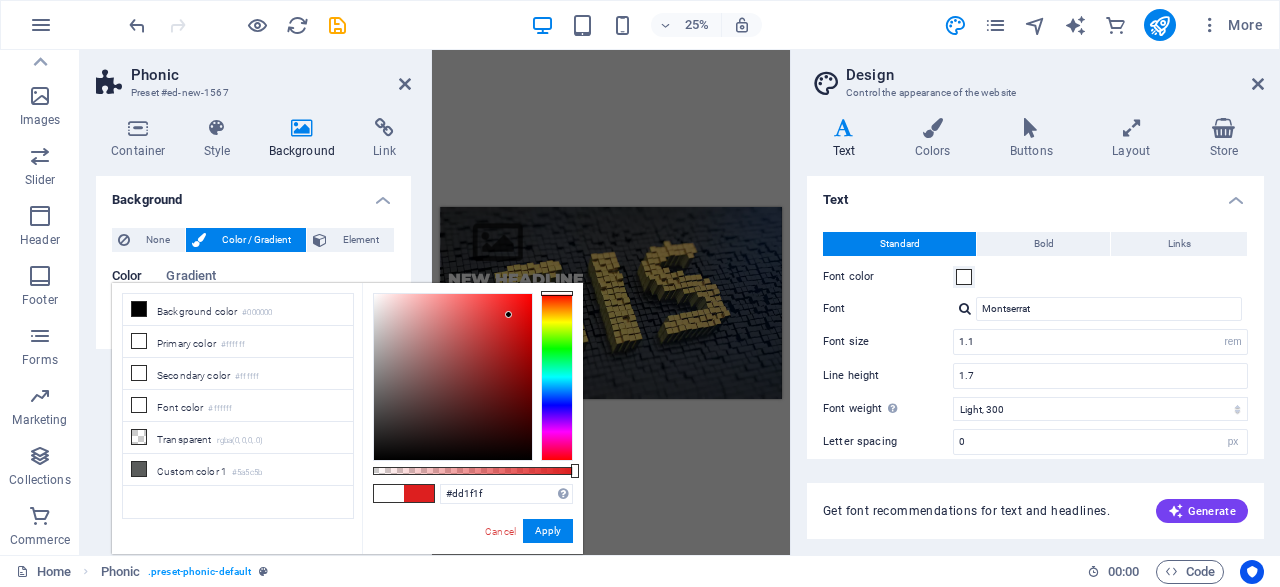 drag, startPoint x: 431, startPoint y: 411, endPoint x: 509, endPoint y: 315, distance: 123.69317 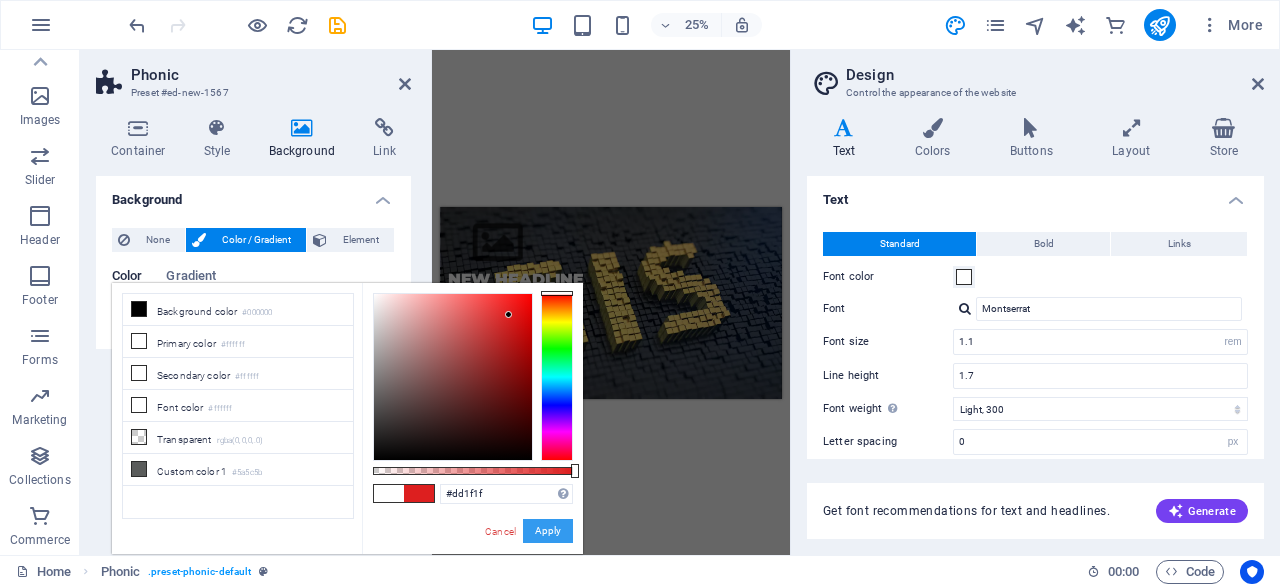 click on "Apply" at bounding box center [548, 531] 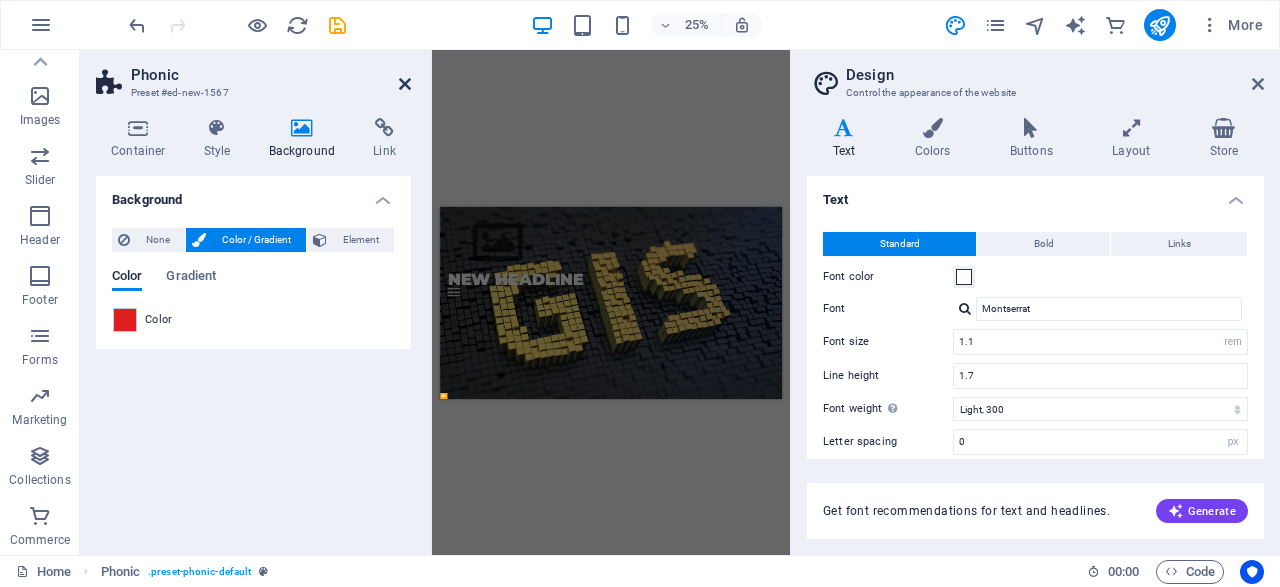 click at bounding box center (405, 84) 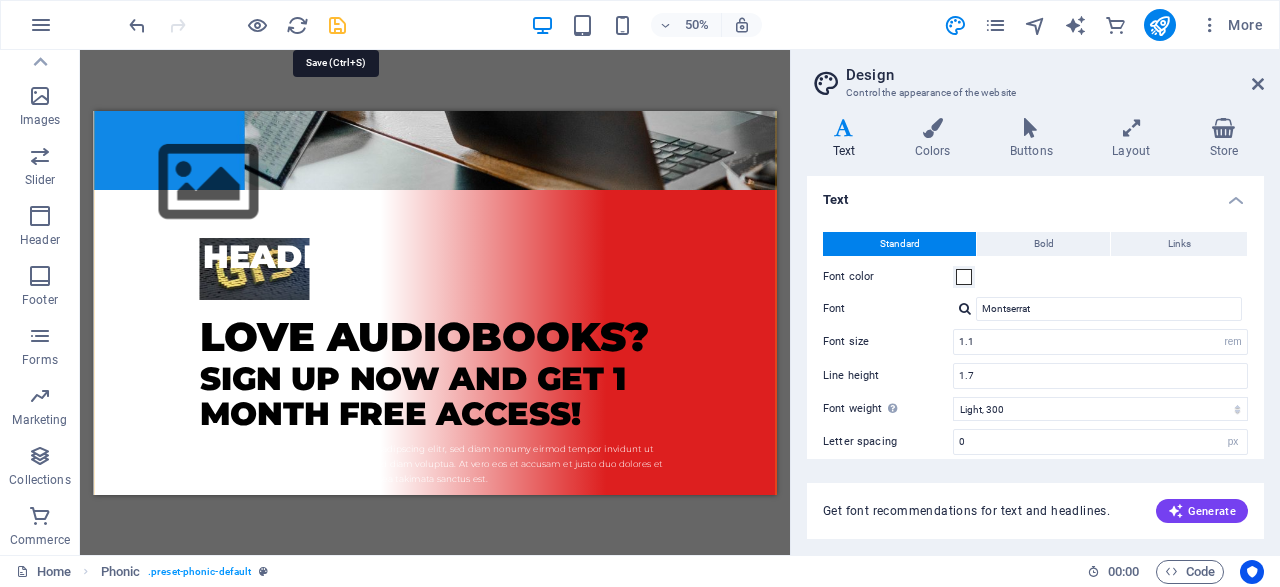 click at bounding box center [337, 25] 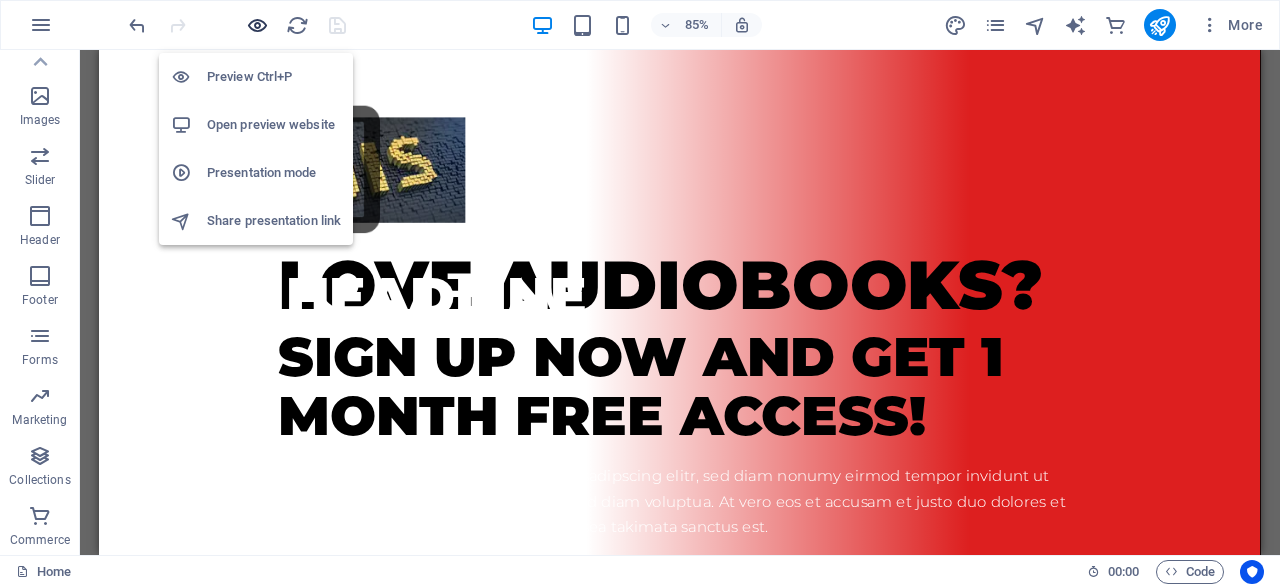 click at bounding box center [257, 25] 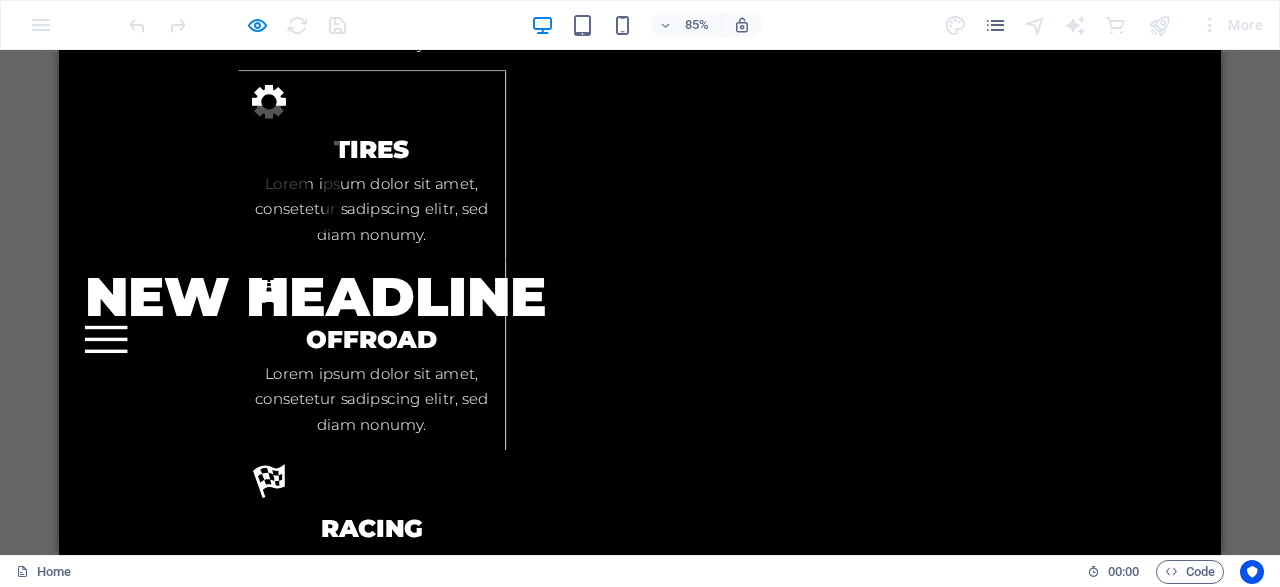 scroll, scrollTop: 7188, scrollLeft: 0, axis: vertical 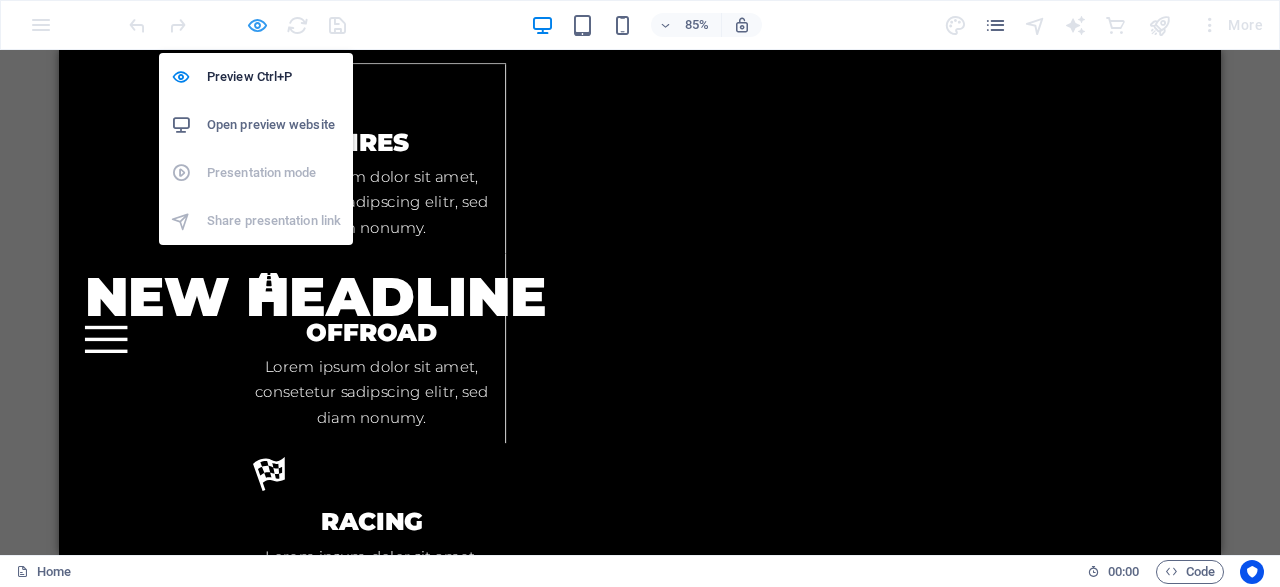 click at bounding box center (257, 25) 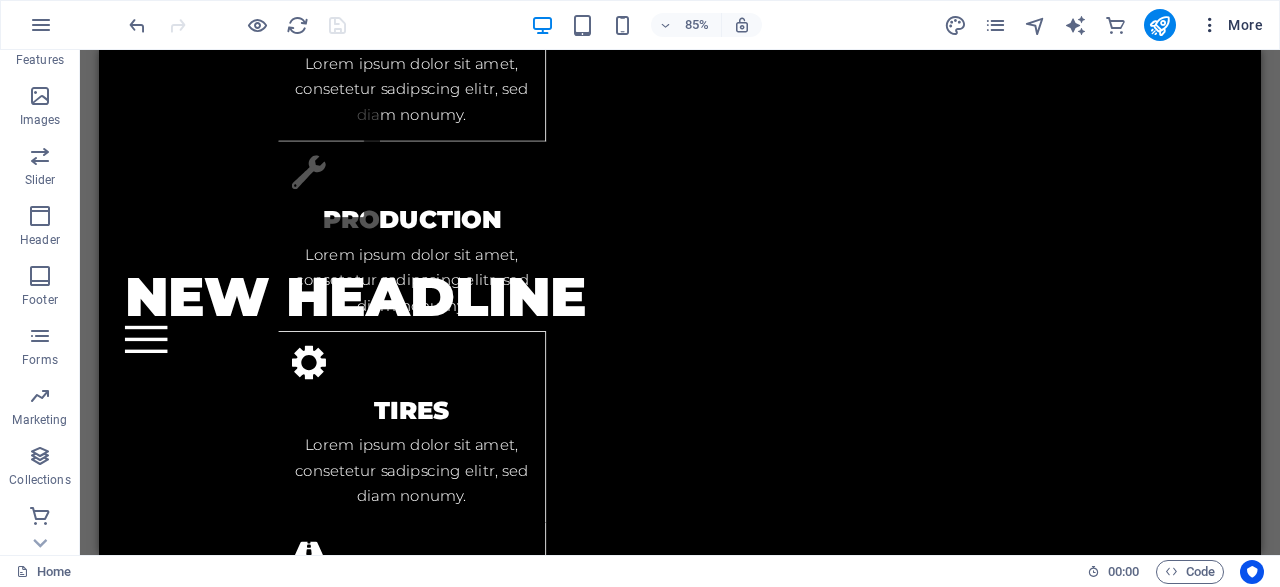 click on "More" at bounding box center [1231, 25] 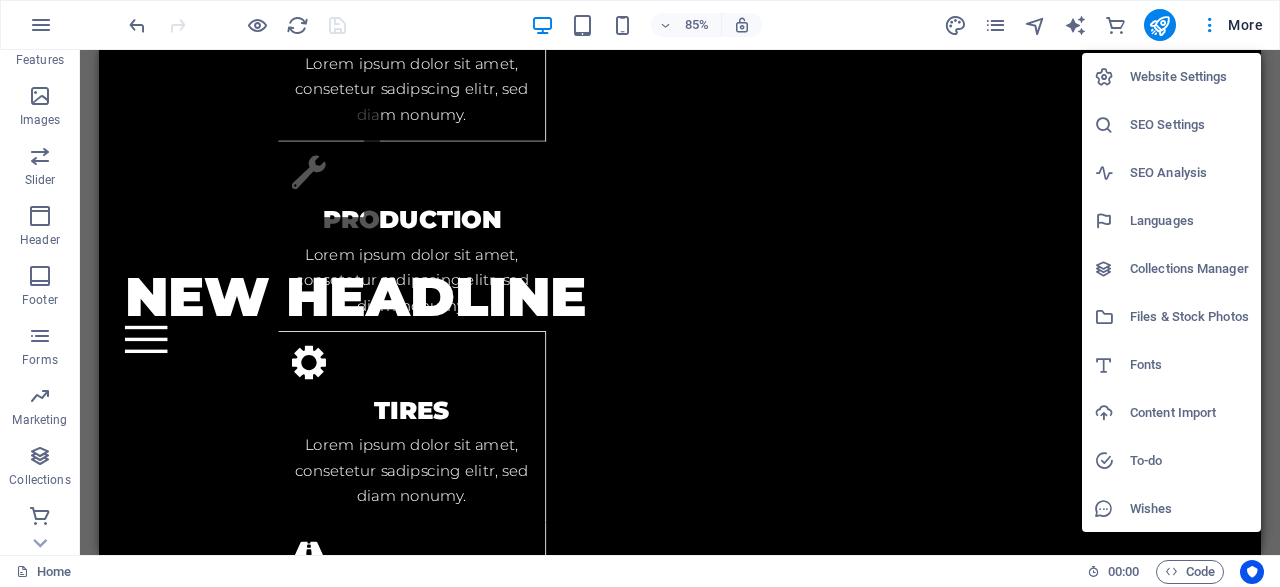 click on "Website Settings" at bounding box center [1189, 77] 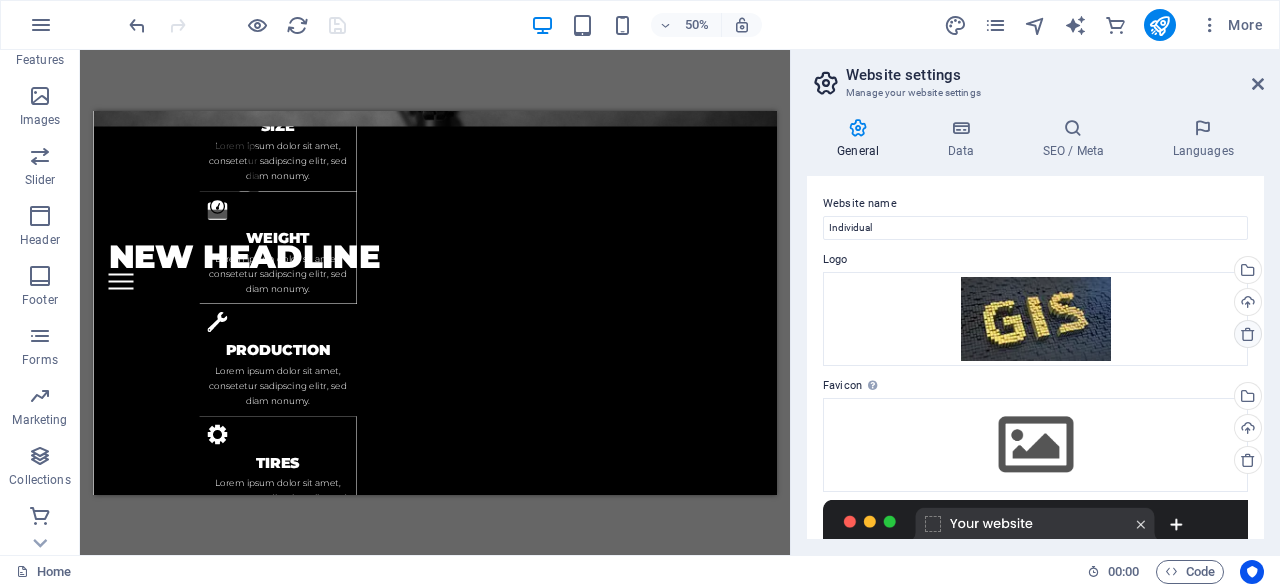 click at bounding box center (1248, 334) 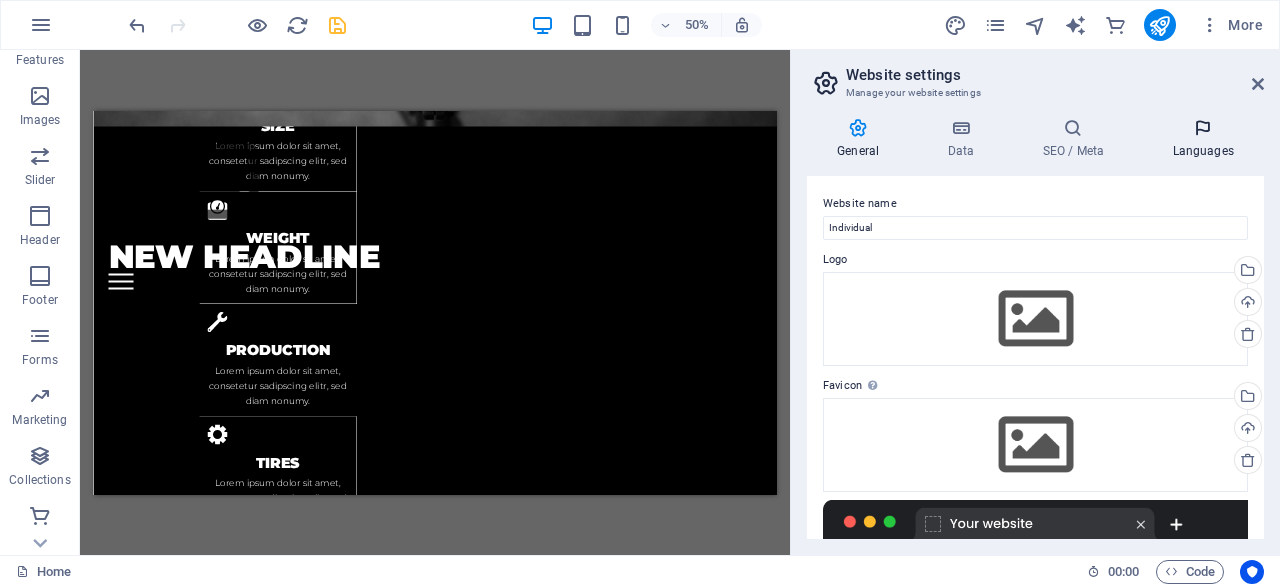 click at bounding box center [1203, 128] 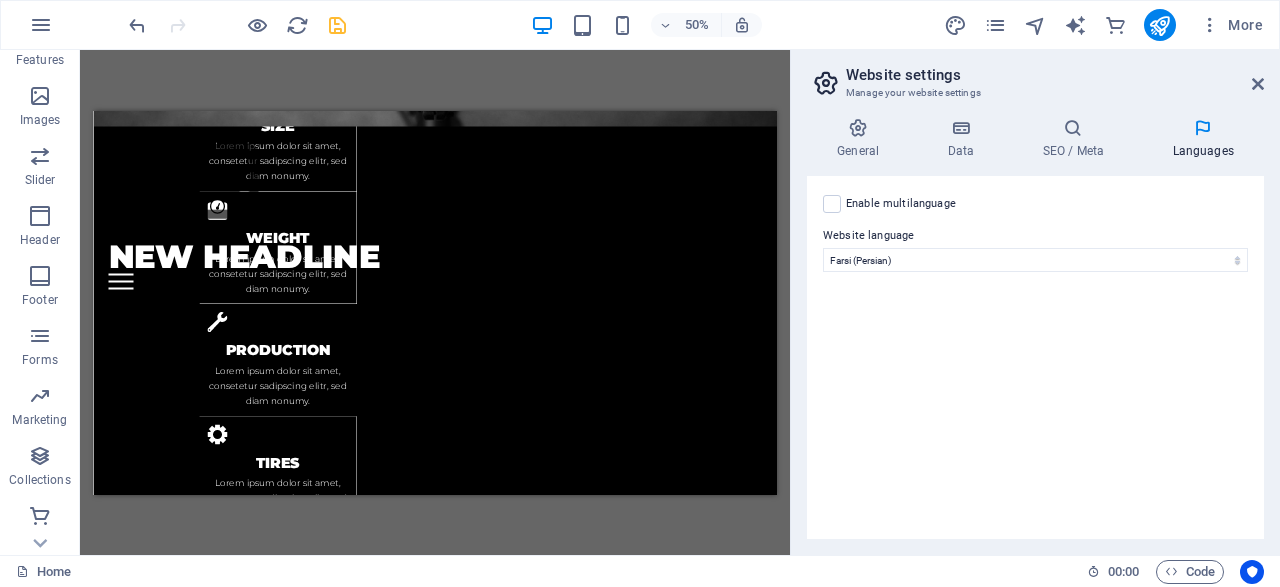 click on "Website settings Manage your website settings  General  Data  SEO / Meta  Languages Website name Individual Logo Drag files here, click to choose files or select files from Files or our free stock photos & videos Select files from the file manager, stock photos, or upload file(s) Upload Favicon Set the favicon of your website here. A favicon is a small icon shown in the browser tab next to your website title. It helps visitors identify your website. Drag files here, click to choose files or select files from Files or our free stock photos & videos Select files from the file manager, stock photos, or upload file(s) Upload Preview Image (Open Graph) This image will be shown when the website is shared on social networks Drag files here, click to choose files or select files from Files or our free stock photos & videos Select files from the file manager, stock photos, or upload file(s) Upload Contact data for this website. This can be used everywhere on the website and will update automatically. Company Last name" at bounding box center [1035, 302] 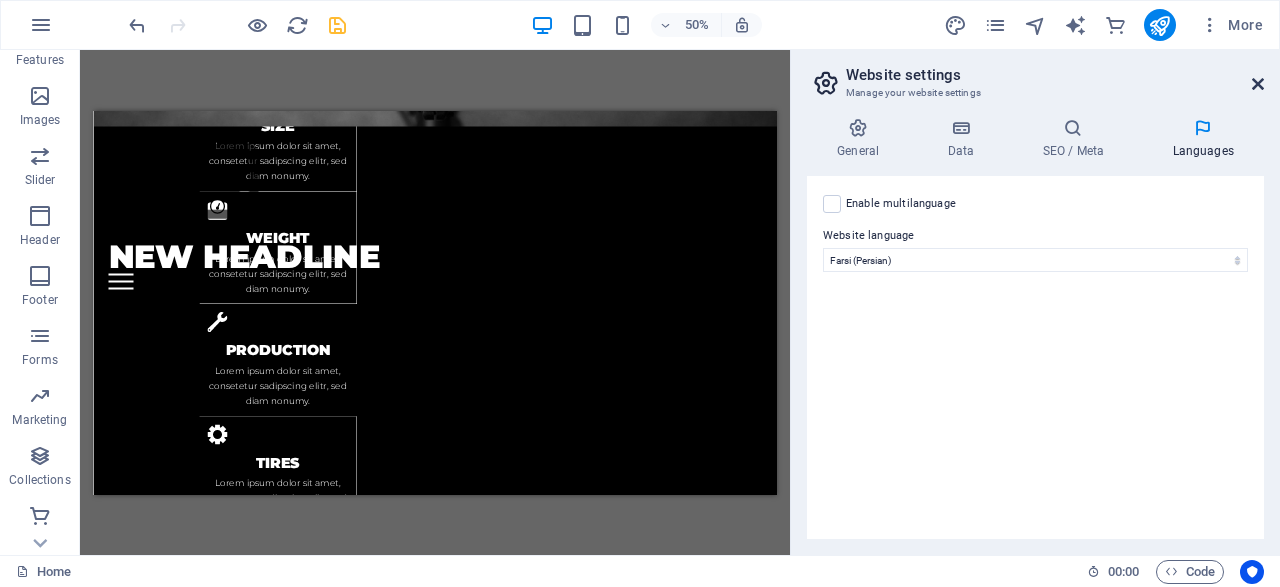 click at bounding box center (1258, 84) 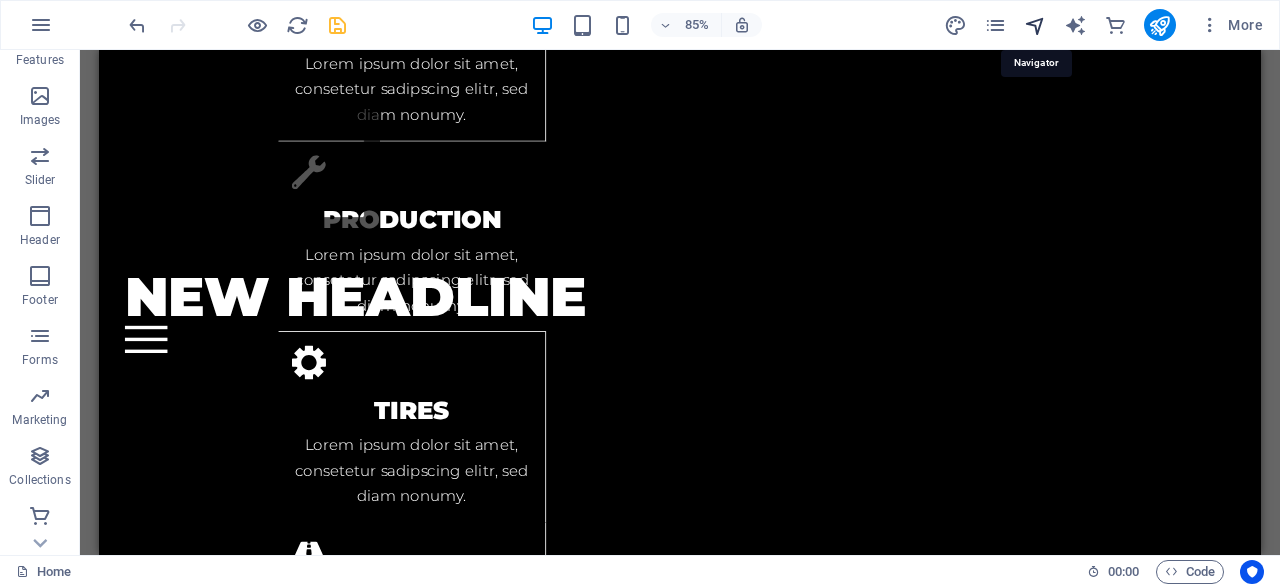 click at bounding box center (1035, 25) 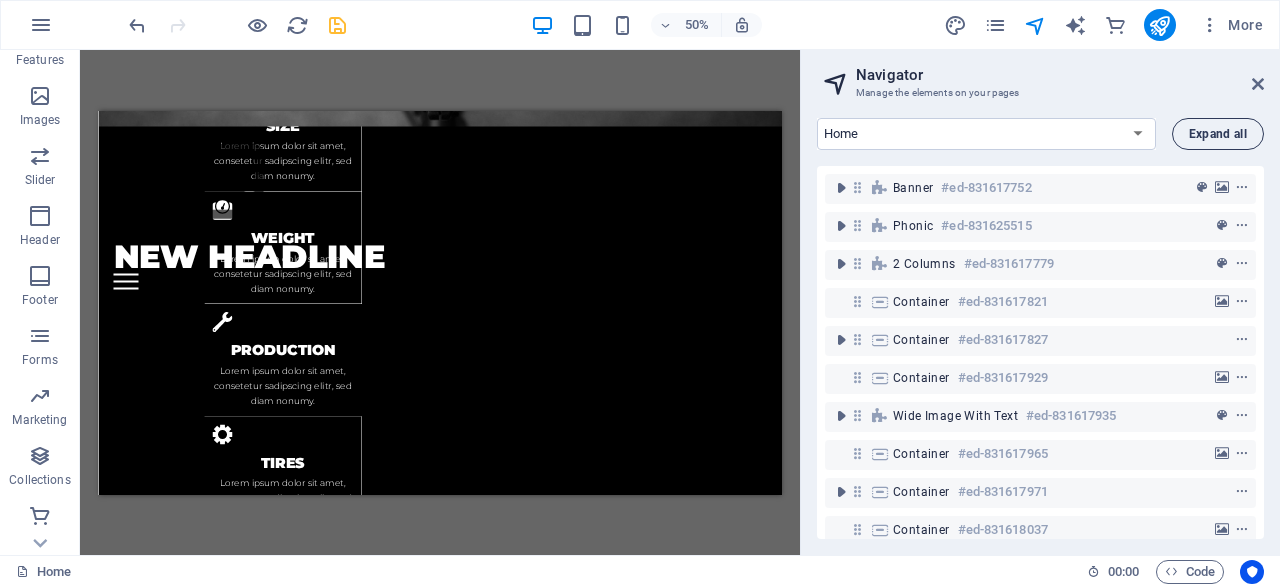 click on "Expand all" at bounding box center (1218, 134) 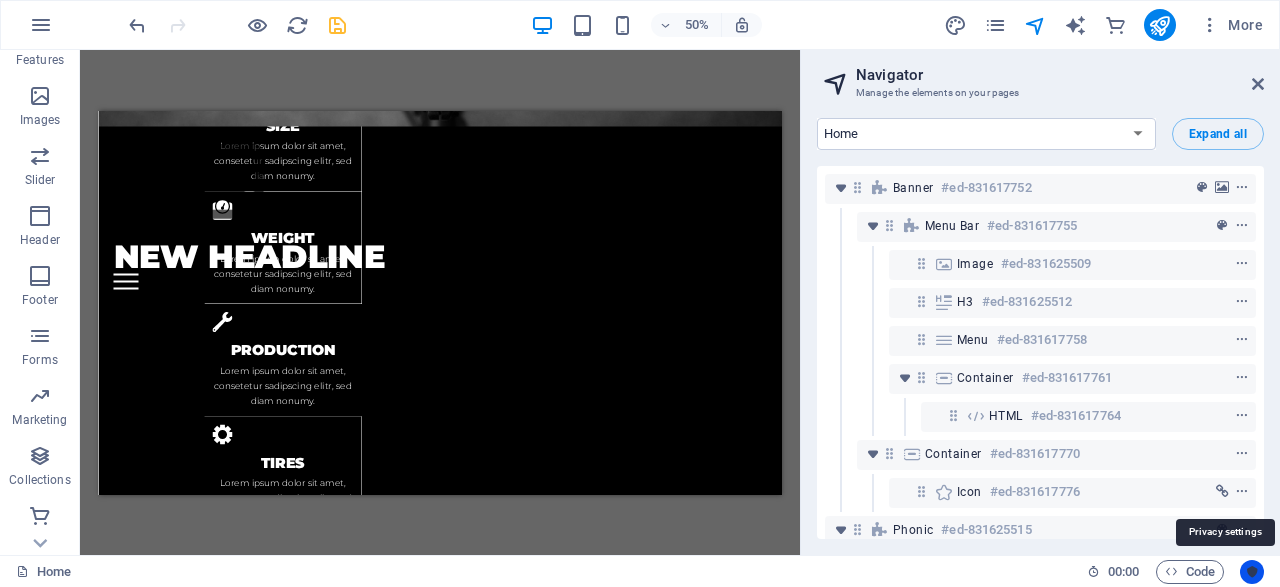 click at bounding box center (1252, 572) 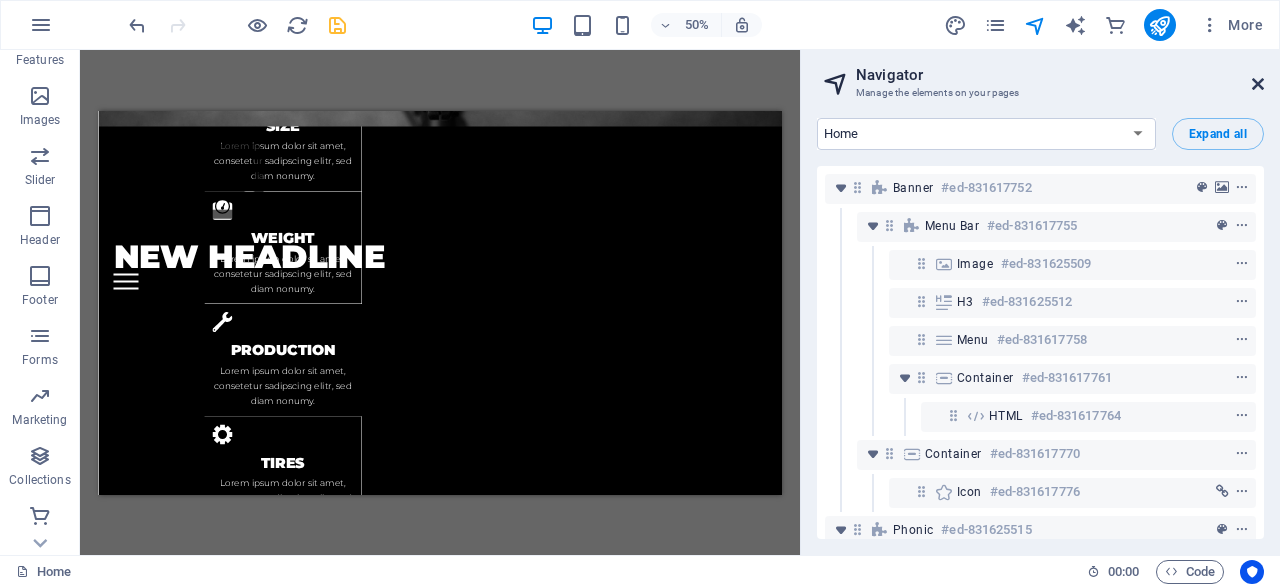 click at bounding box center (1258, 84) 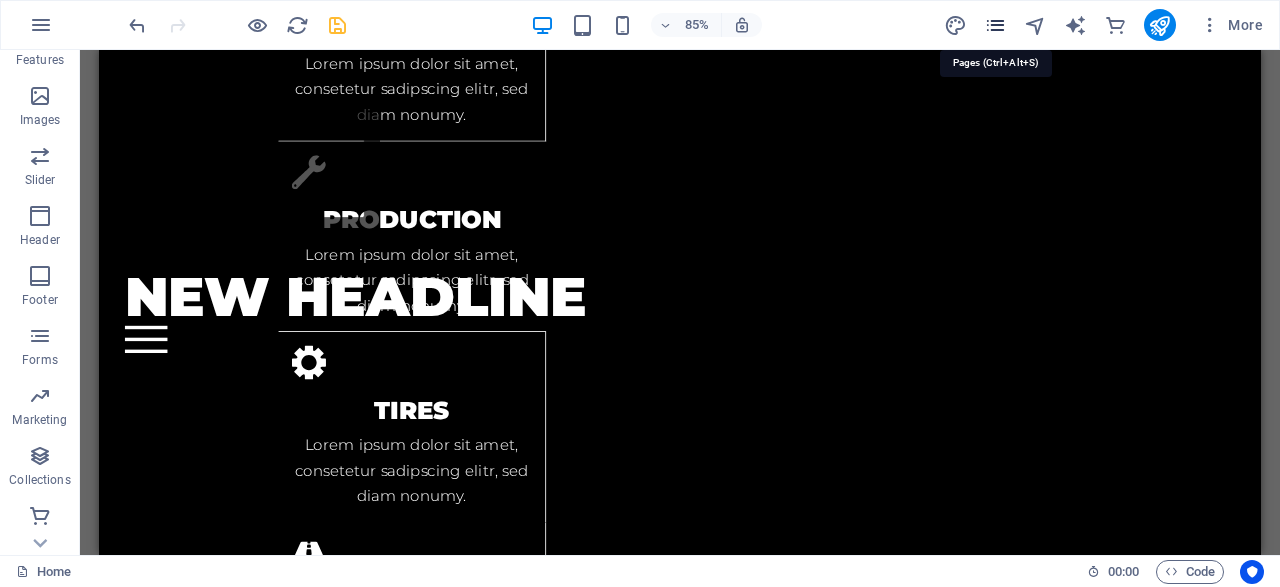 click at bounding box center [995, 25] 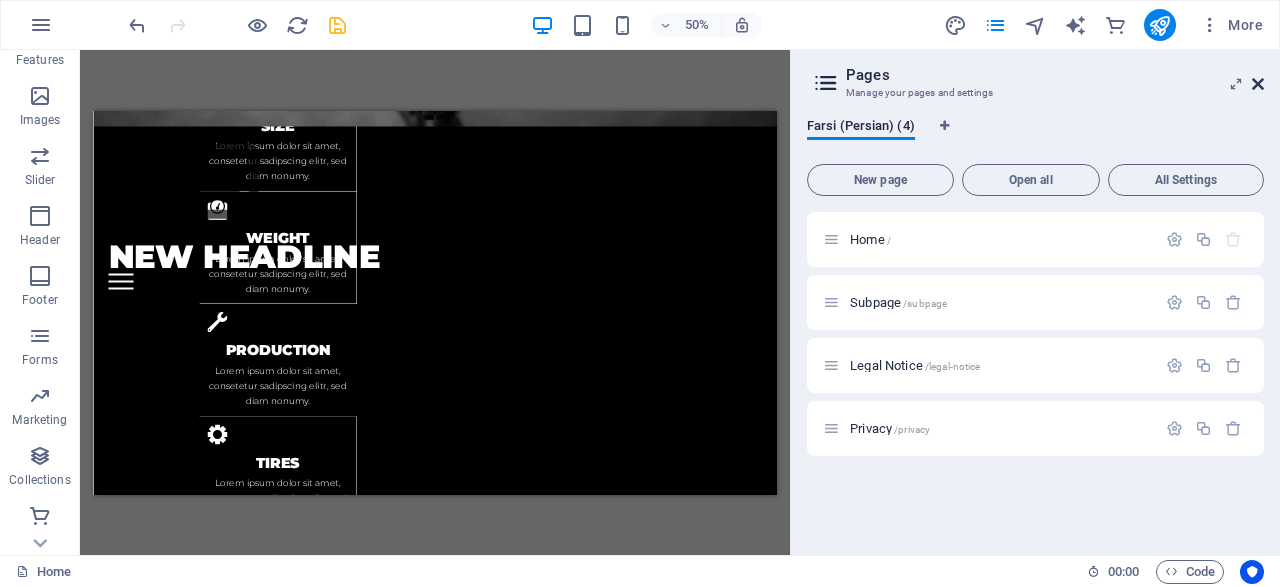 click at bounding box center [1258, 84] 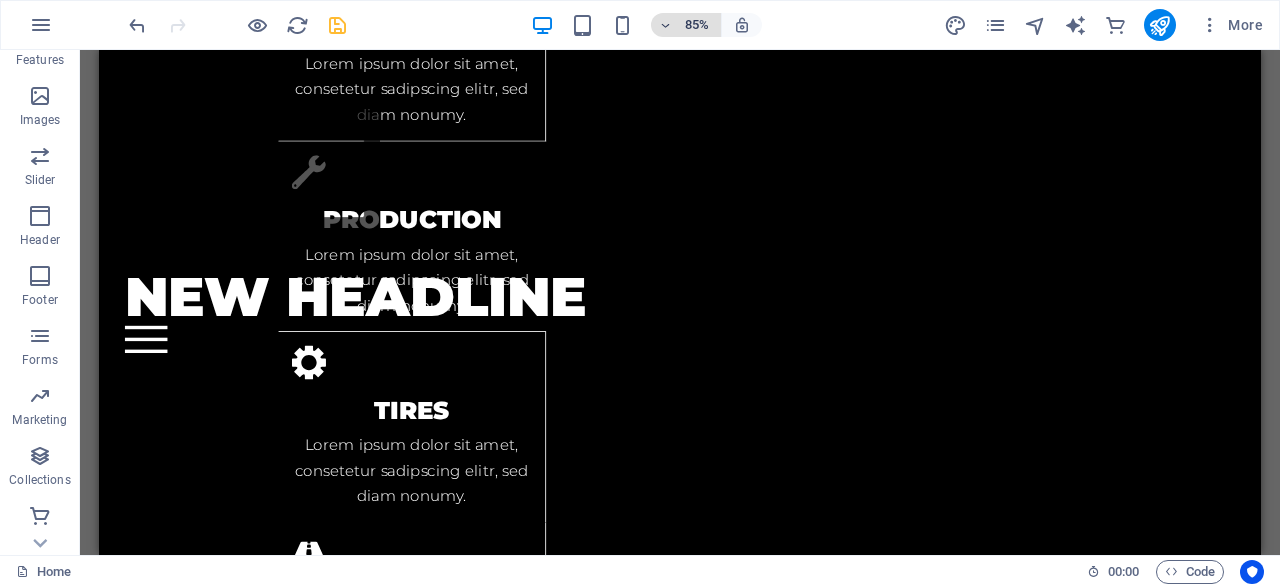 click on "85%" at bounding box center [686, 25] 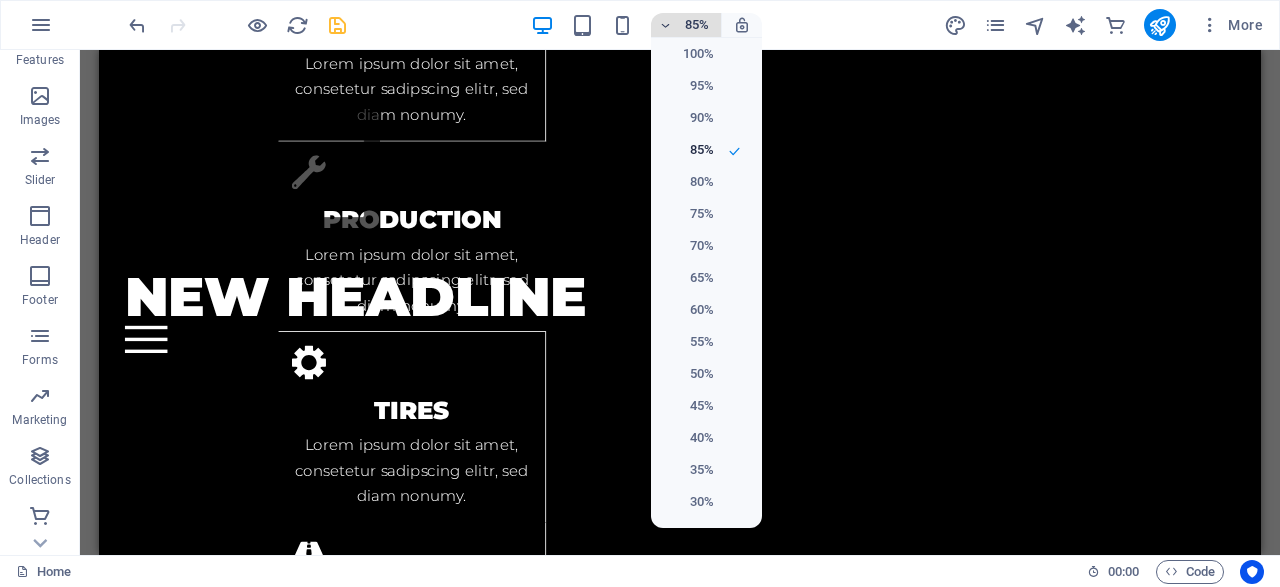 click at bounding box center [640, 293] 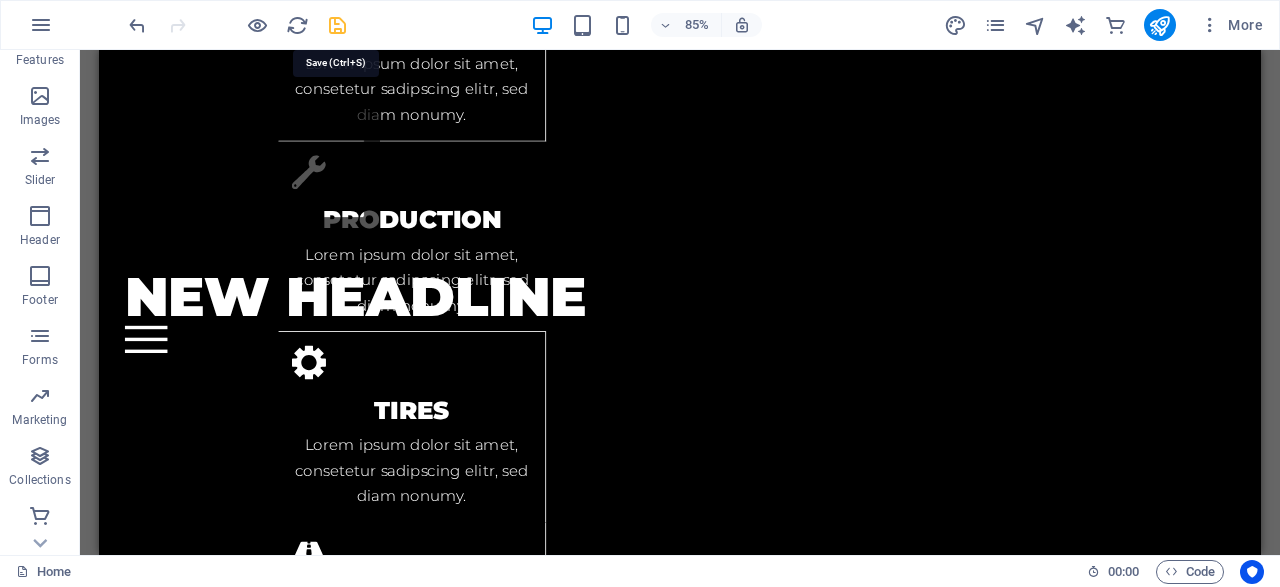 click at bounding box center (337, 25) 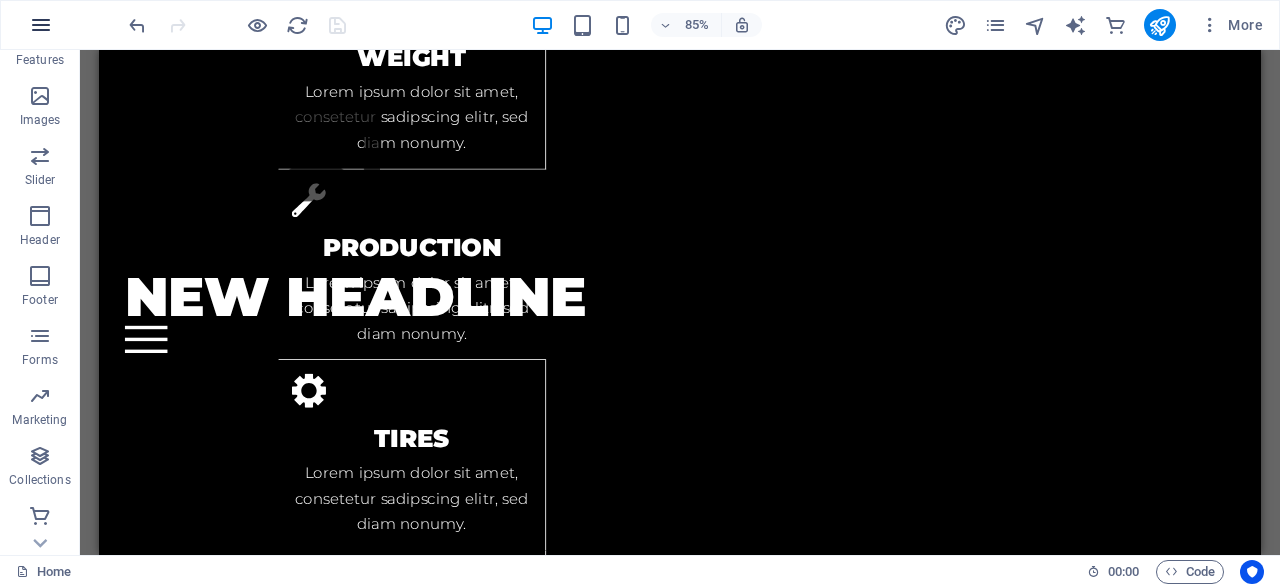 click at bounding box center (41, 25) 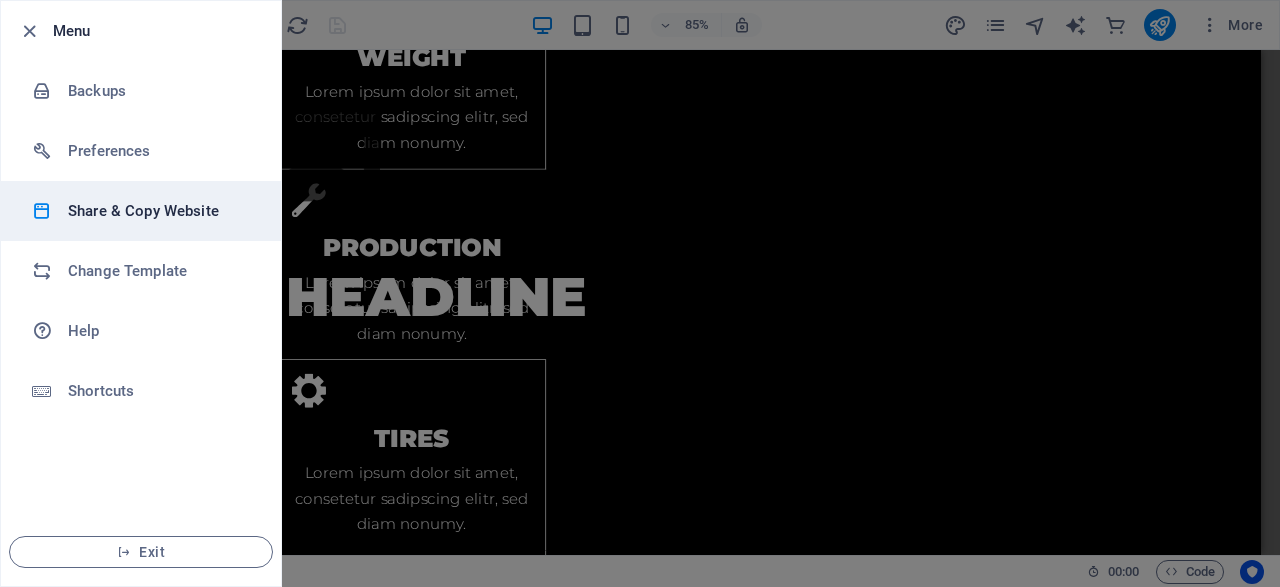 click on "Share & Copy Website" at bounding box center [160, 211] 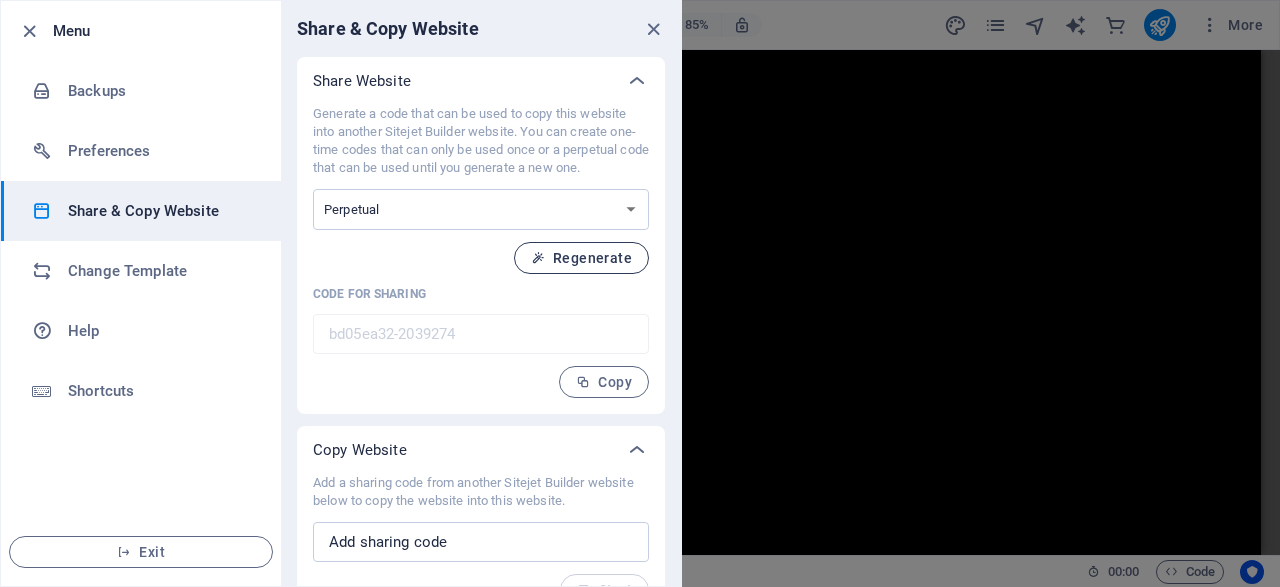 scroll, scrollTop: 35, scrollLeft: 0, axis: vertical 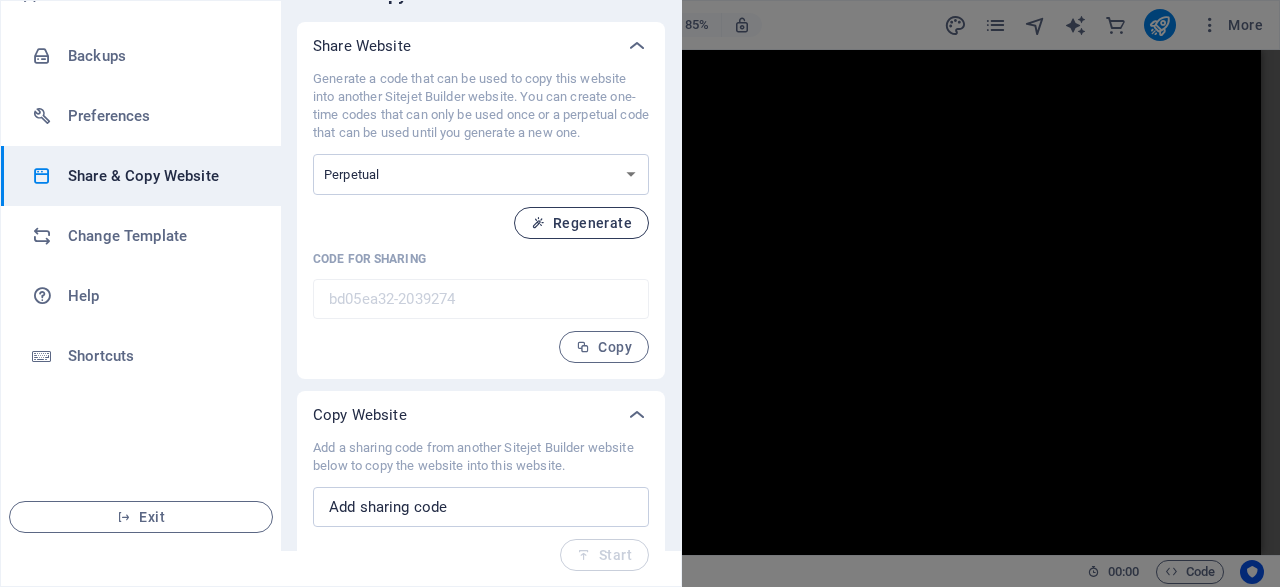 click on "Regenerate" at bounding box center [581, 223] 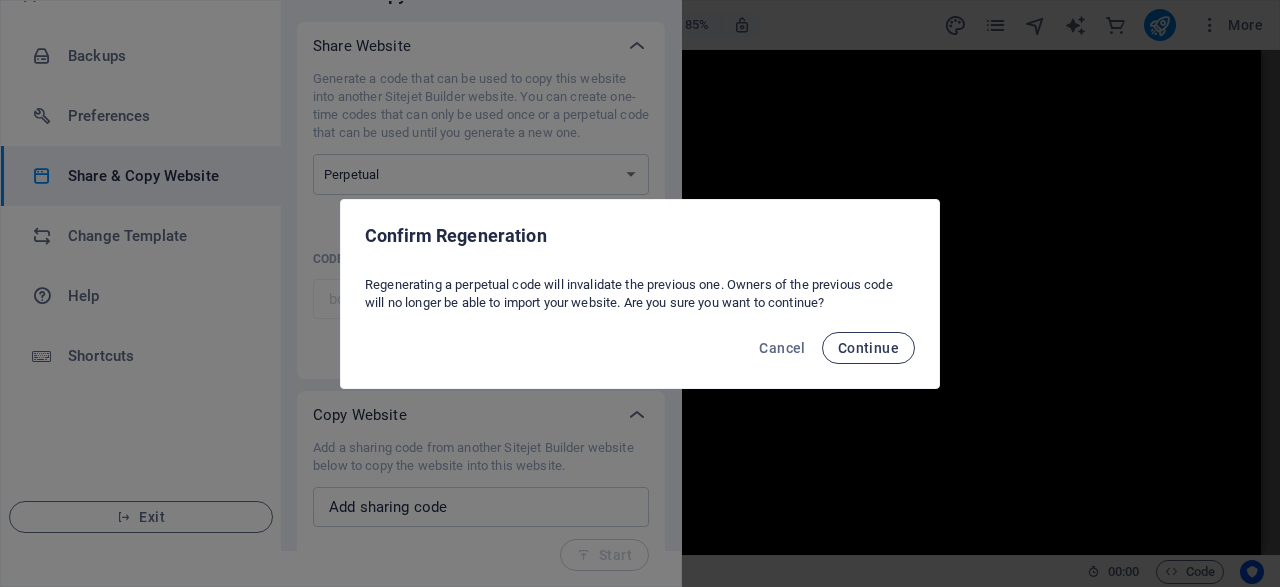 click on "Continue" at bounding box center [868, 348] 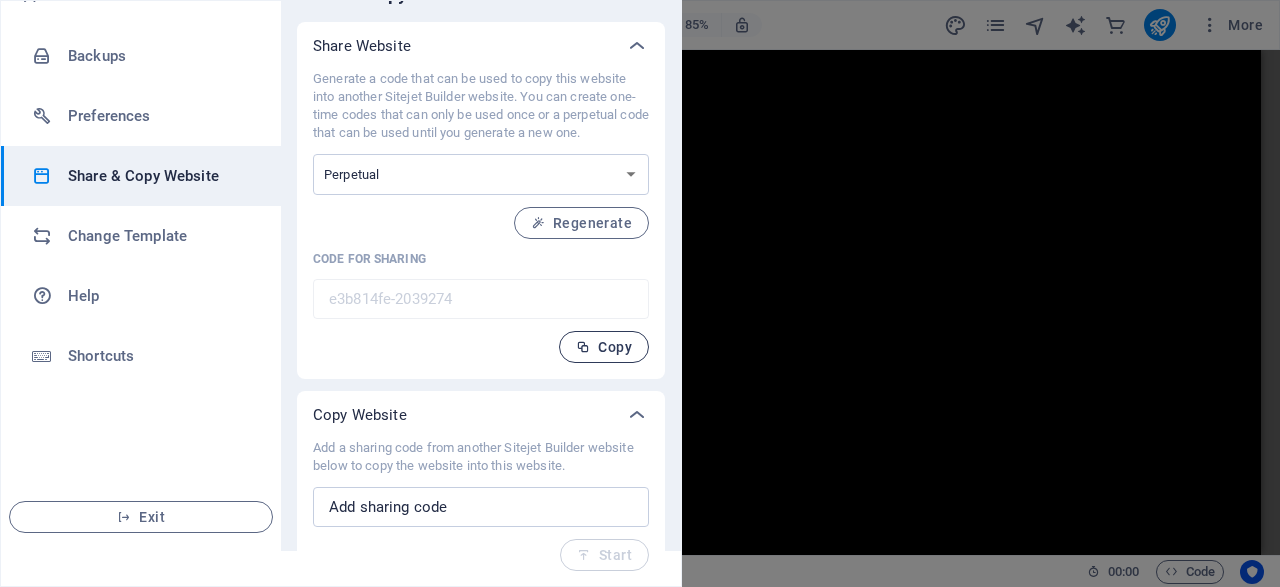click on "Copy" at bounding box center (604, 347) 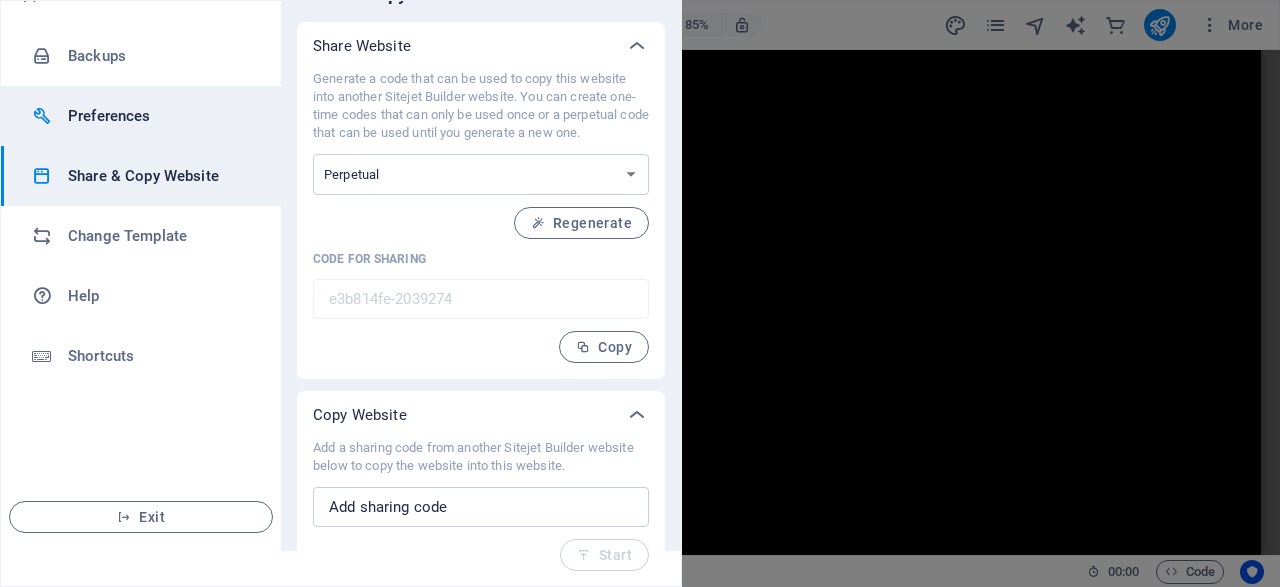 scroll, scrollTop: 0, scrollLeft: 0, axis: both 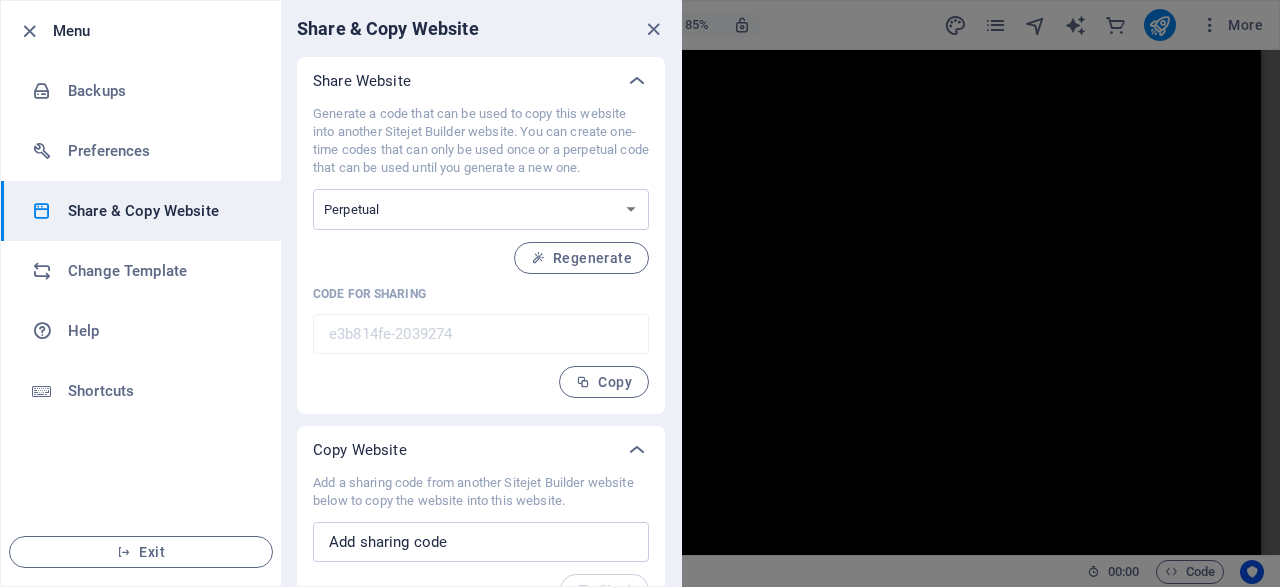 click on "Menu" at bounding box center [159, 31] 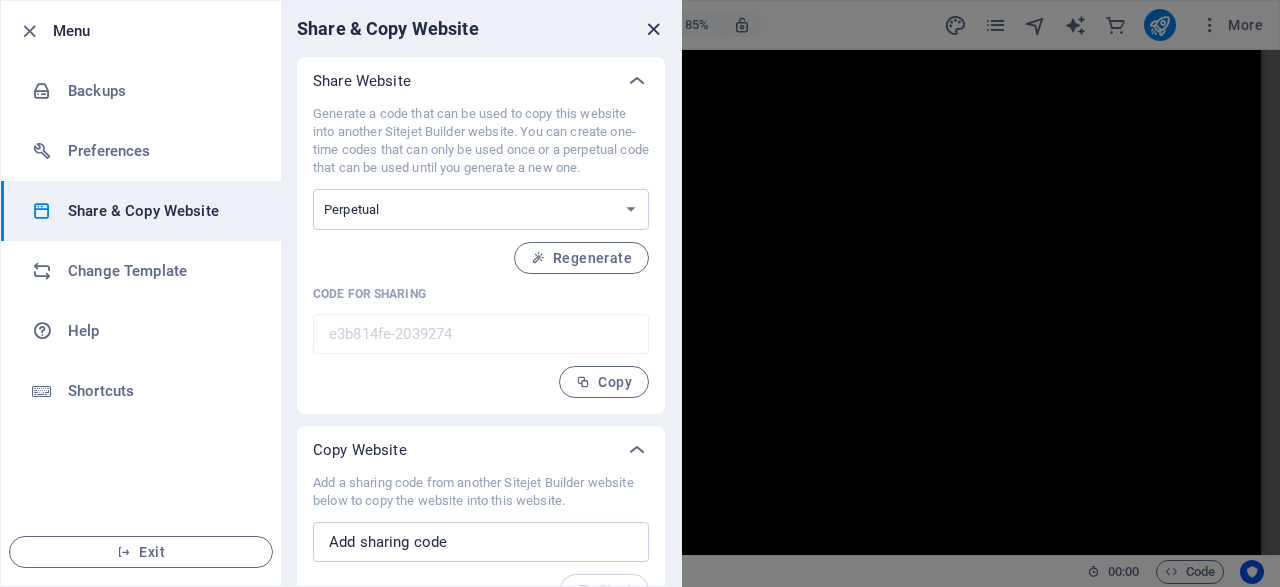 click at bounding box center (653, 29) 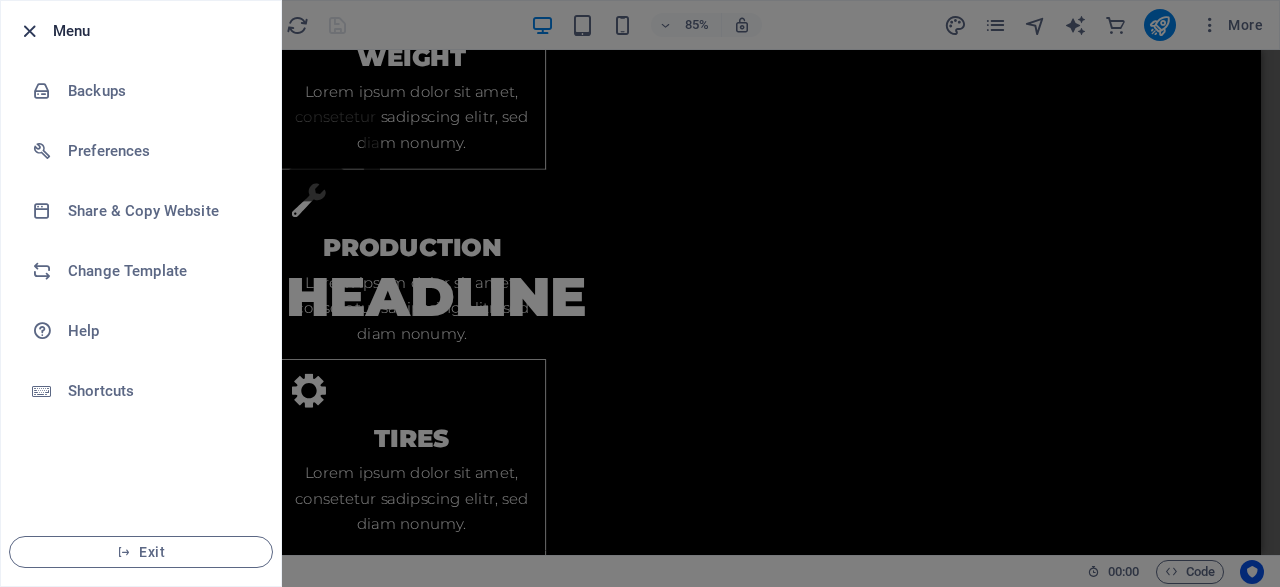 click at bounding box center (29, 31) 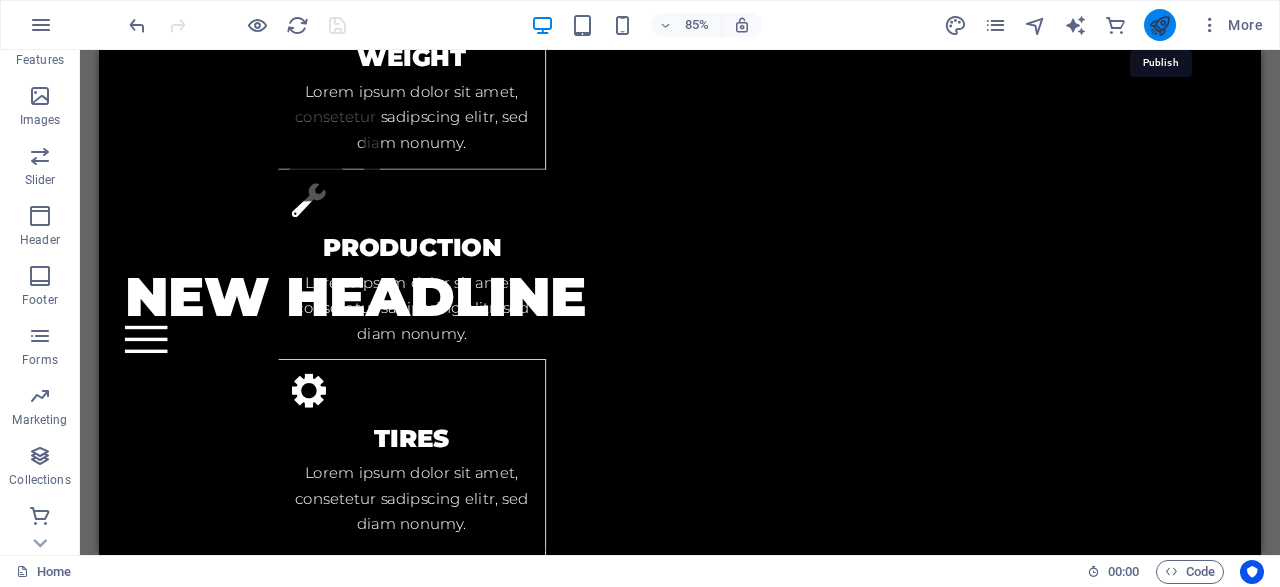 click at bounding box center (1159, 25) 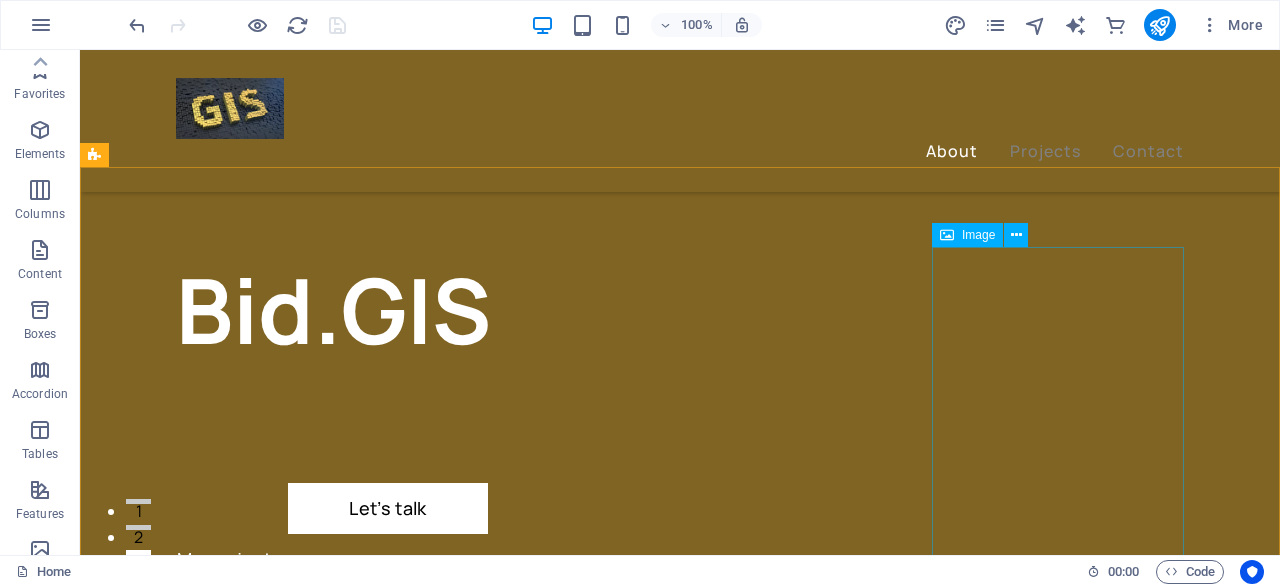 scroll, scrollTop: 793, scrollLeft: 0, axis: vertical 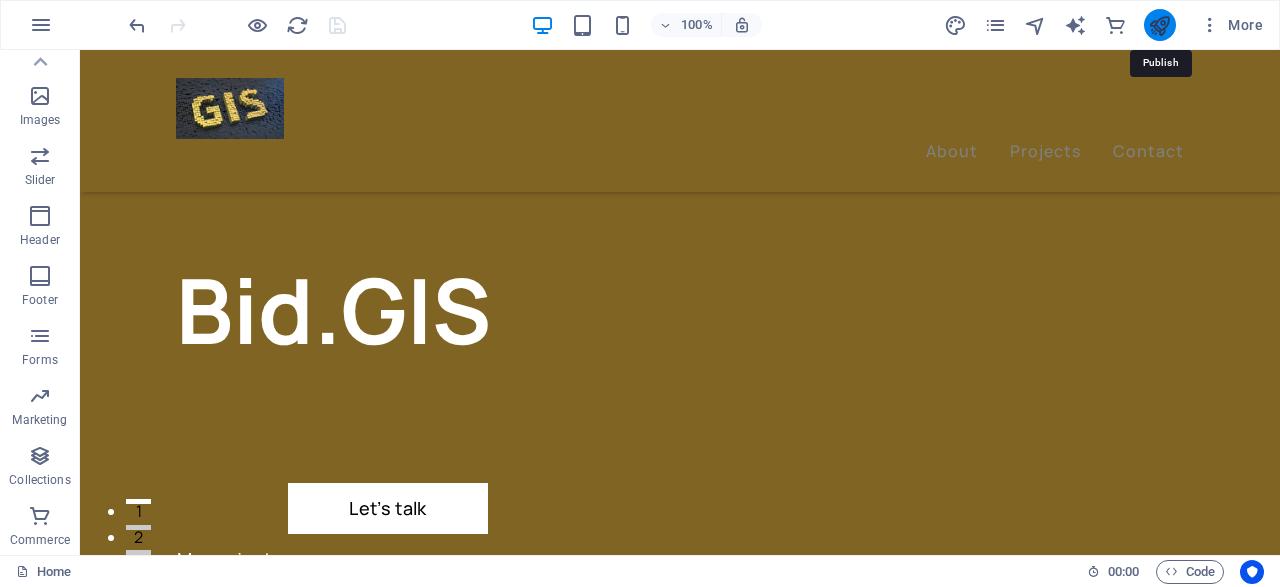 click at bounding box center (1159, 25) 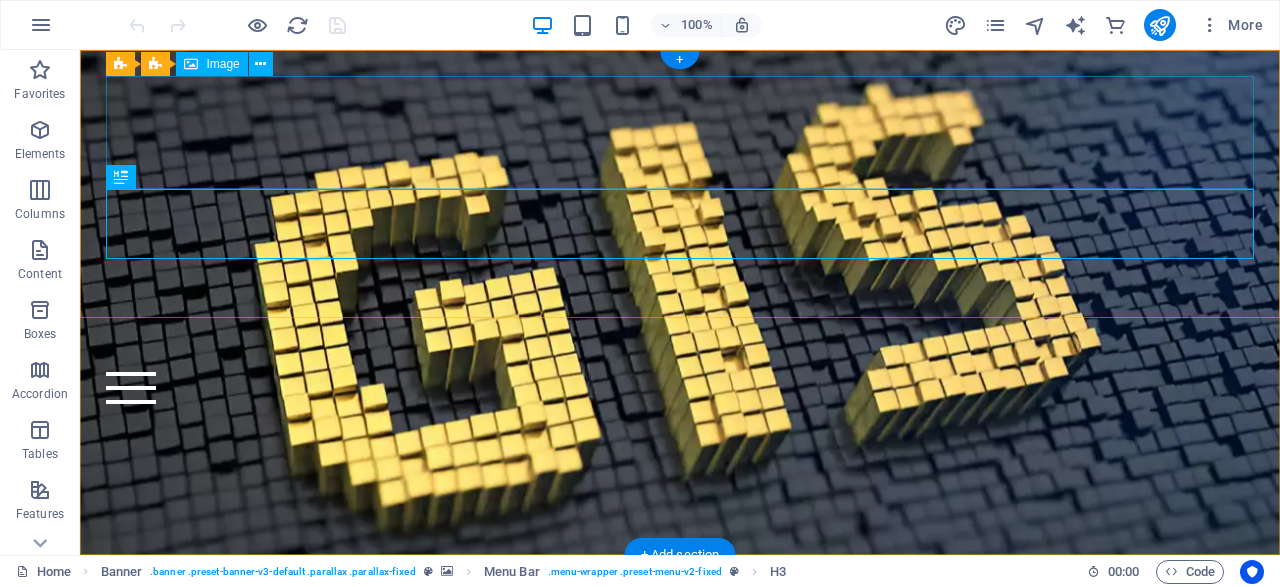 scroll, scrollTop: 0, scrollLeft: 0, axis: both 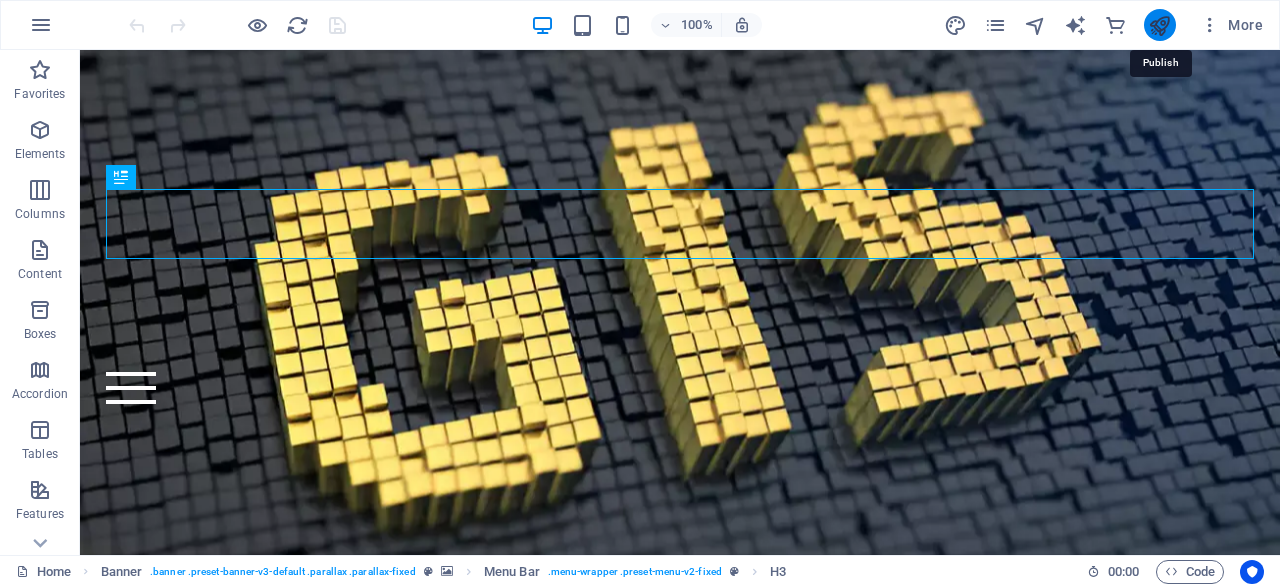 click at bounding box center [1159, 25] 